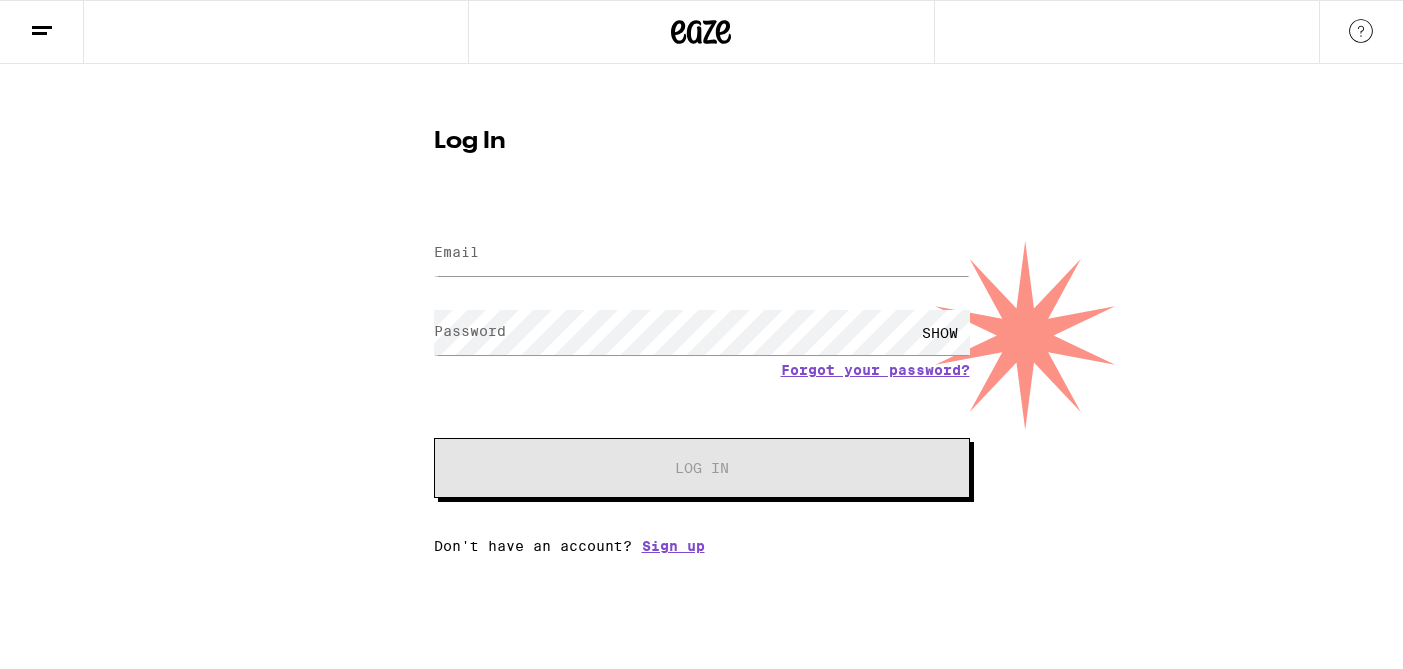 scroll, scrollTop: 0, scrollLeft: 0, axis: both 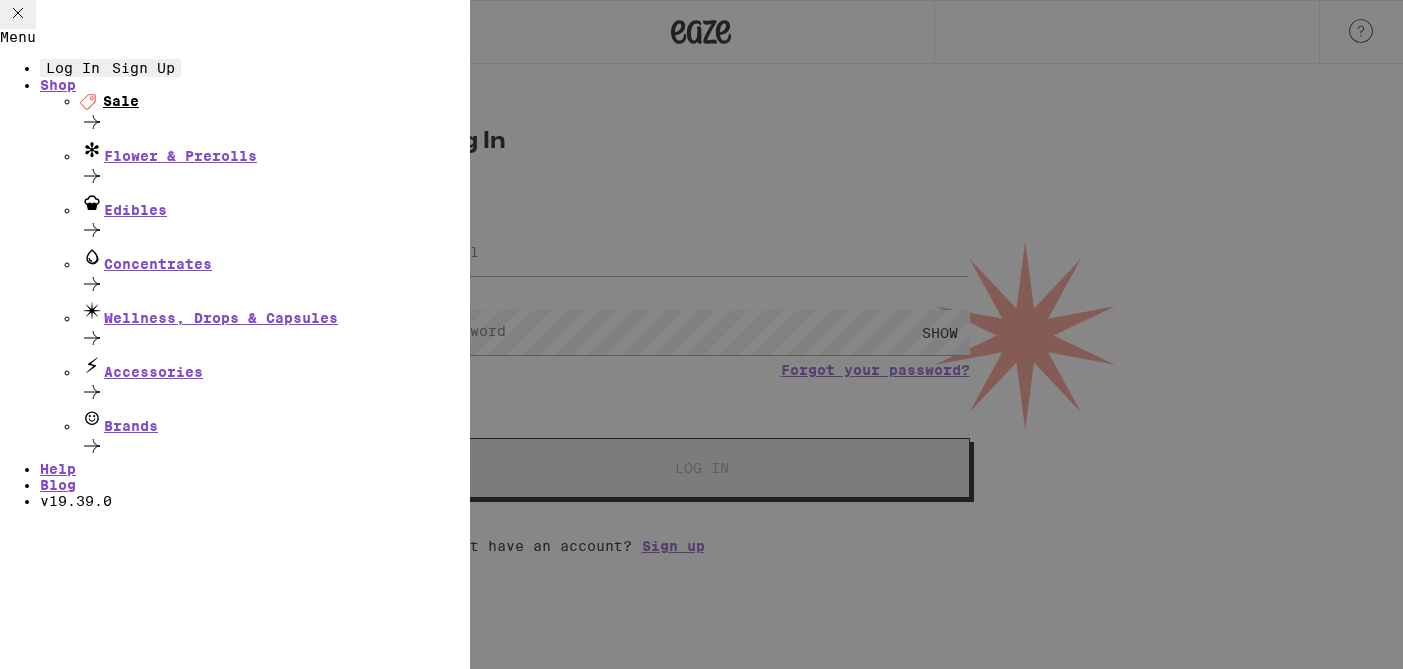 click on "Deal Created with Sketch. Sale" at bounding box center [275, 101] 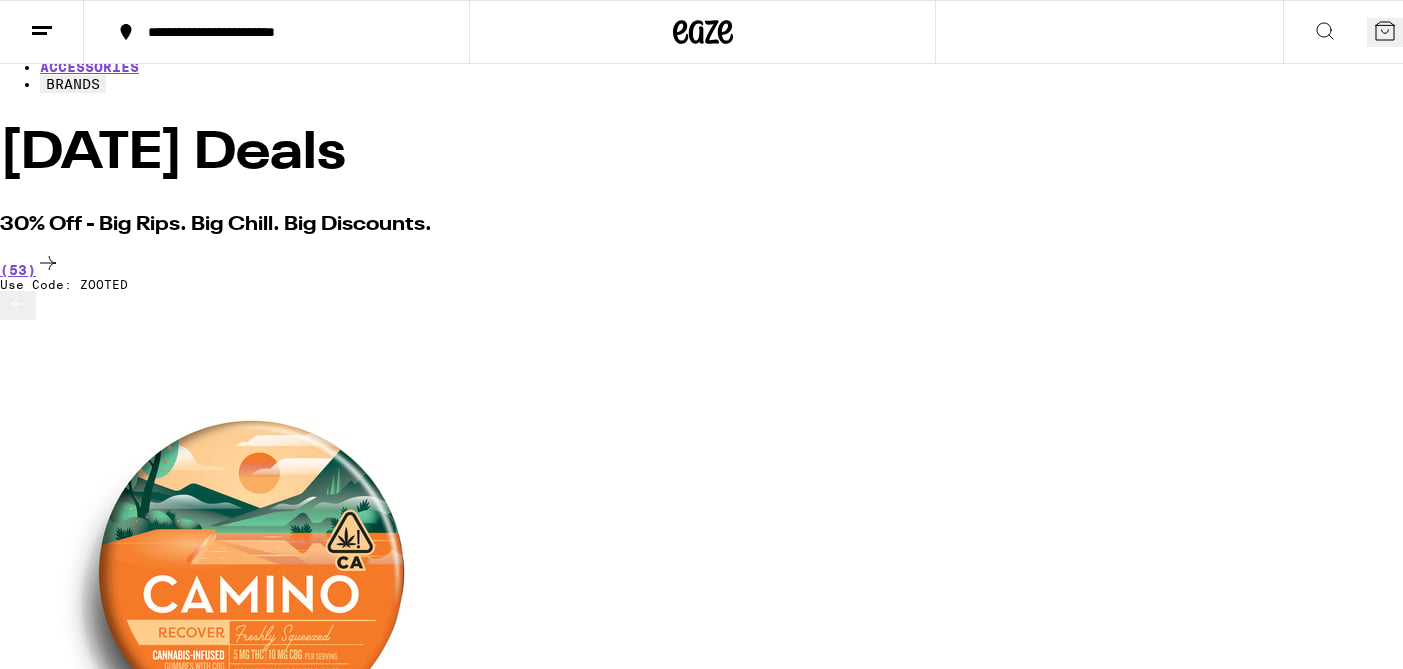 scroll, scrollTop: 130, scrollLeft: 0, axis: vertical 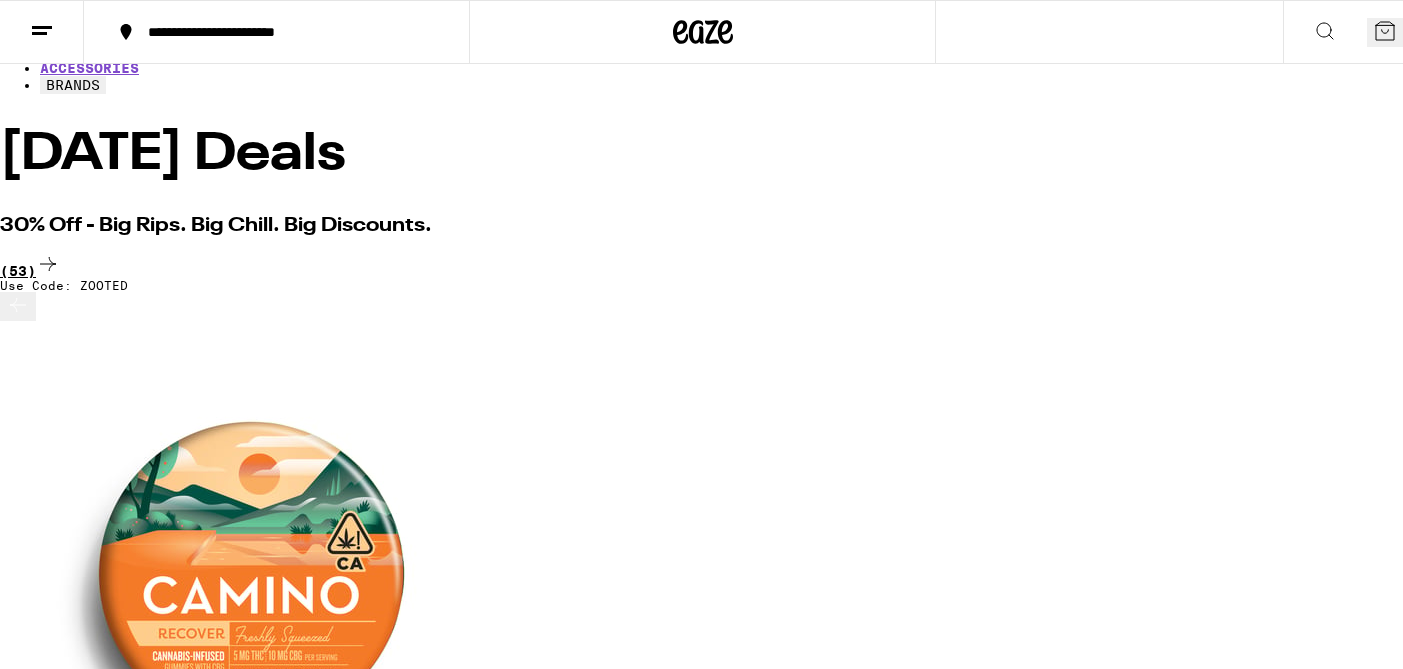click on "(53)" at bounding box center [701, 265] 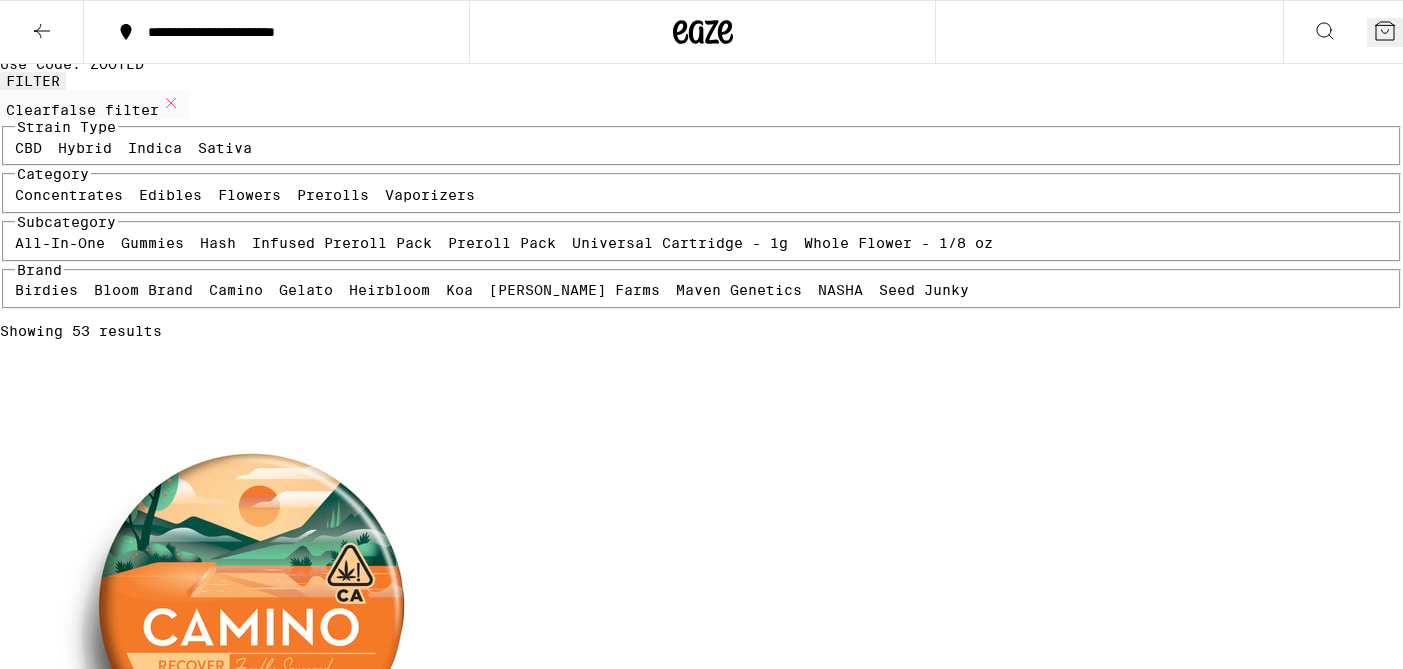scroll, scrollTop: 0, scrollLeft: 0, axis: both 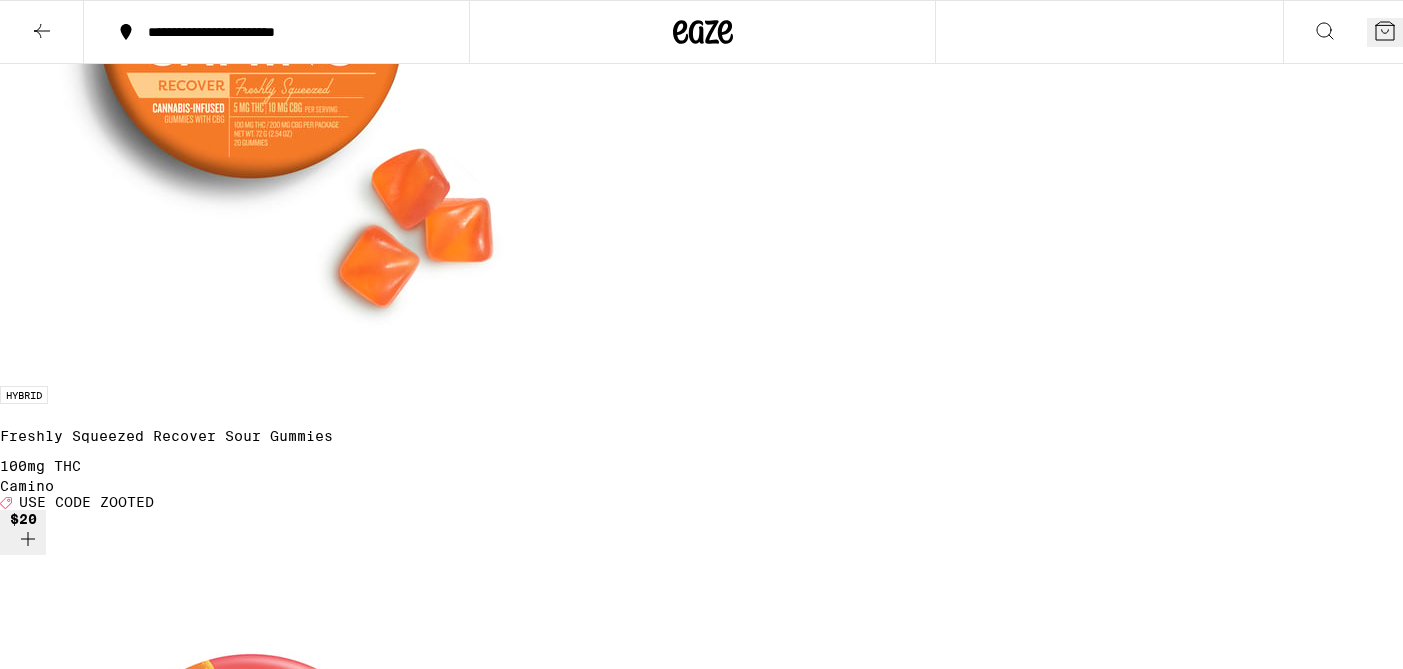 click on "Whole Flower - 1/8 oz" at bounding box center [898, -337] 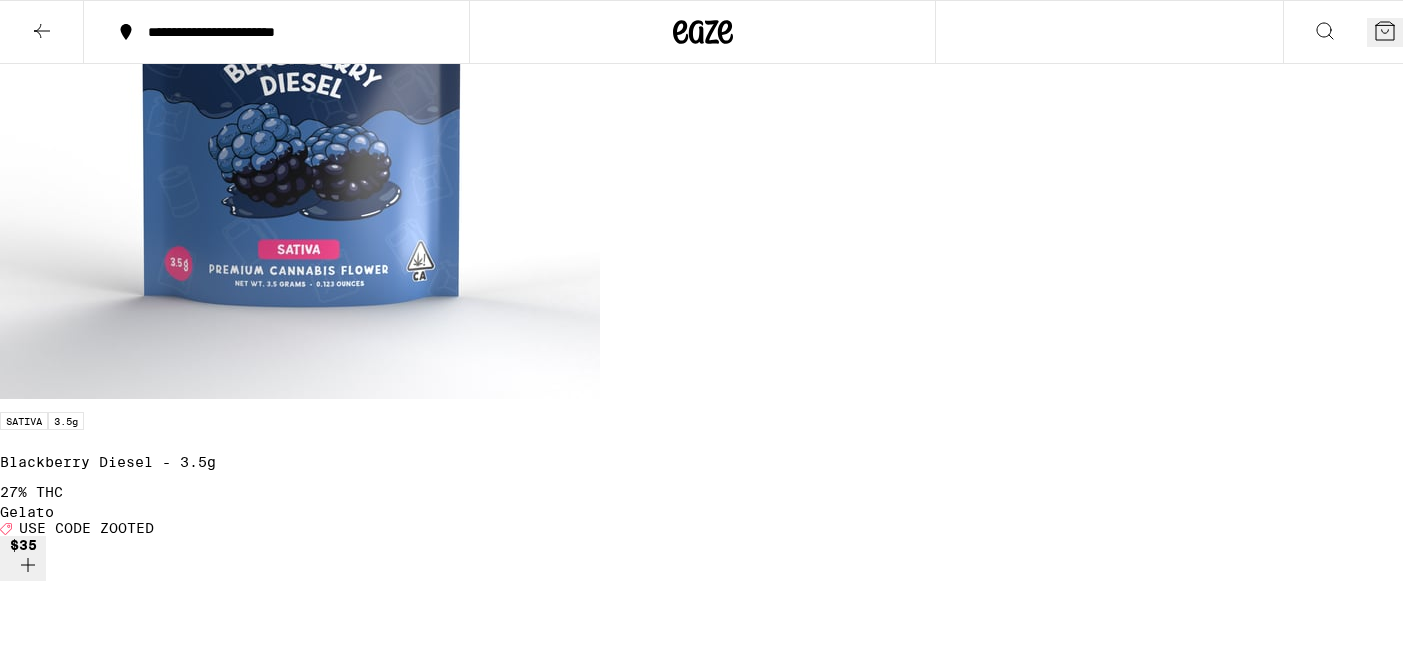 scroll, scrollTop: 702, scrollLeft: 0, axis: vertical 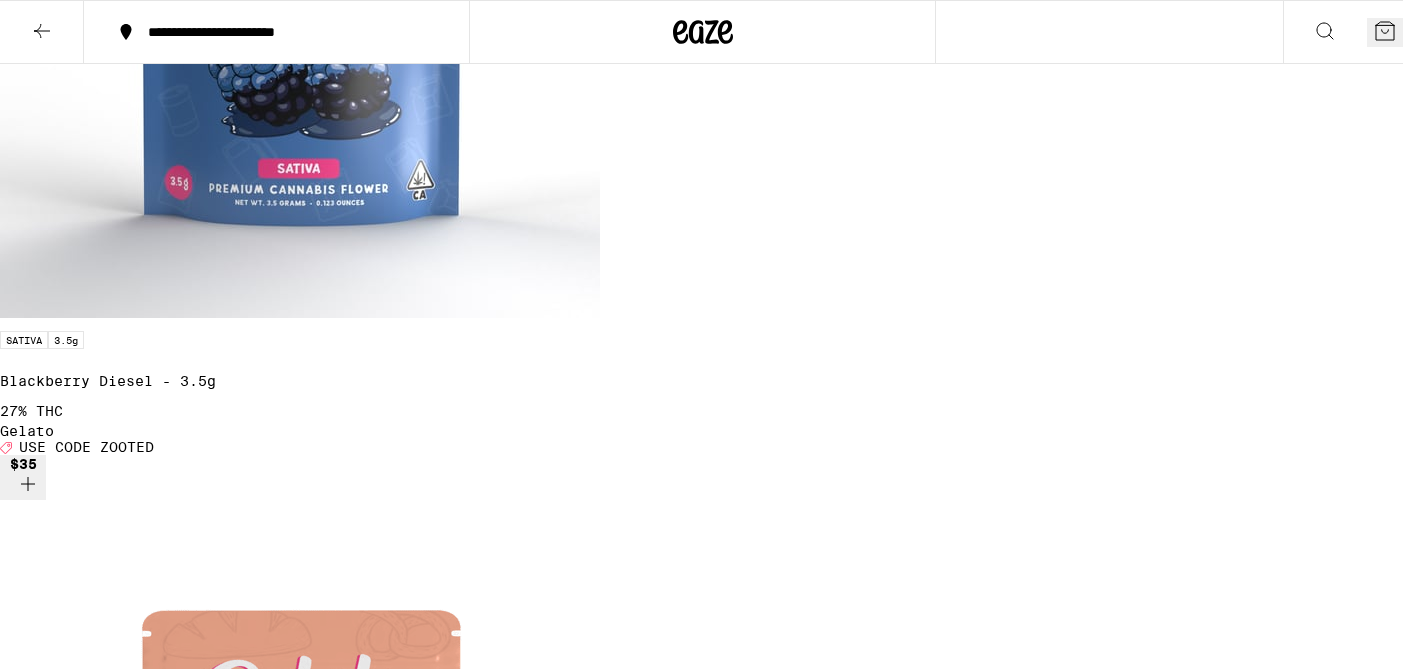 click at bounding box center [300, 8620] 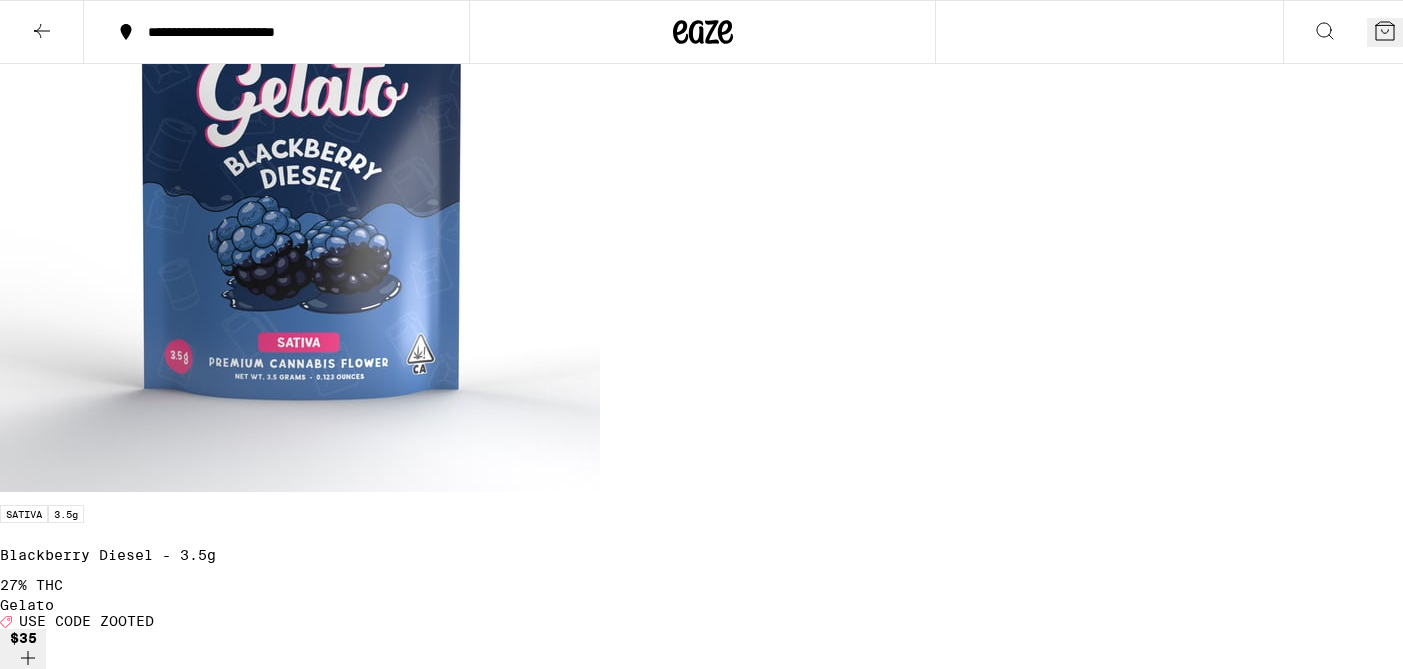 scroll, scrollTop: 581, scrollLeft: 0, axis: vertical 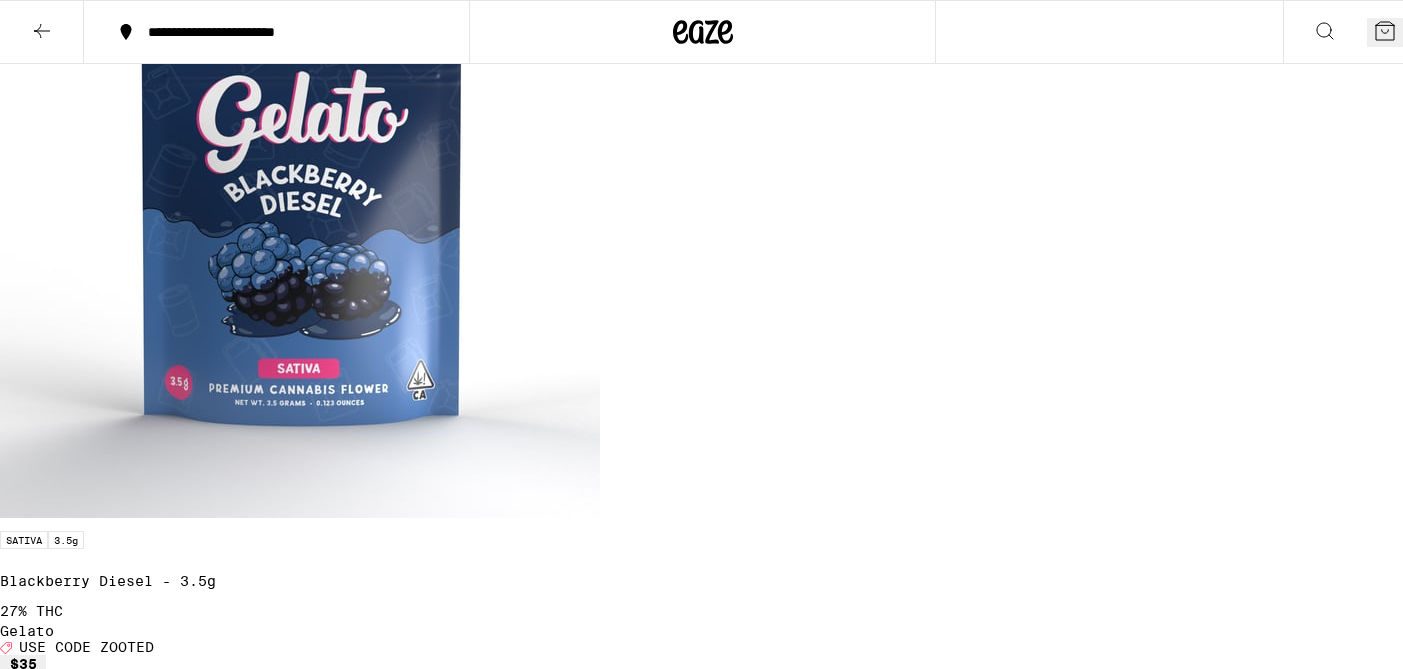 click at bounding box center (300, 5692) 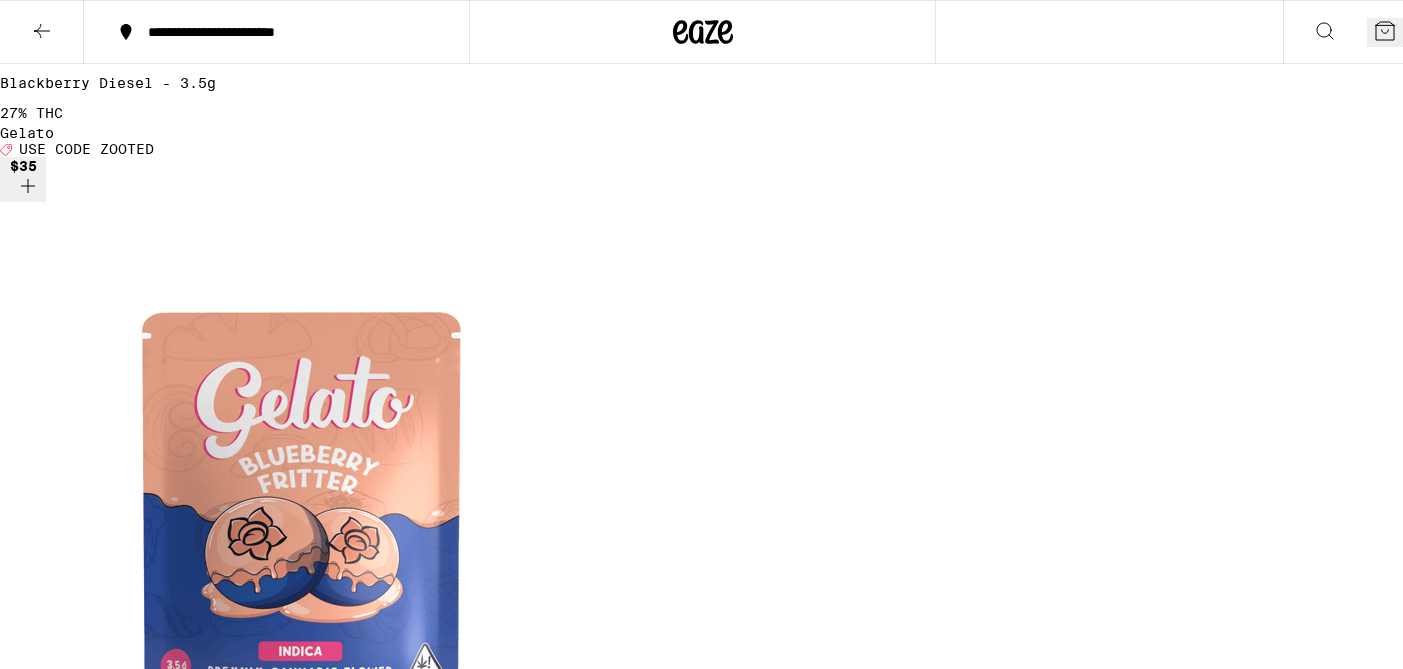 scroll, scrollTop: 1086, scrollLeft: 0, axis: vertical 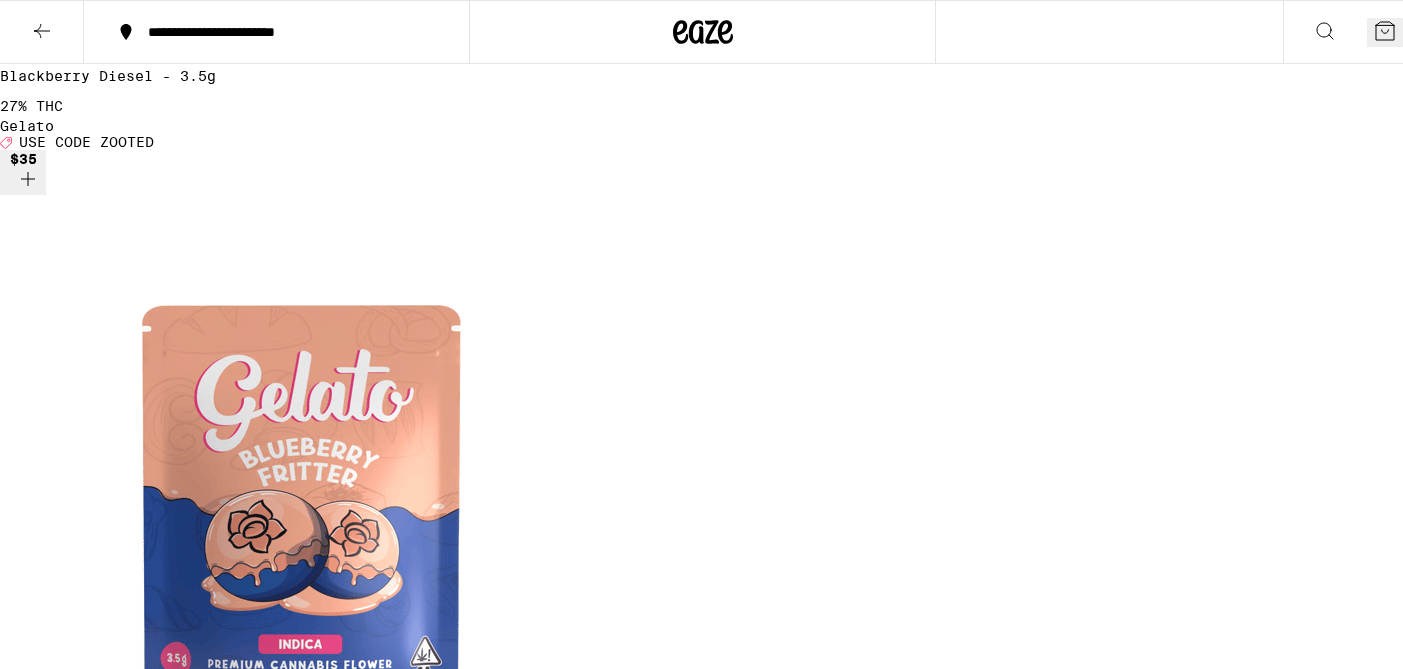 click at bounding box center (300, 9858) 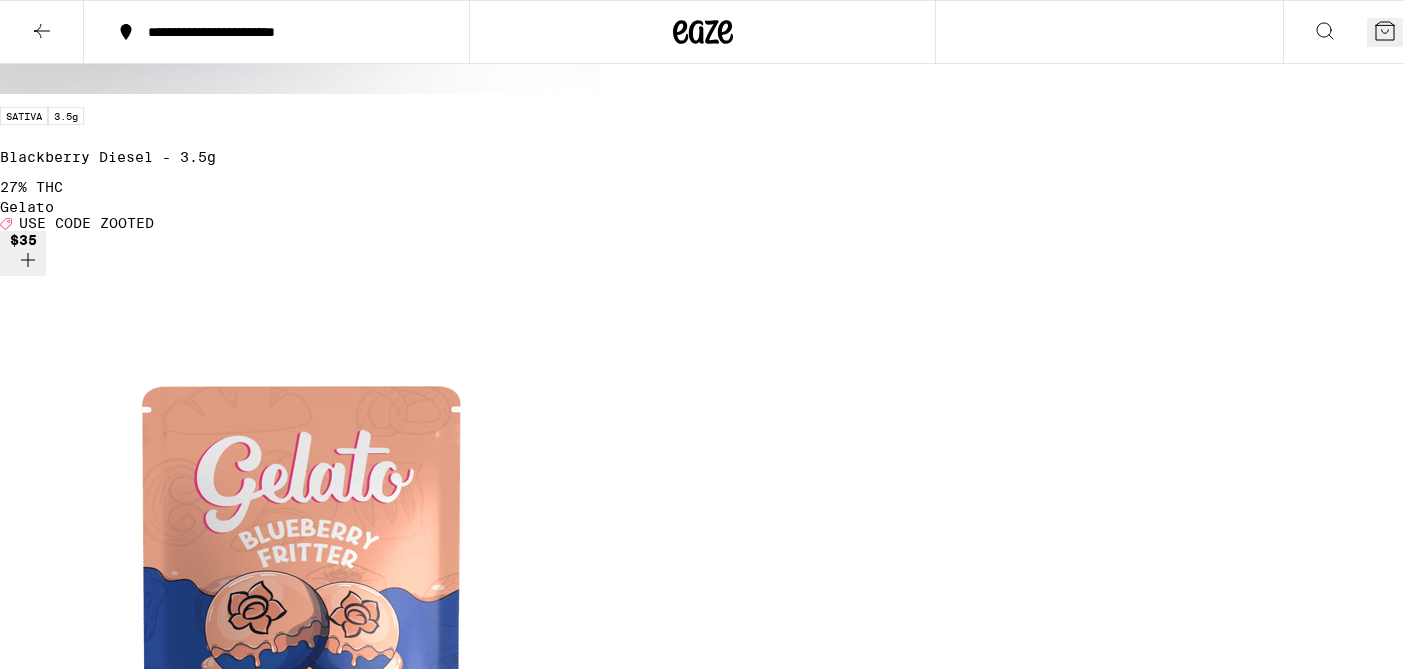 scroll, scrollTop: 952, scrollLeft: 0, axis: vertical 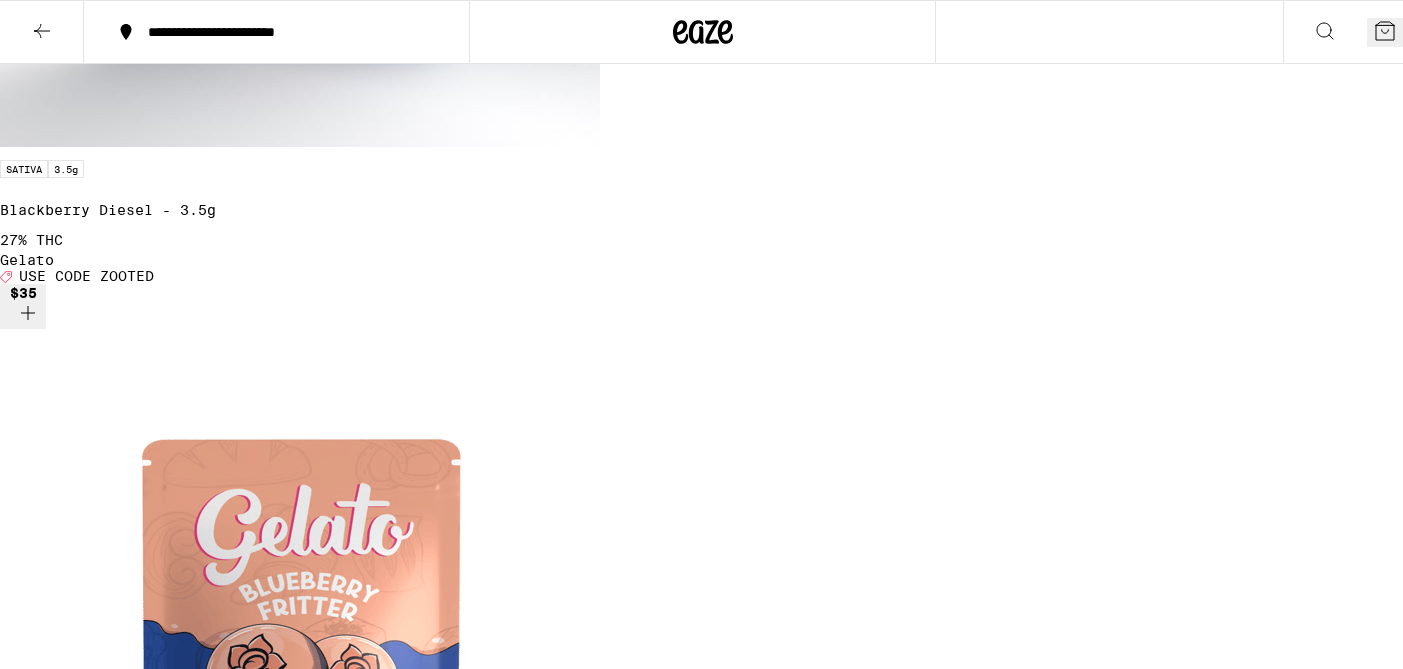 click at bounding box center [300, 8449] 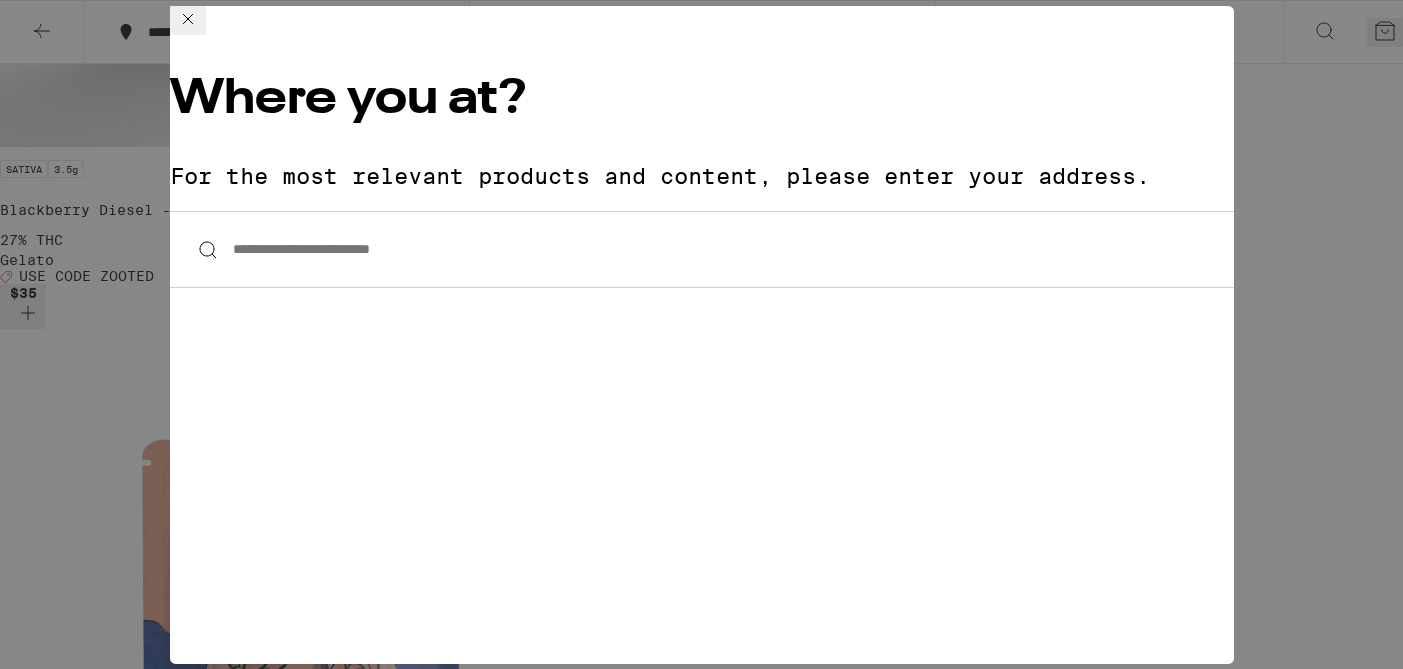 click on "**********" at bounding box center (702, 249) 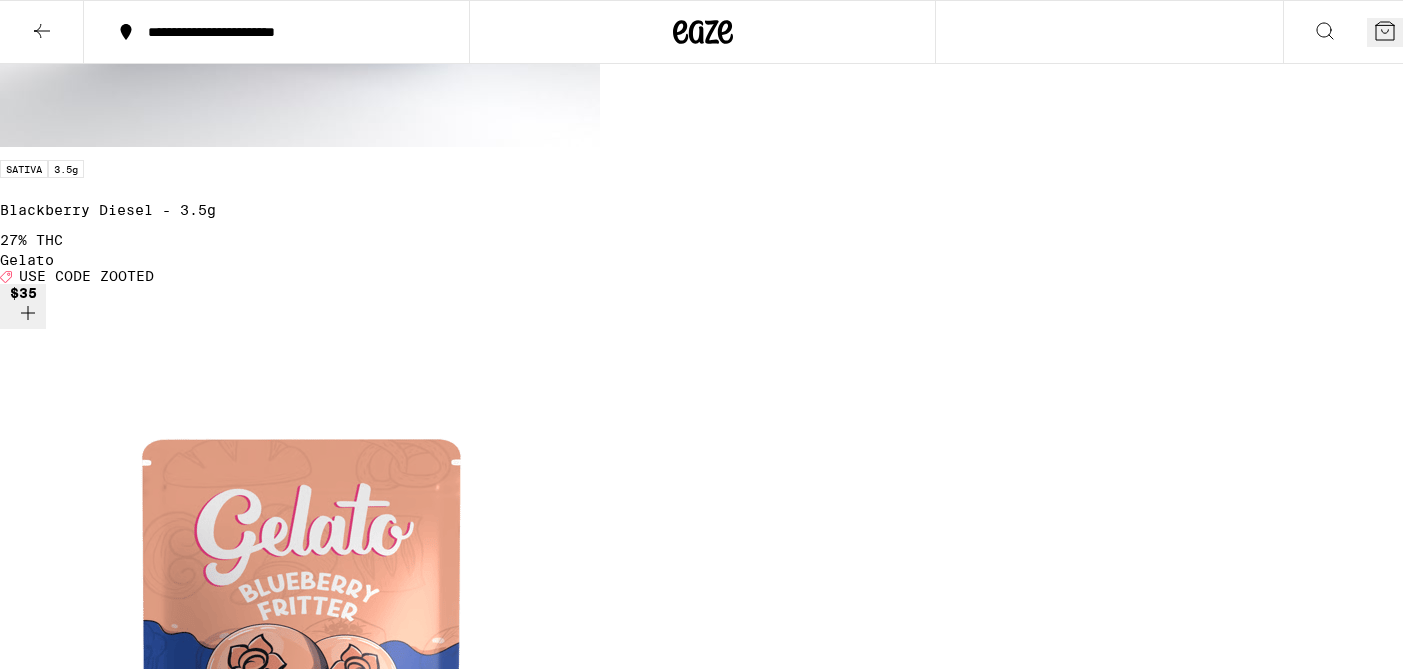 click 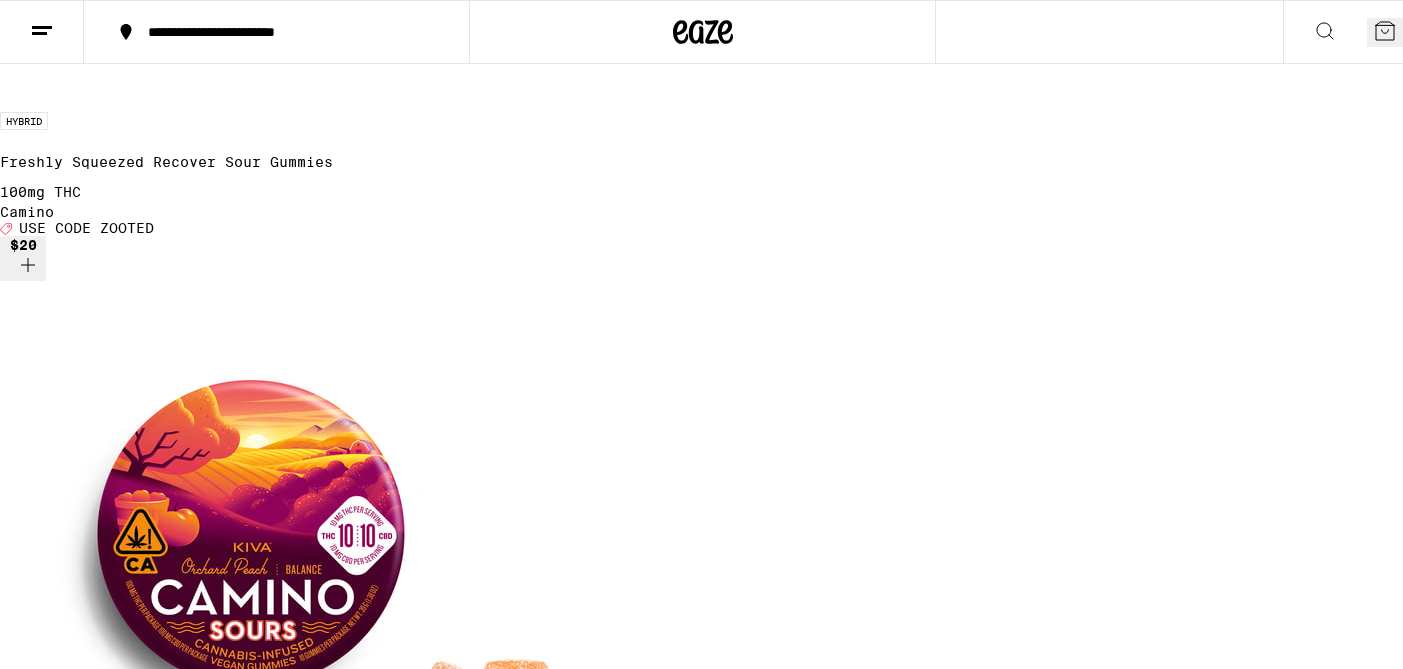 scroll, scrollTop: 0, scrollLeft: 0, axis: both 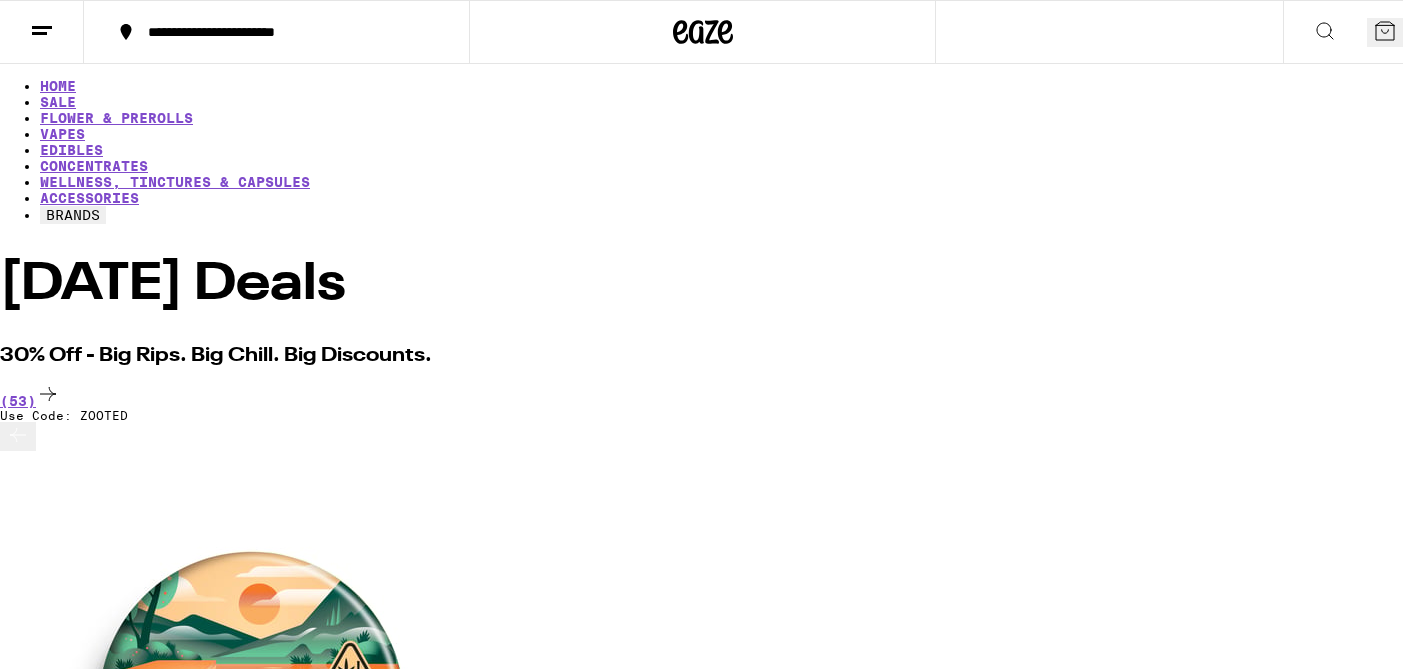 click 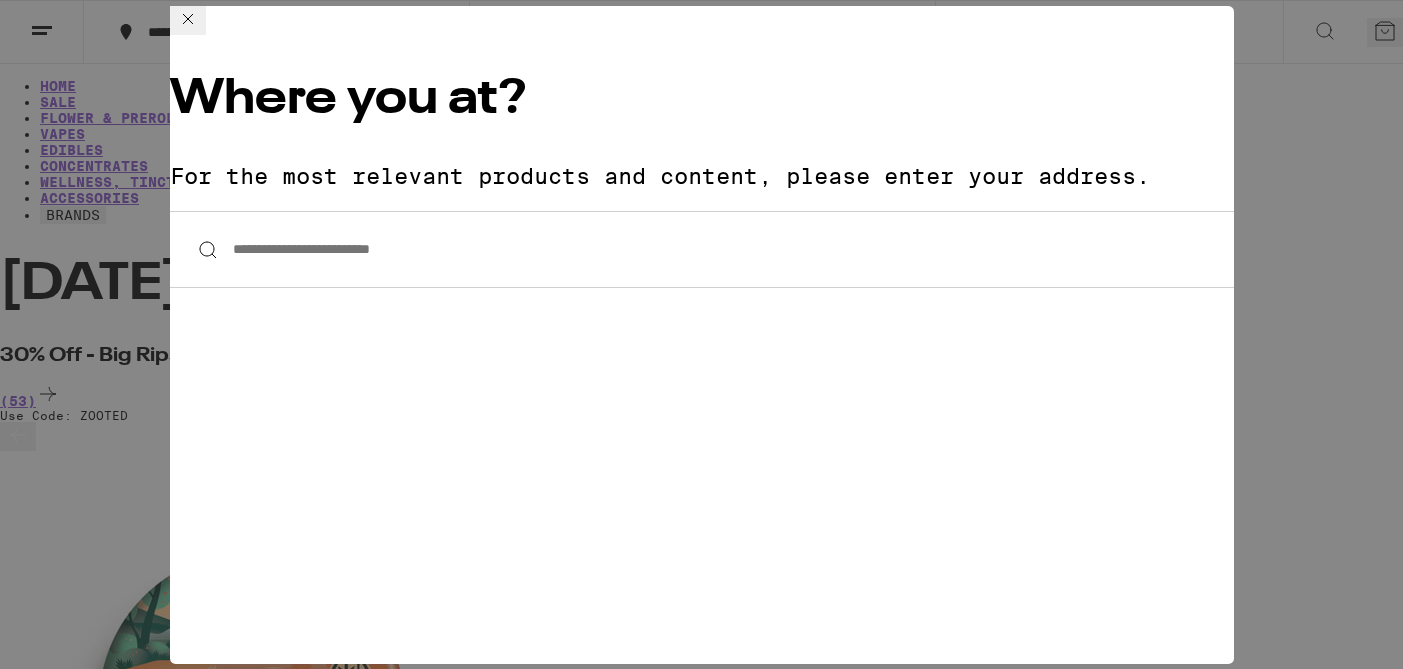 click on "**********" at bounding box center [701, 334] 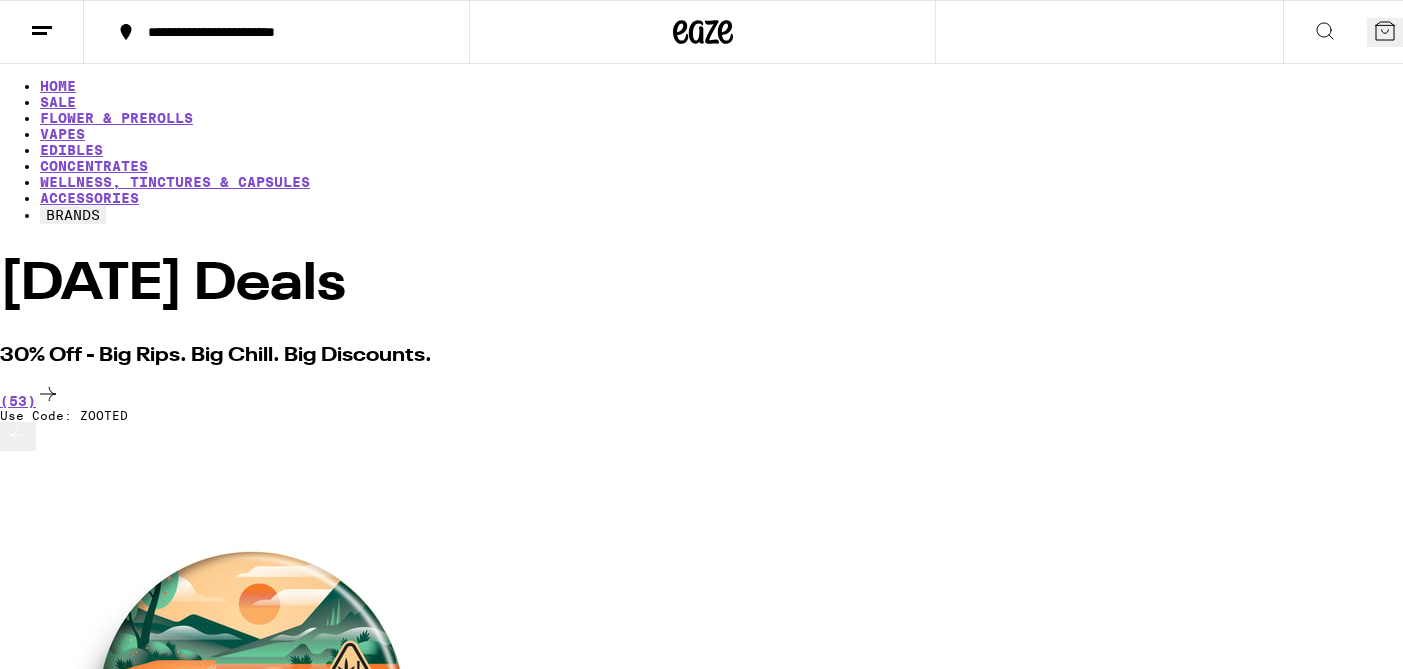 click 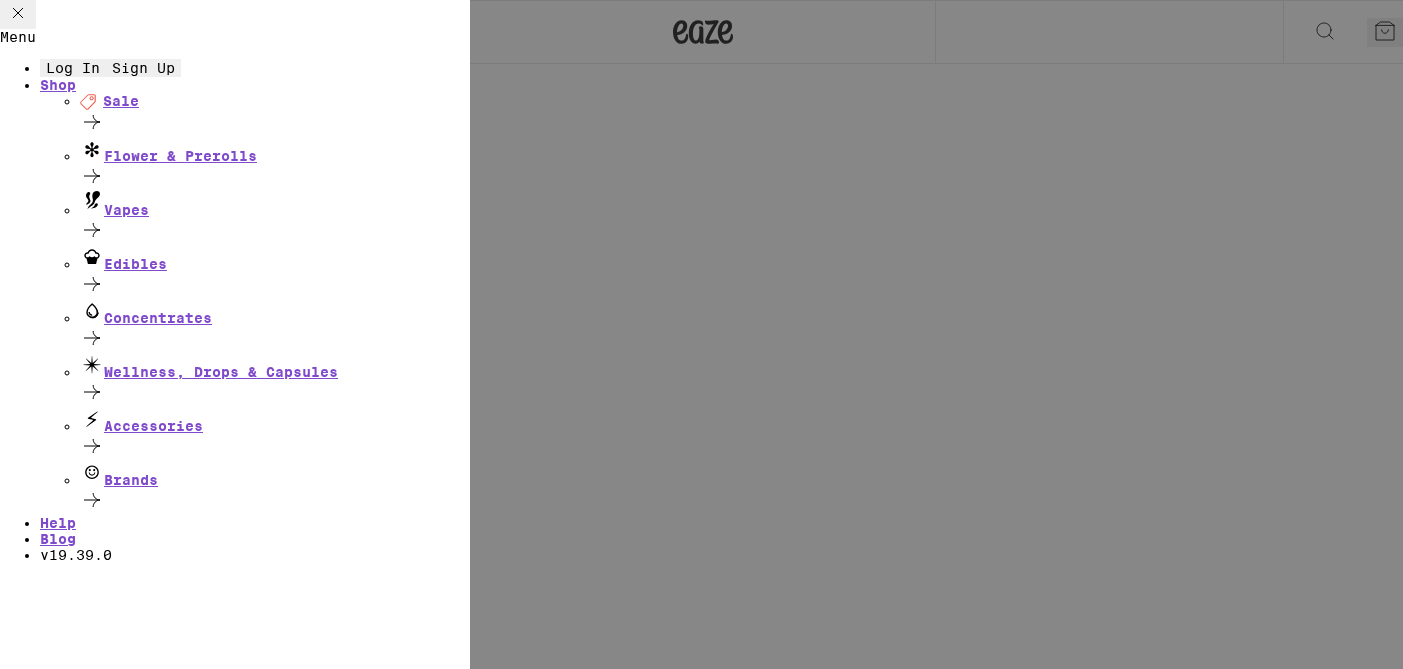 click on "Log In" at bounding box center [73, 68] 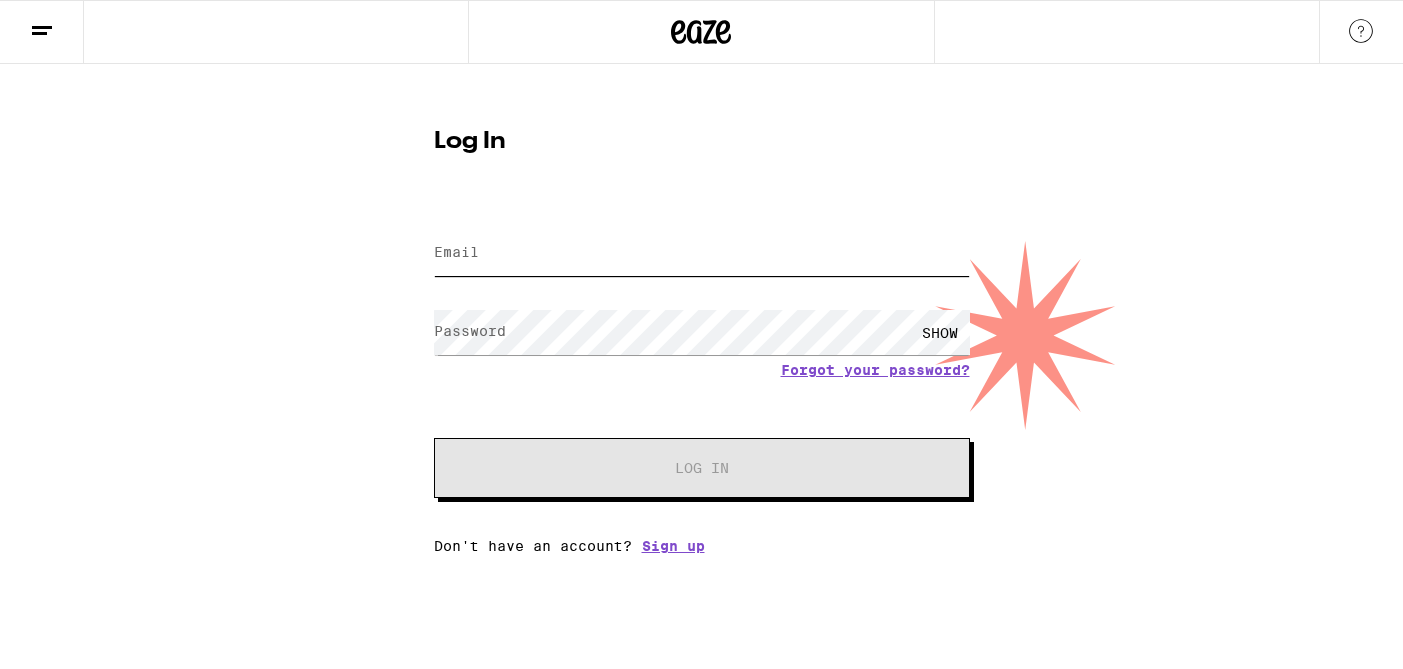 click on "Email" at bounding box center [702, 253] 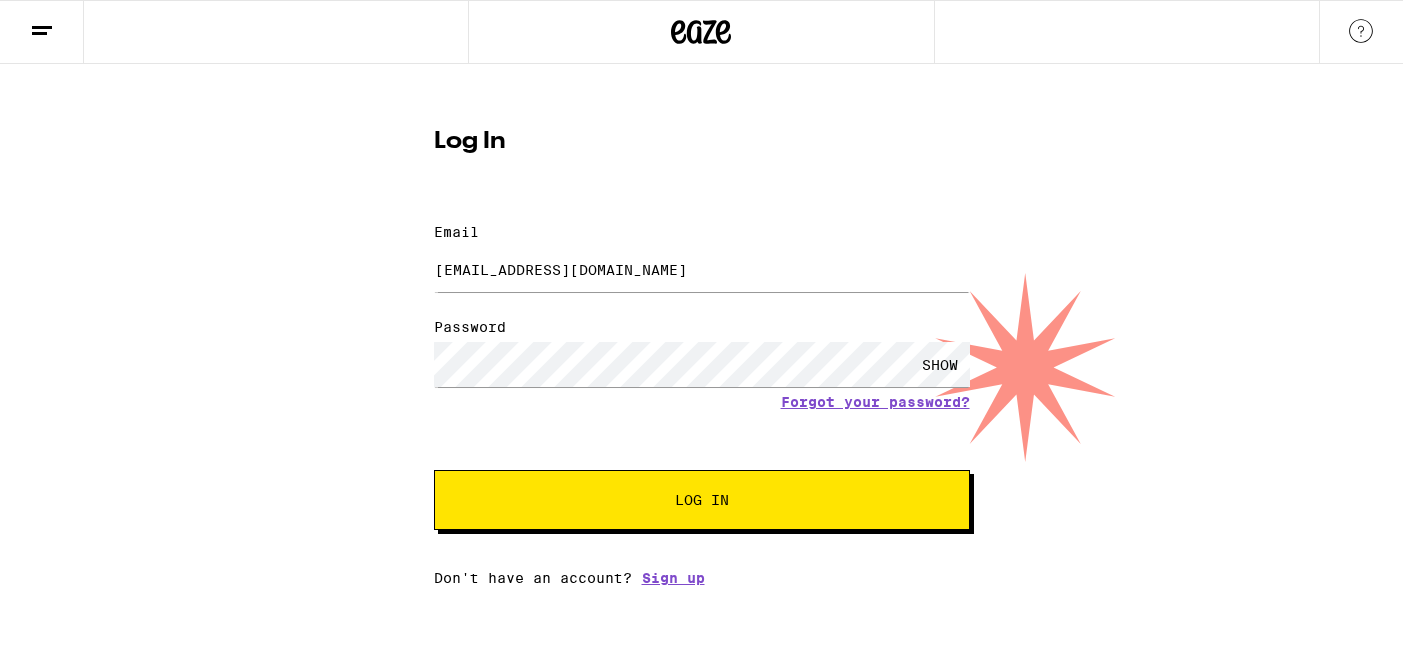 click on "Log In" at bounding box center (702, 500) 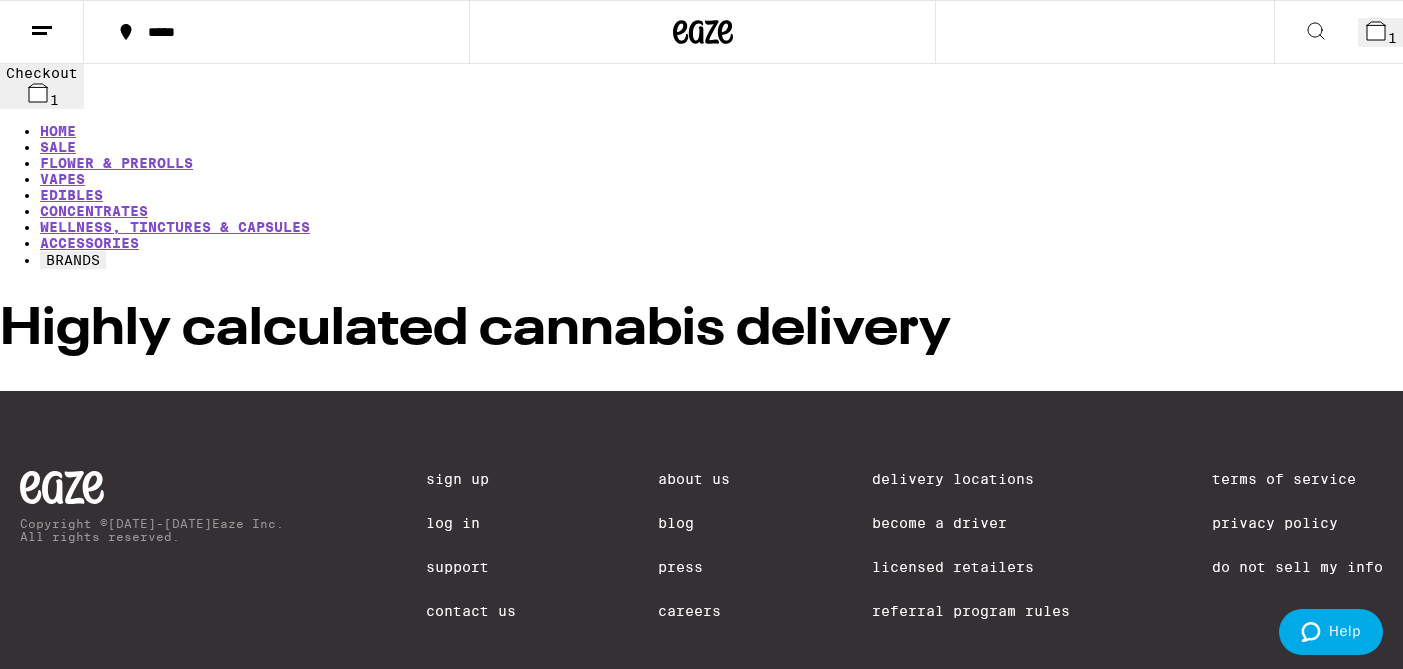 scroll, scrollTop: 0, scrollLeft: 0, axis: both 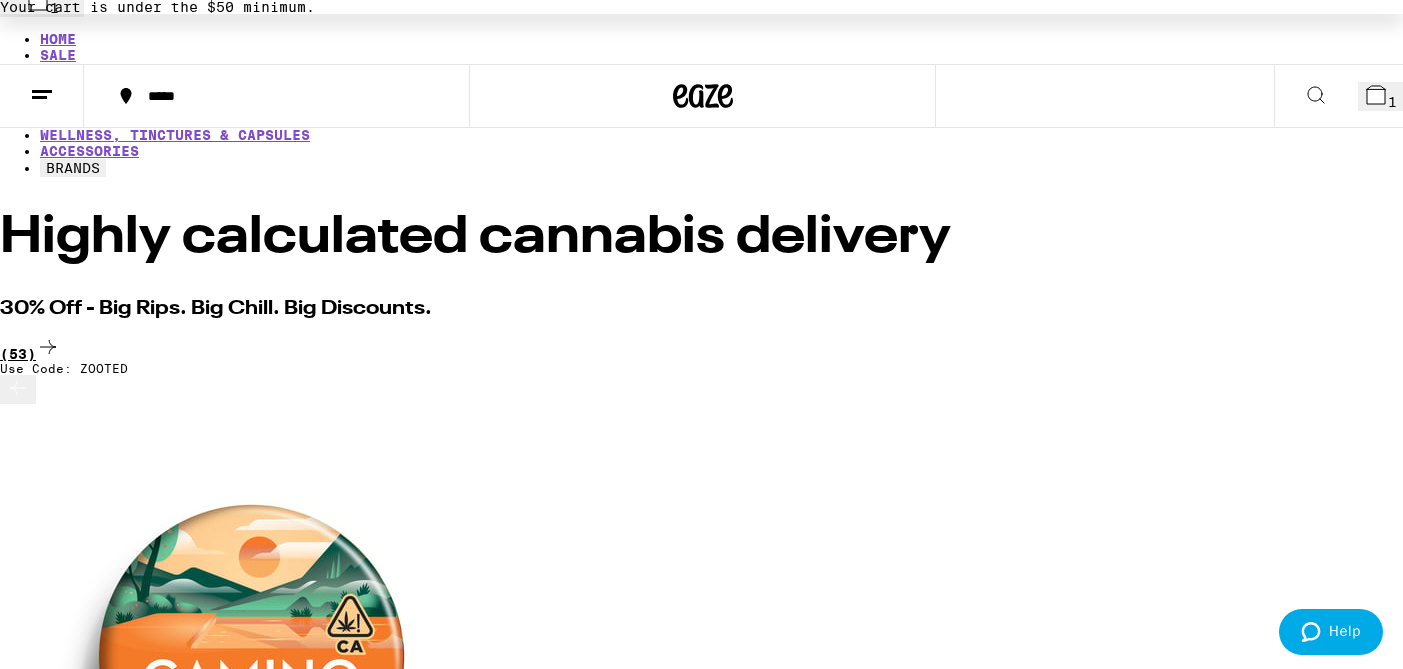 click on "(53)" at bounding box center (701, 348) 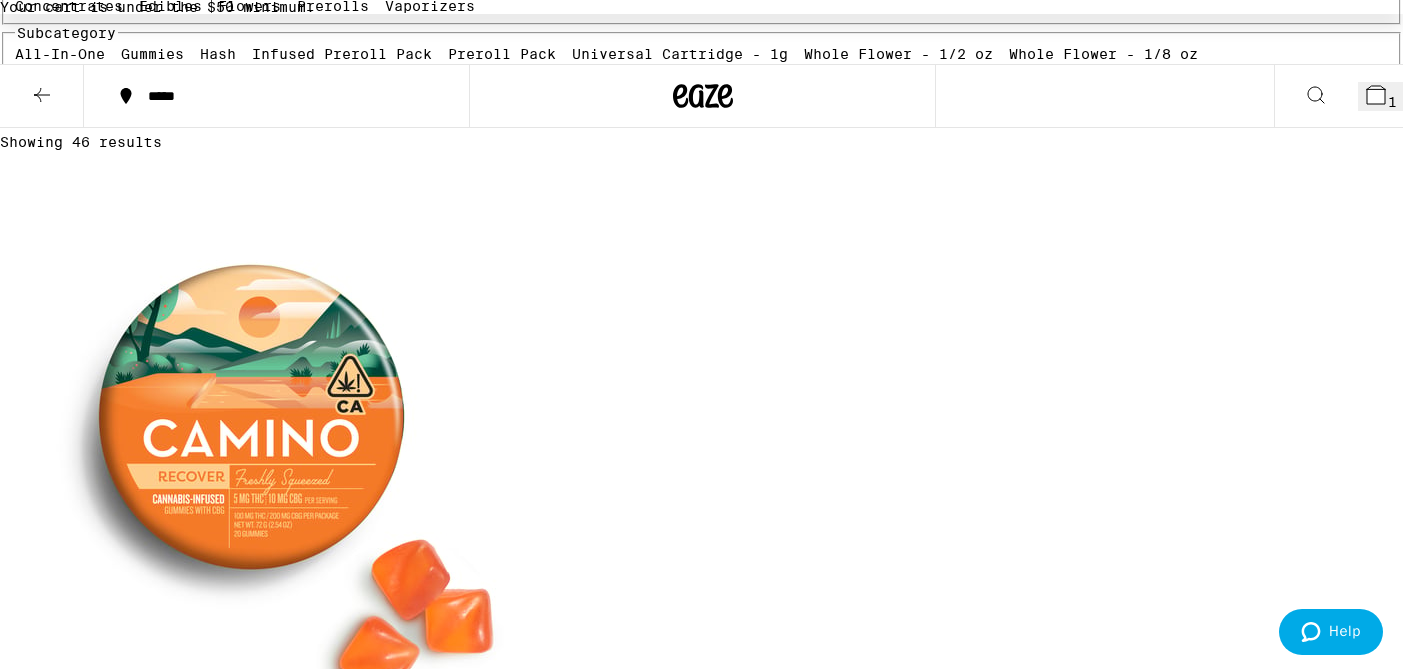 scroll, scrollTop: 404, scrollLeft: 0, axis: vertical 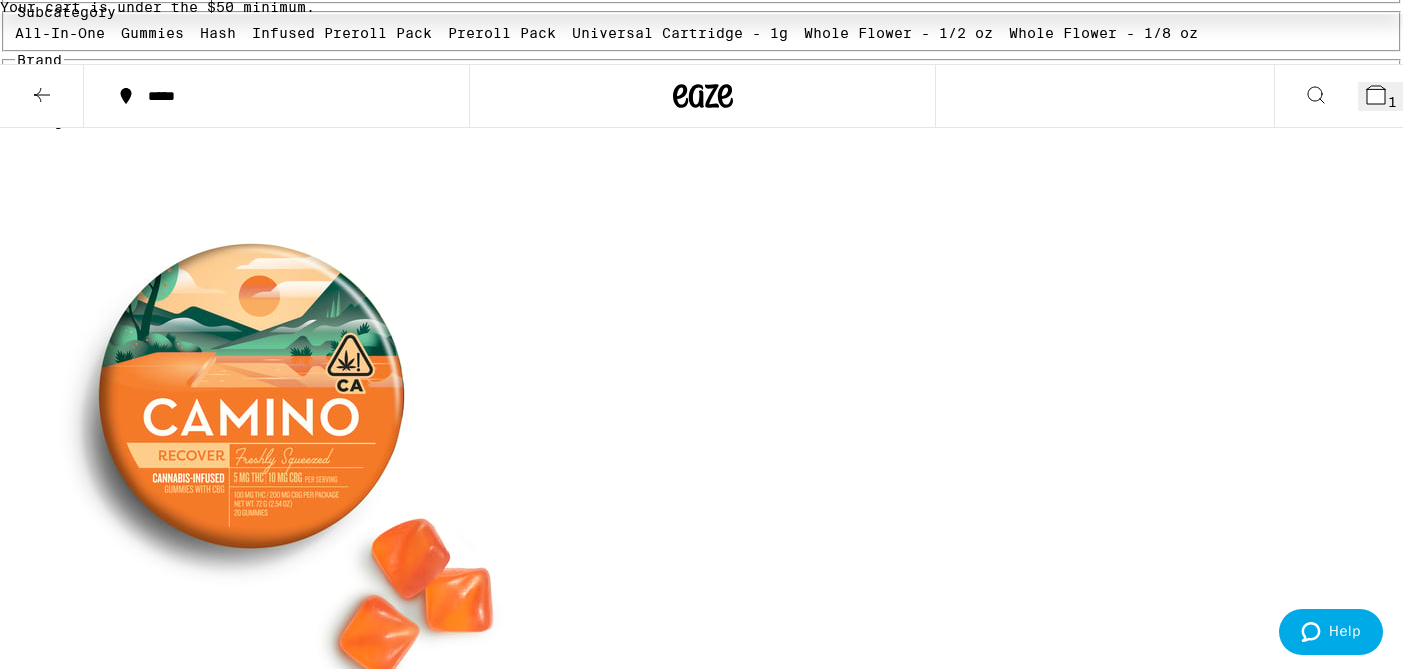click on "Flowers" at bounding box center [249, -15] 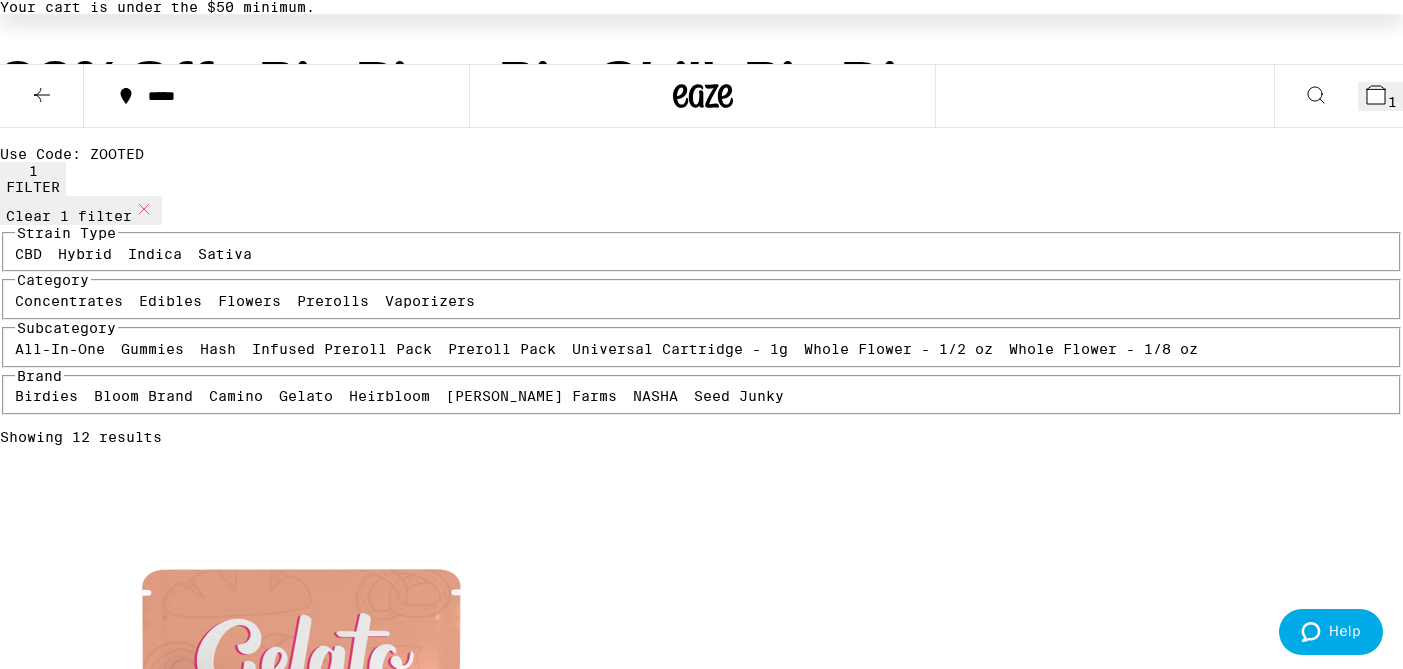 scroll, scrollTop: 81, scrollLeft: 0, axis: vertical 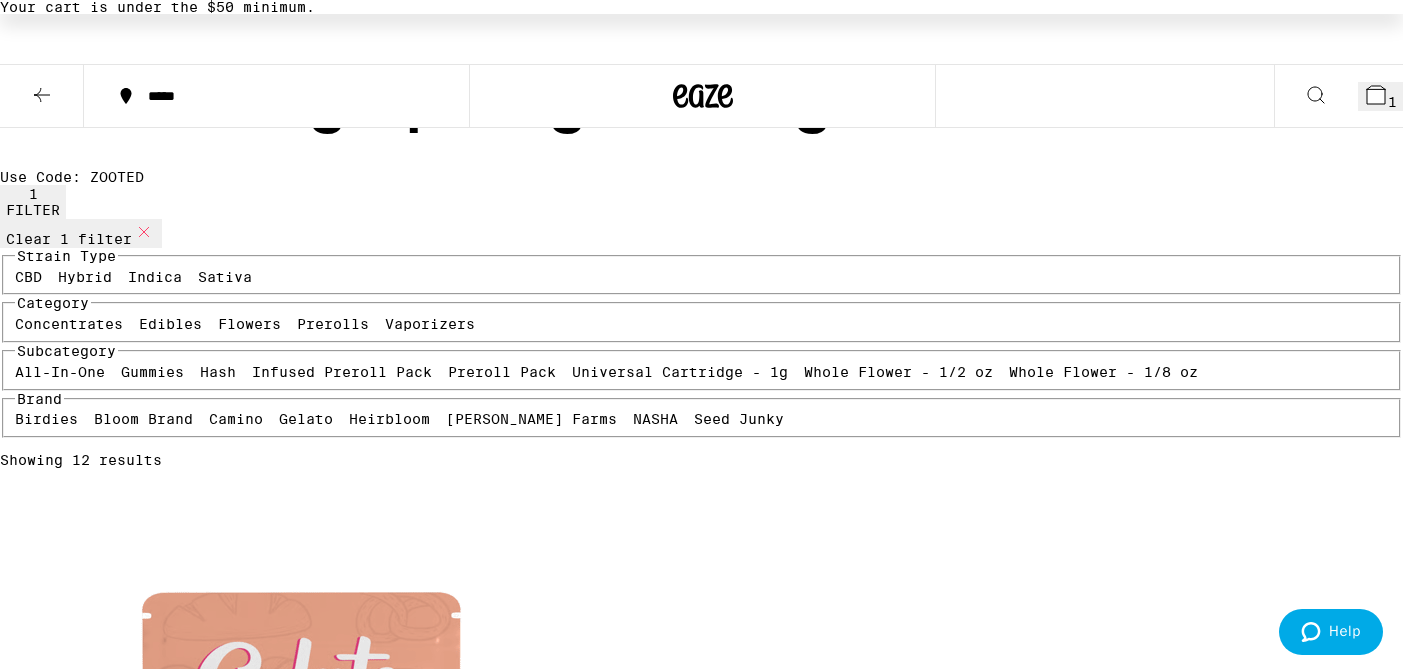 click on "Indica" at bounding box center [155, 277] 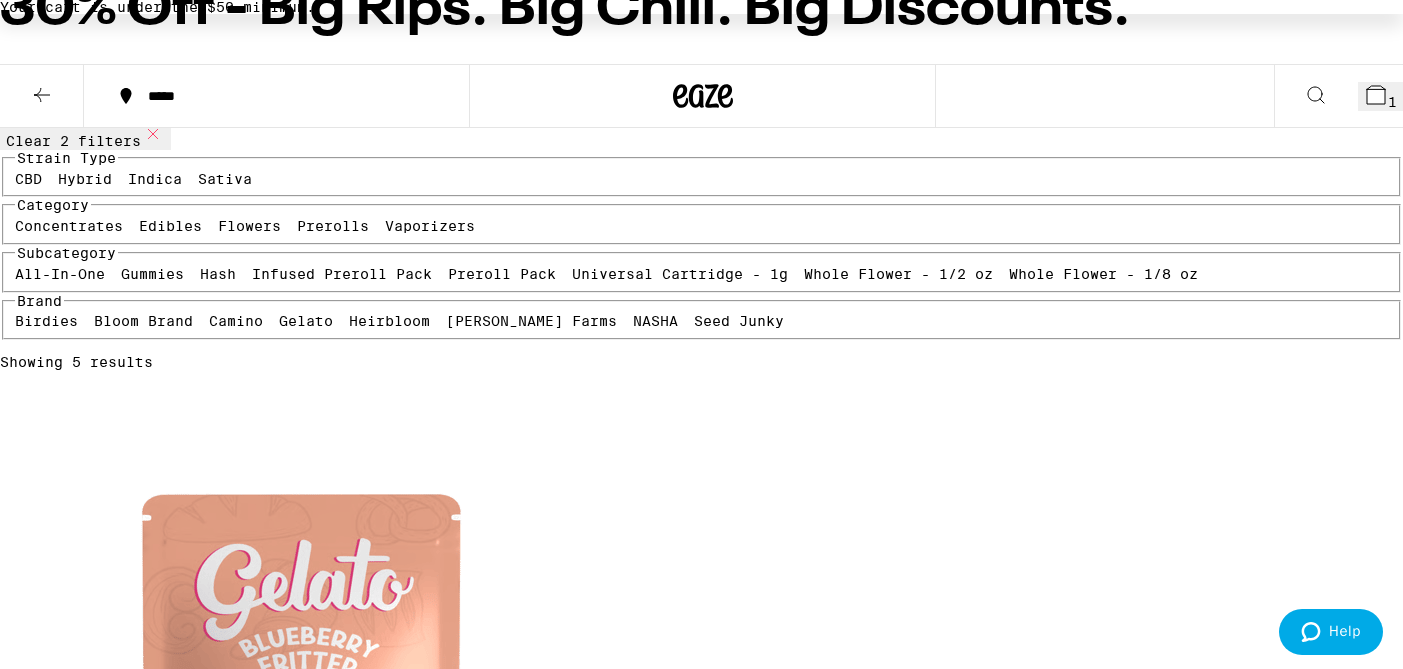 scroll, scrollTop: 143, scrollLeft: 0, axis: vertical 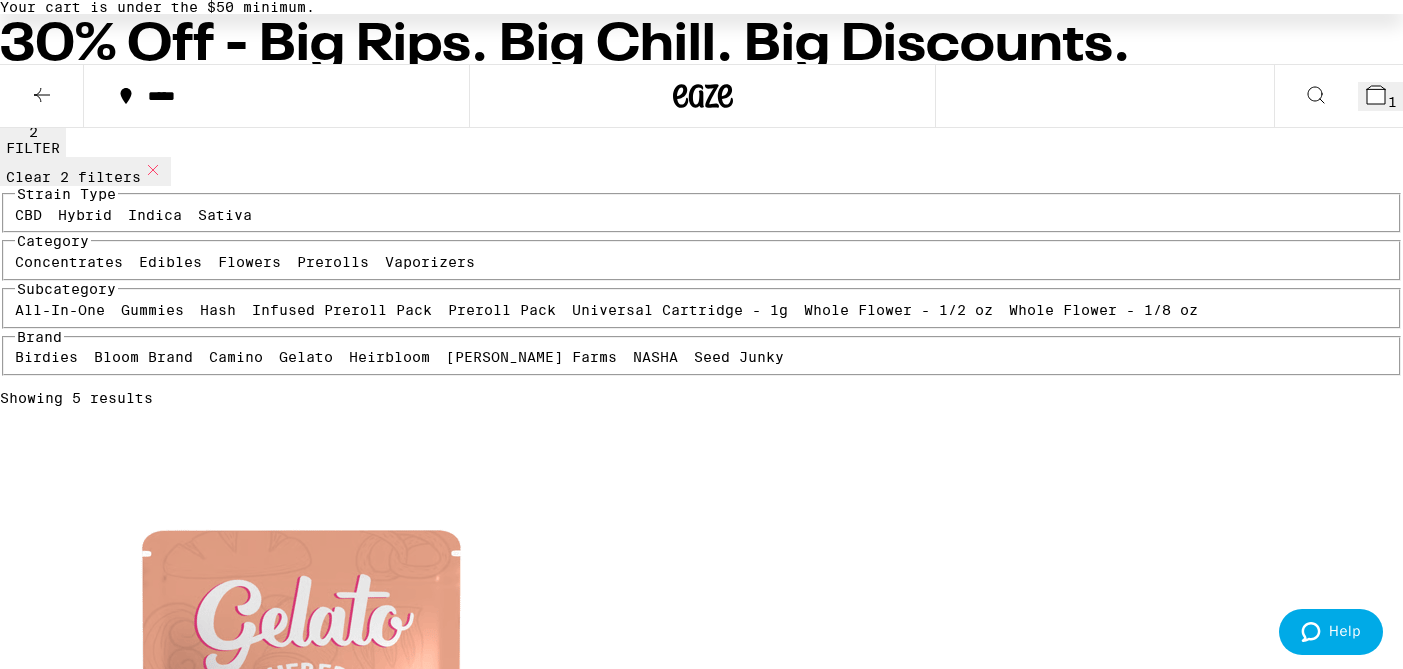 click on "Strain Type CBD Hybrid Indica Sativa" at bounding box center (701, 210) 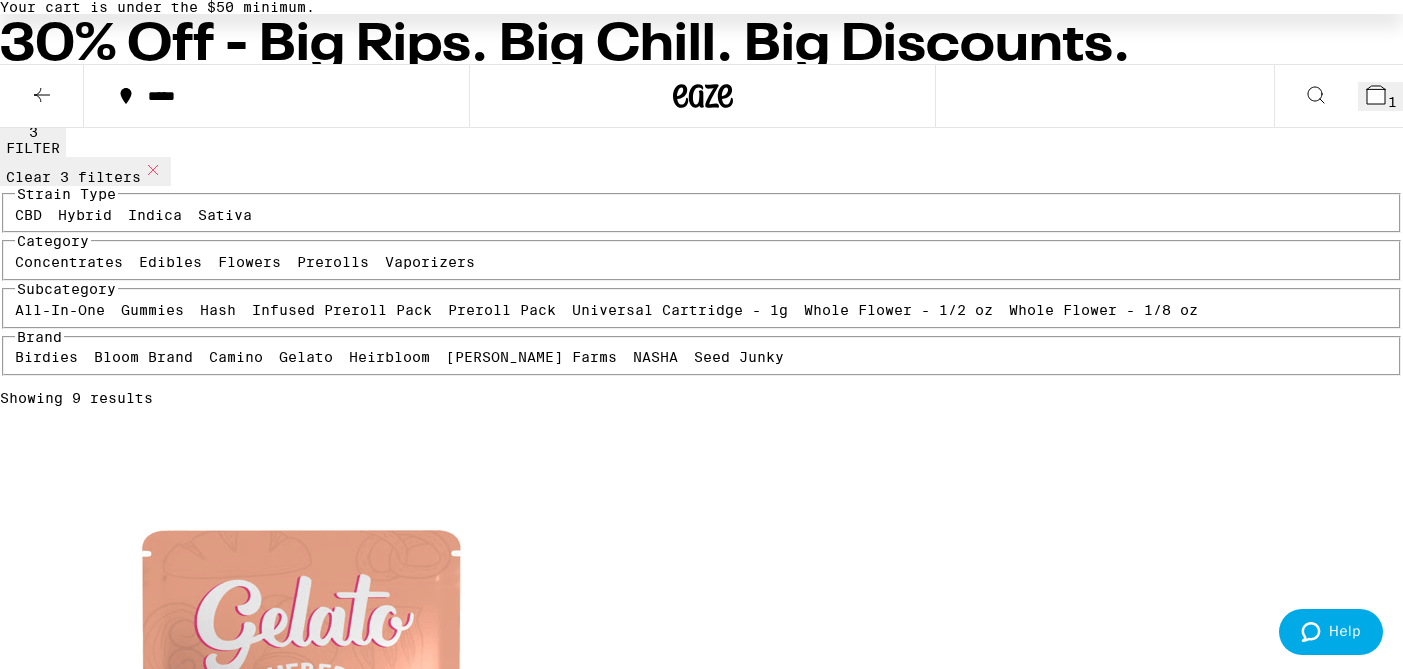 click on "Hybrid" at bounding box center (85, 215) 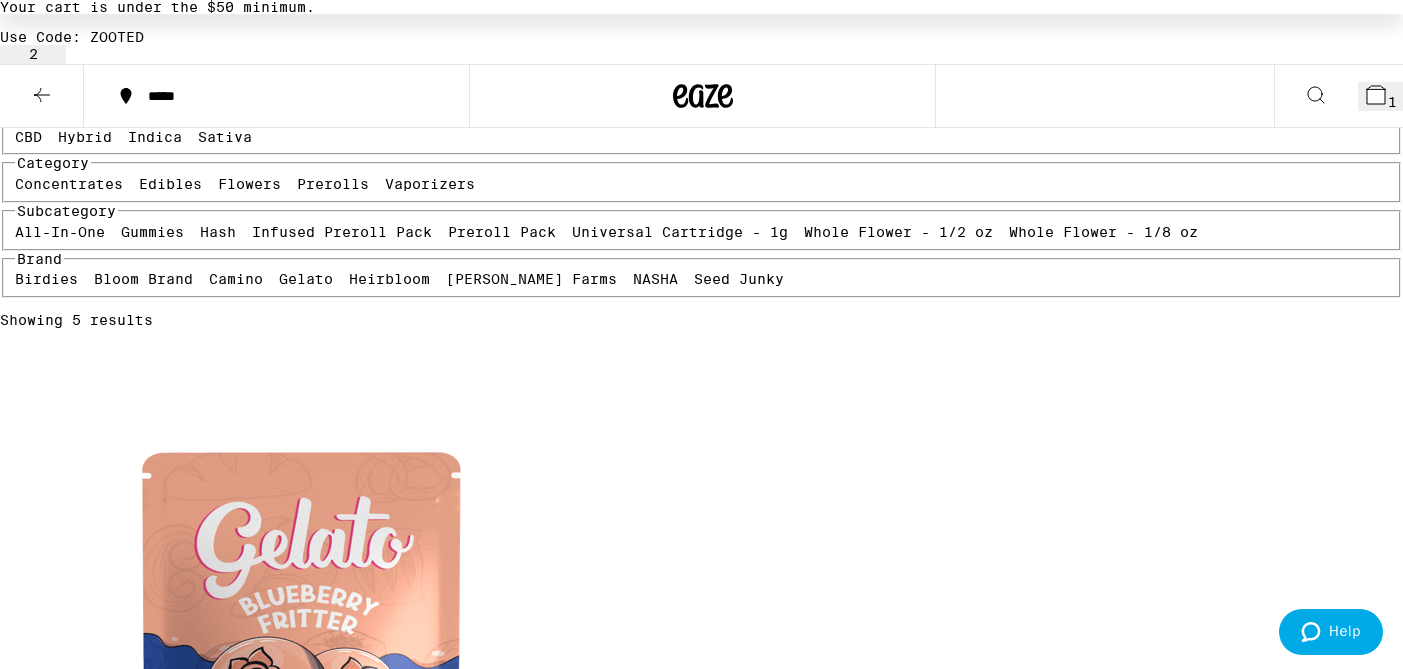scroll, scrollTop: 229, scrollLeft: 0, axis: vertical 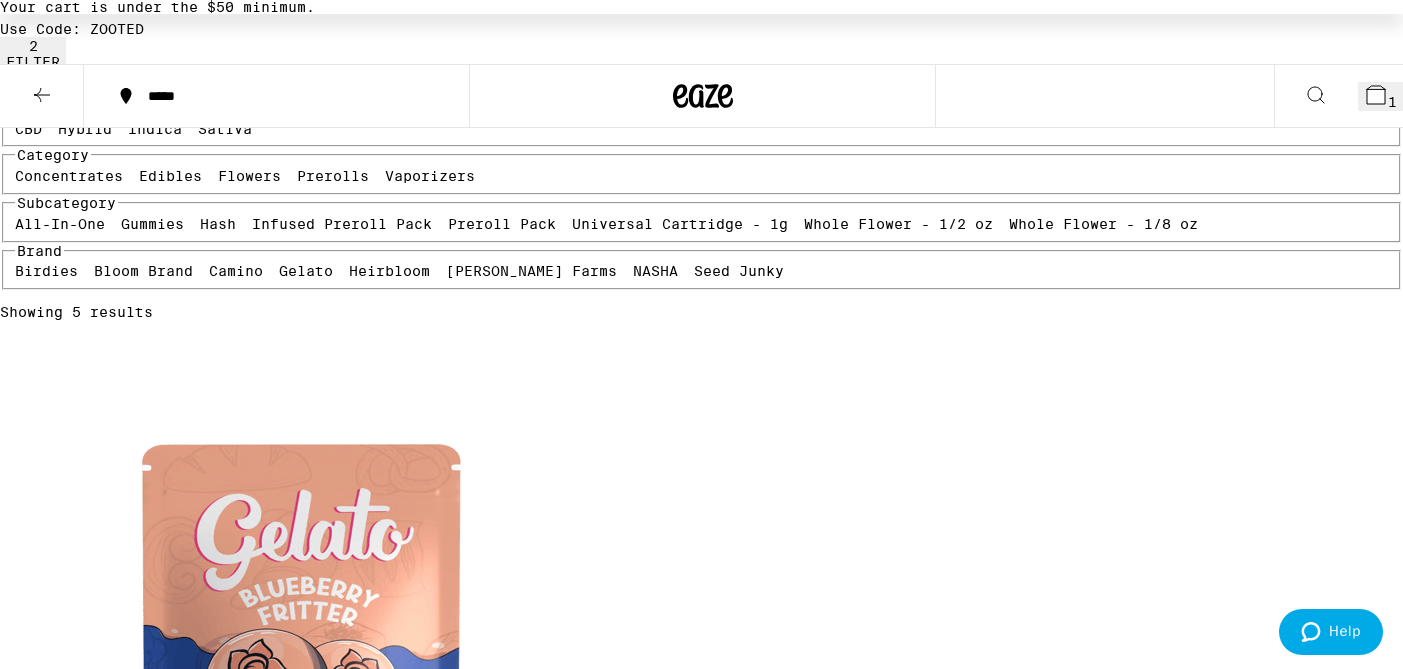 click at bounding box center (300, 1416) 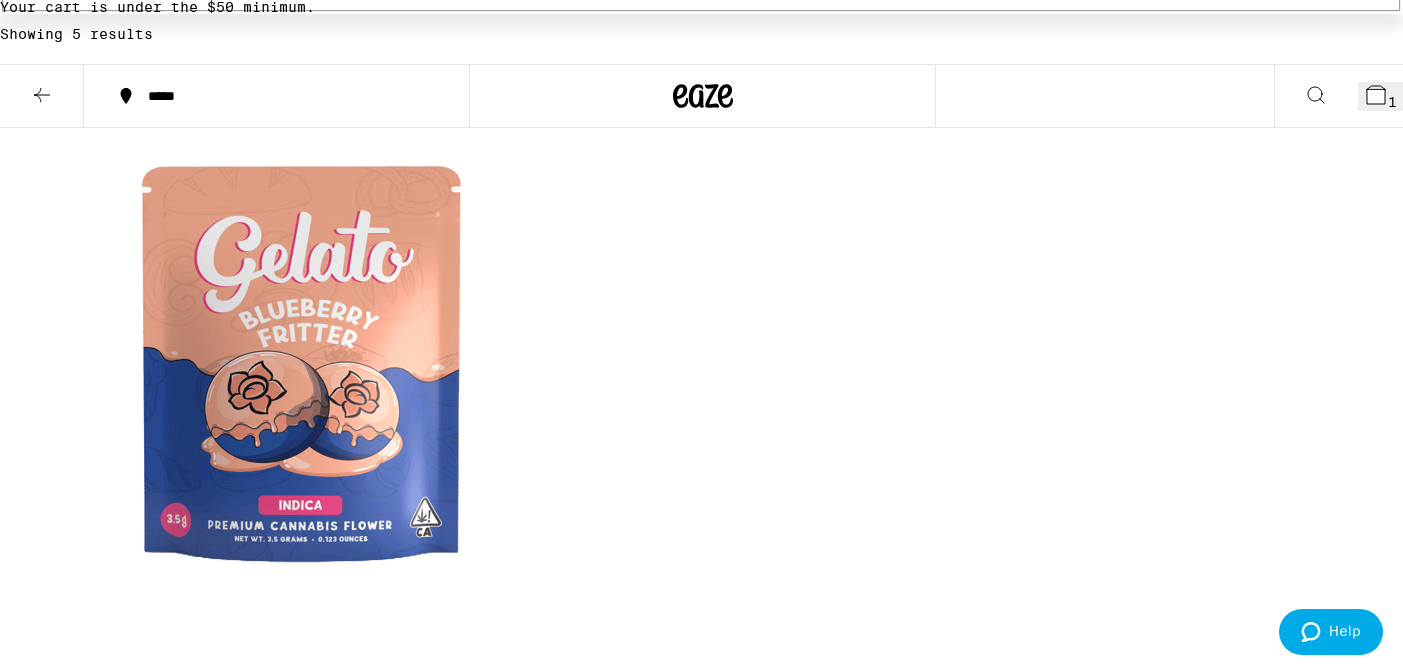 scroll, scrollTop: 517, scrollLeft: 0, axis: vertical 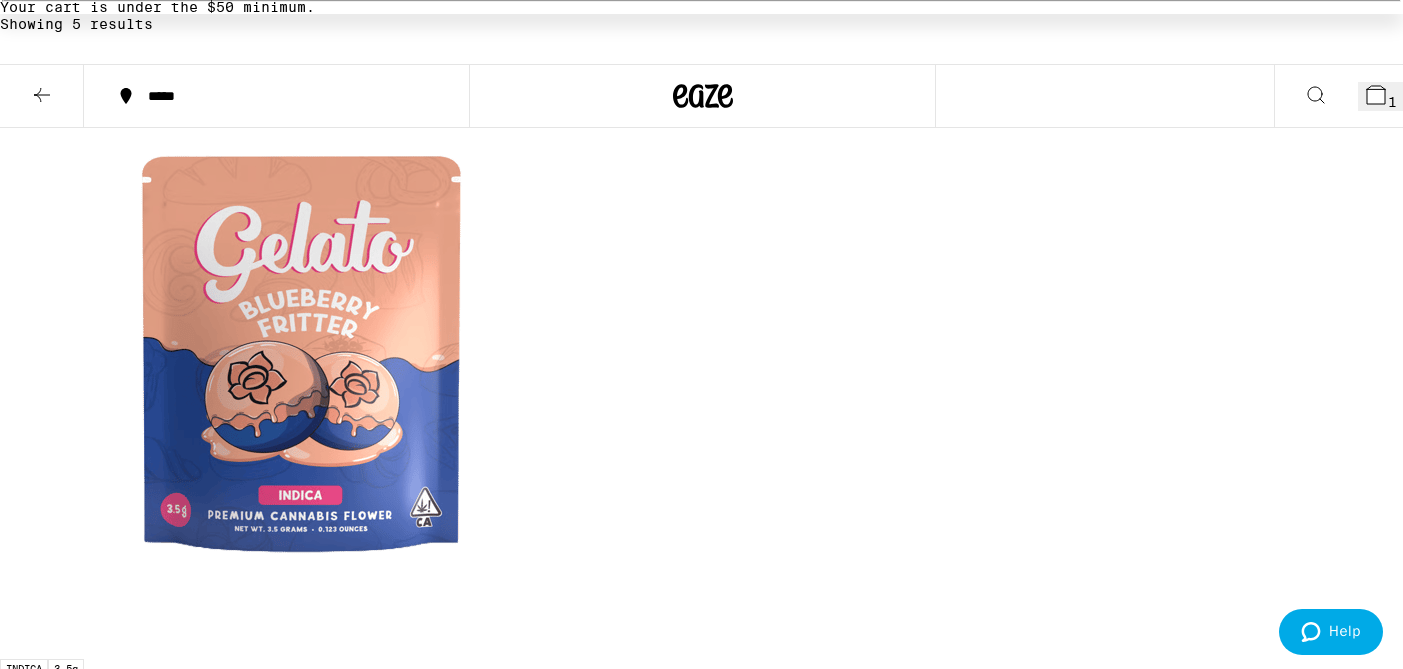 click at bounding box center (300, 3463) 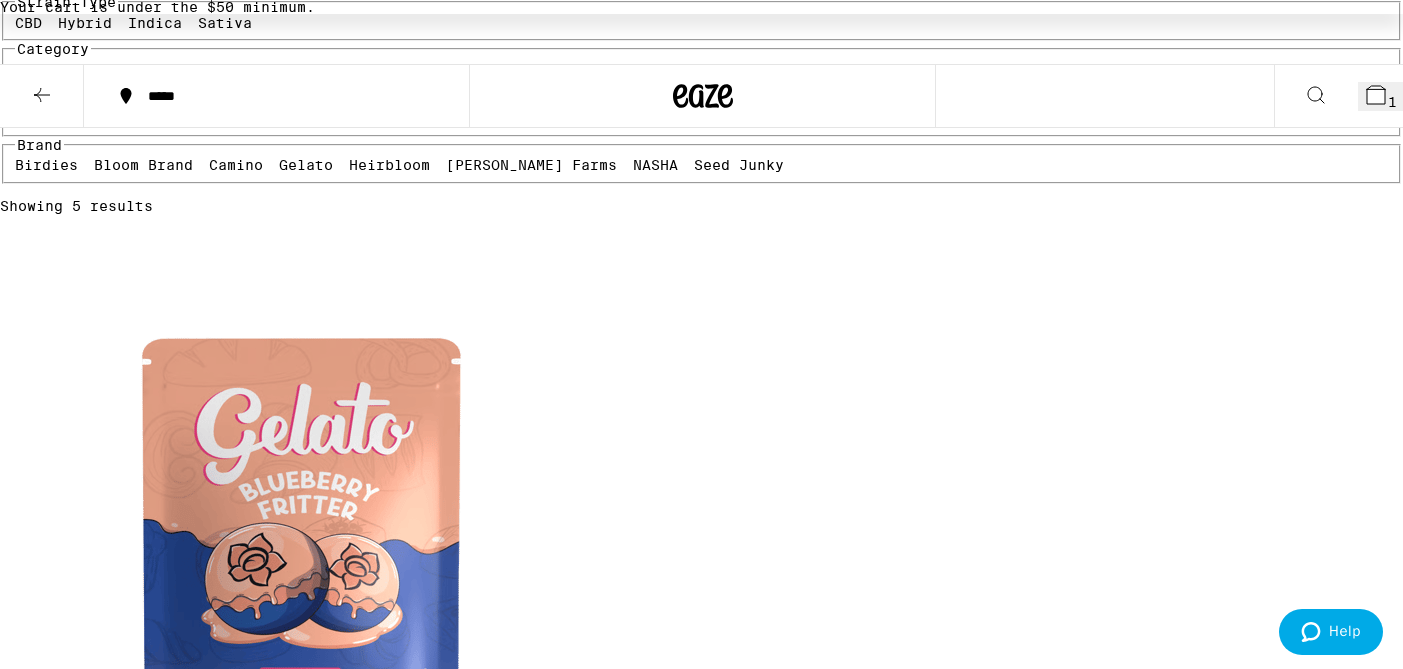 scroll, scrollTop: 315, scrollLeft: 0, axis: vertical 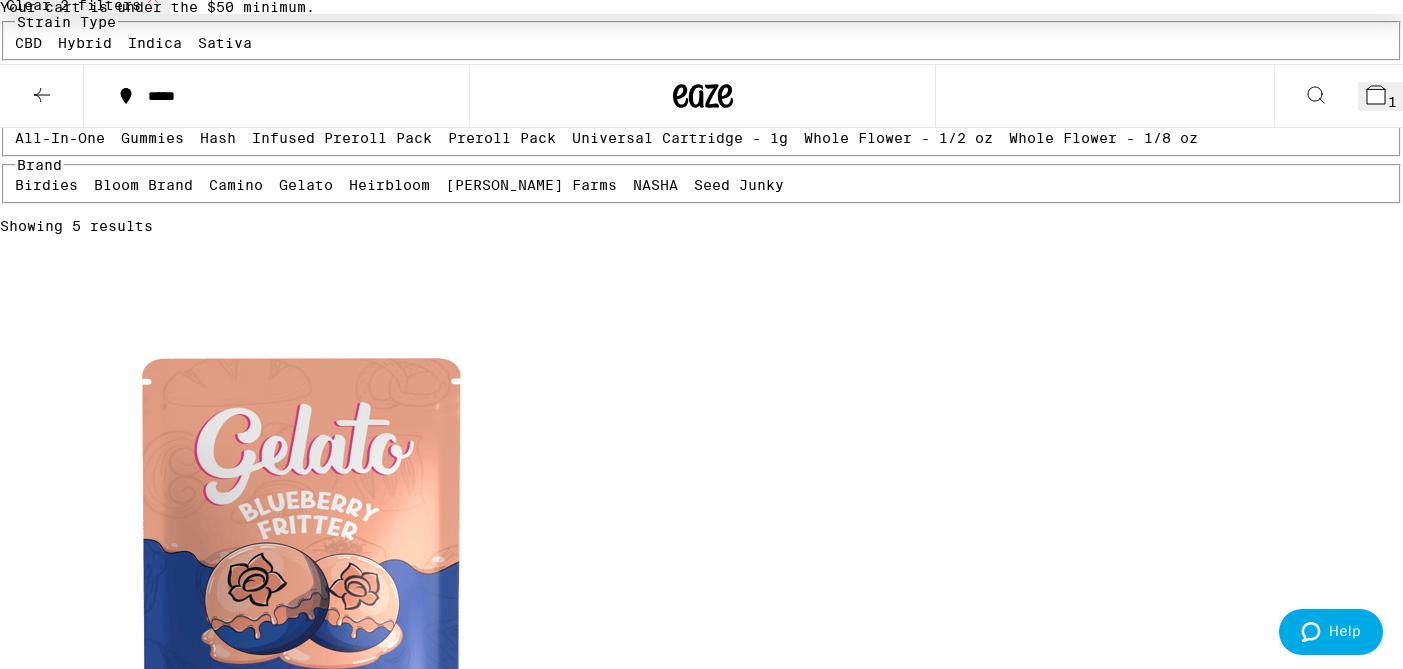 click at bounding box center (300, 1330) 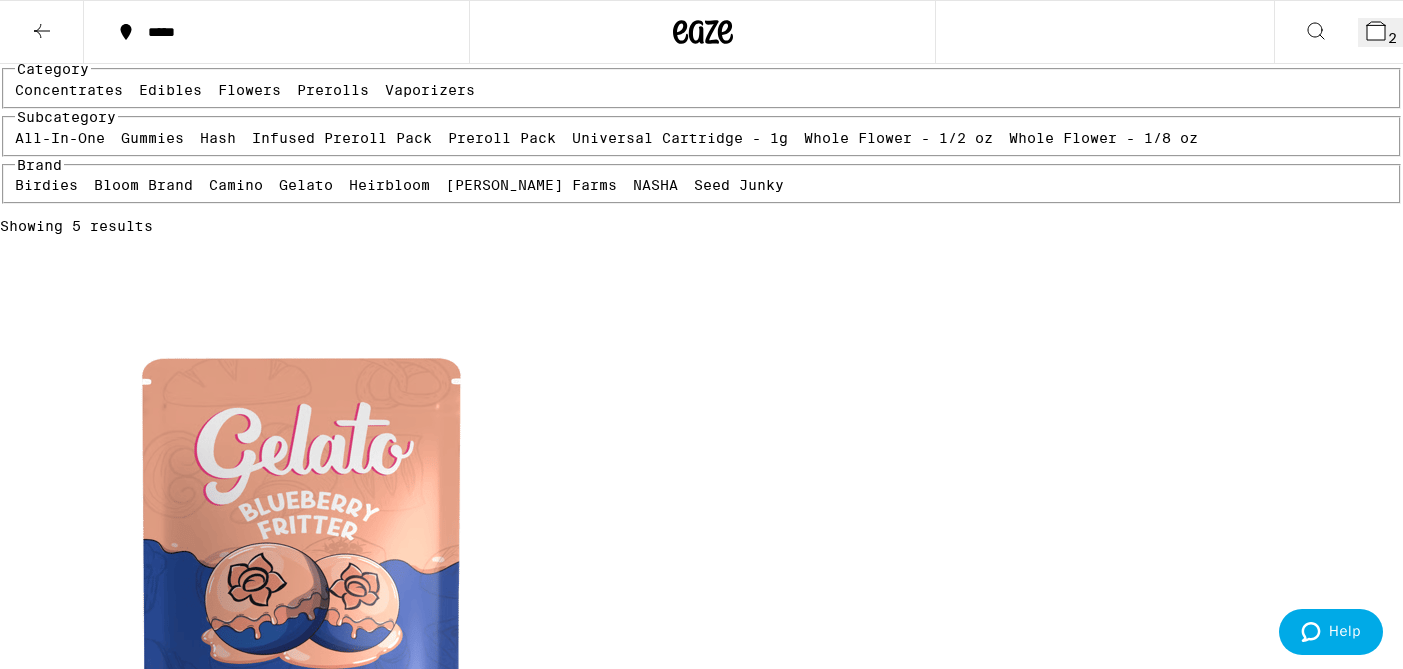 scroll, scrollTop: 0, scrollLeft: 0, axis: both 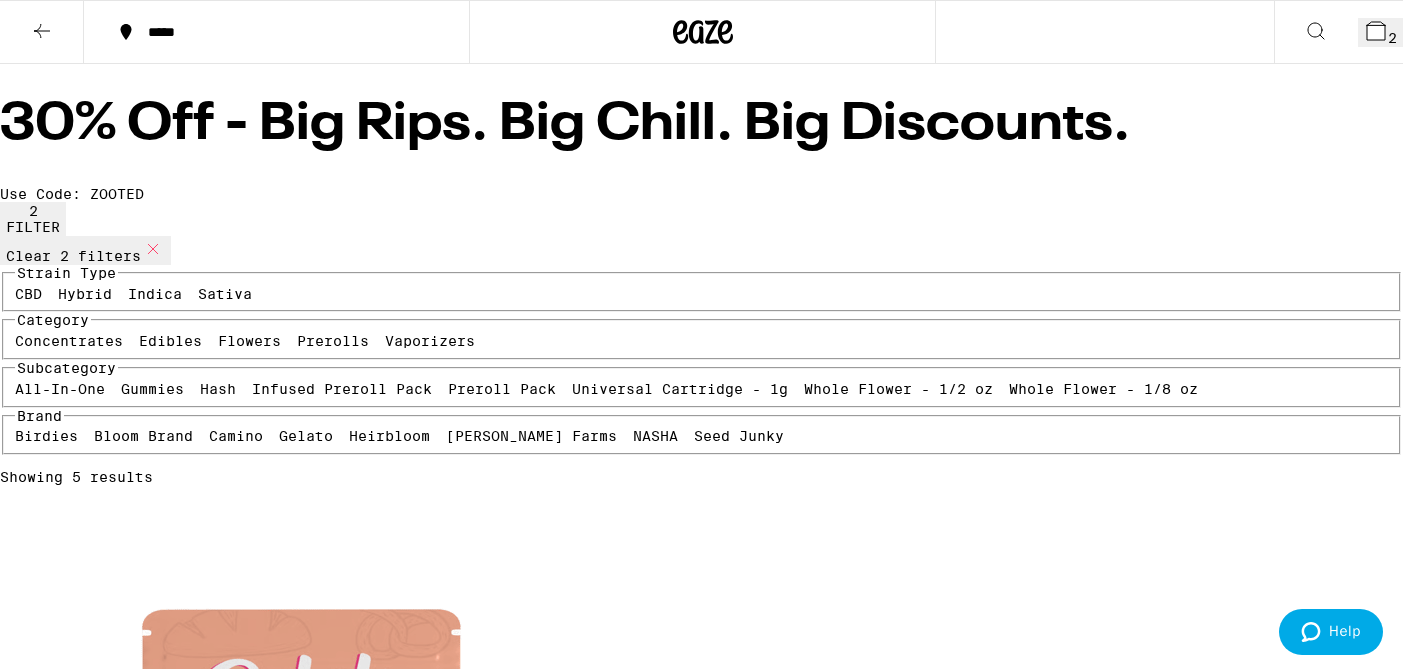 click on "Hybrid" at bounding box center (85, 294) 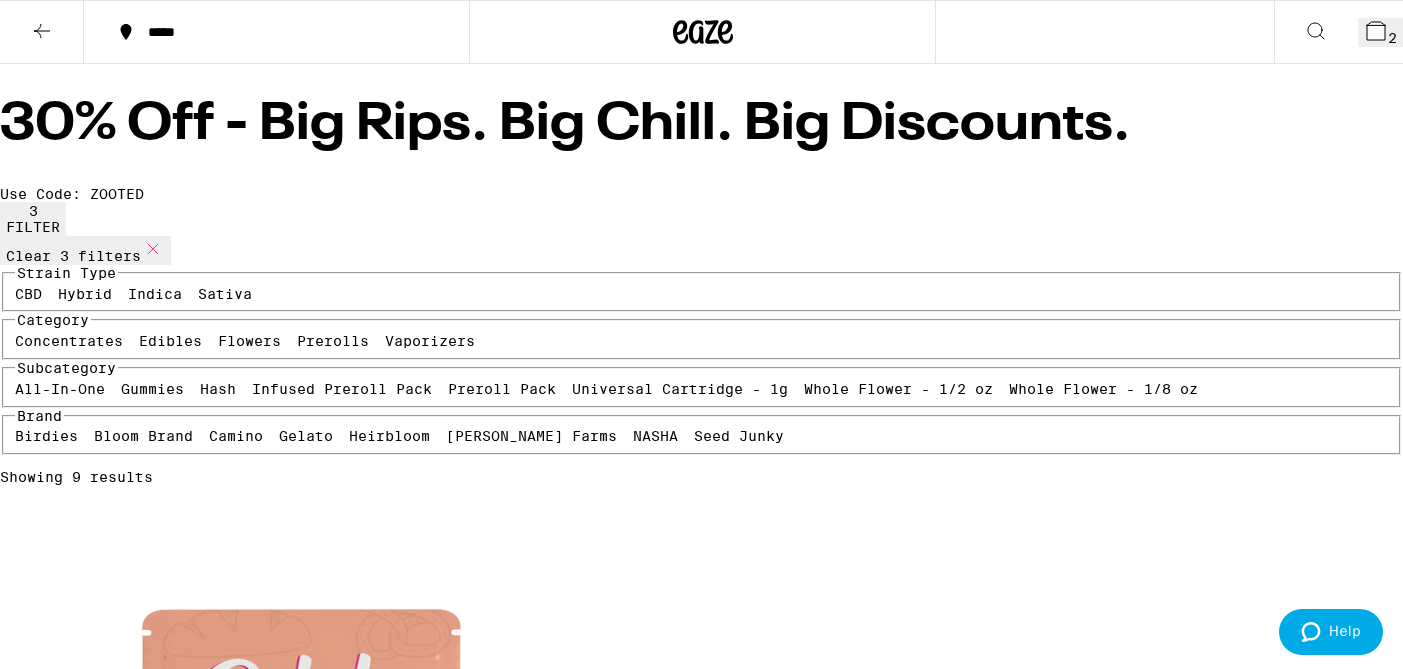 click on "Indica" at bounding box center (155, 294) 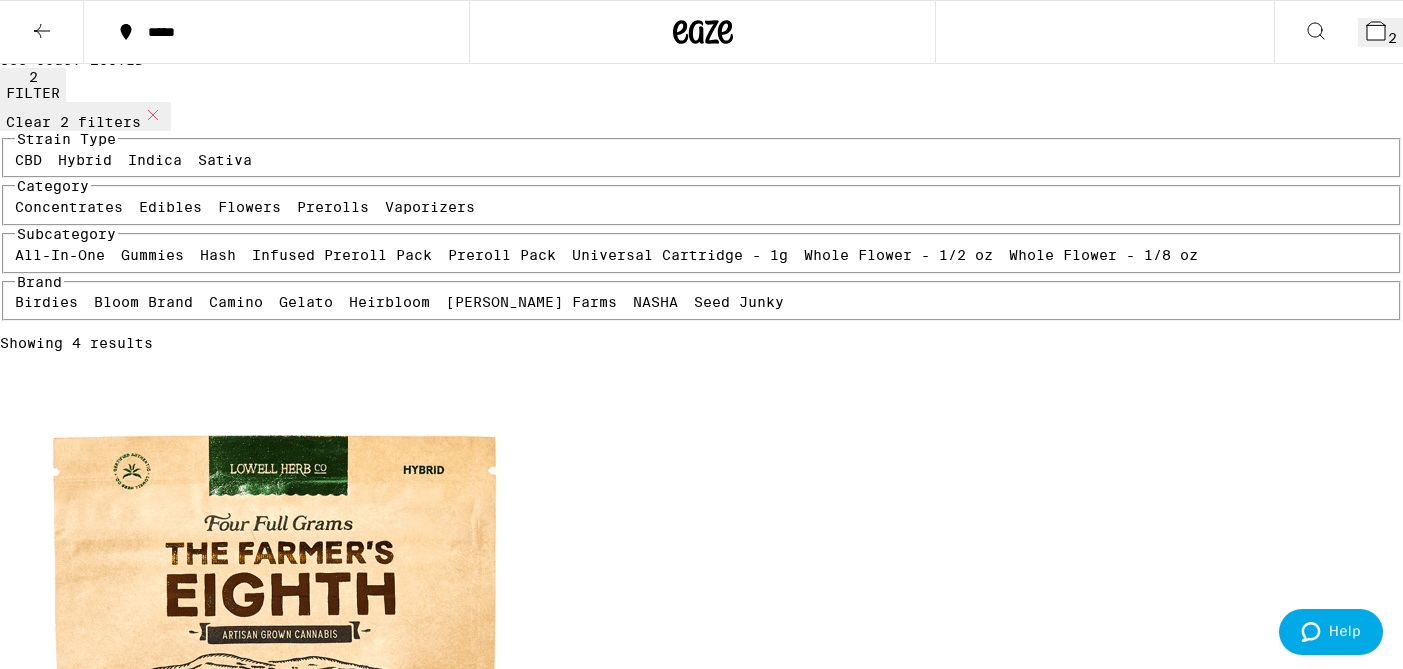 scroll, scrollTop: 128, scrollLeft: 0, axis: vertical 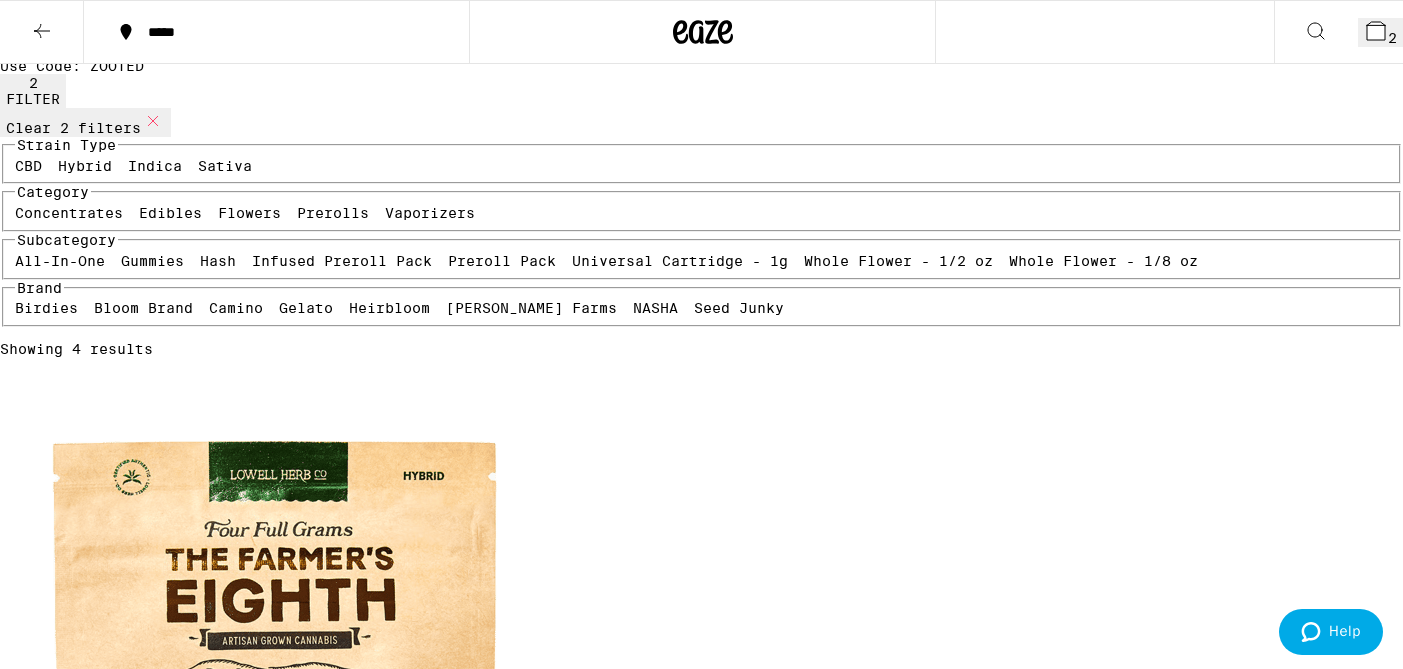 click at bounding box center [300, 2235] 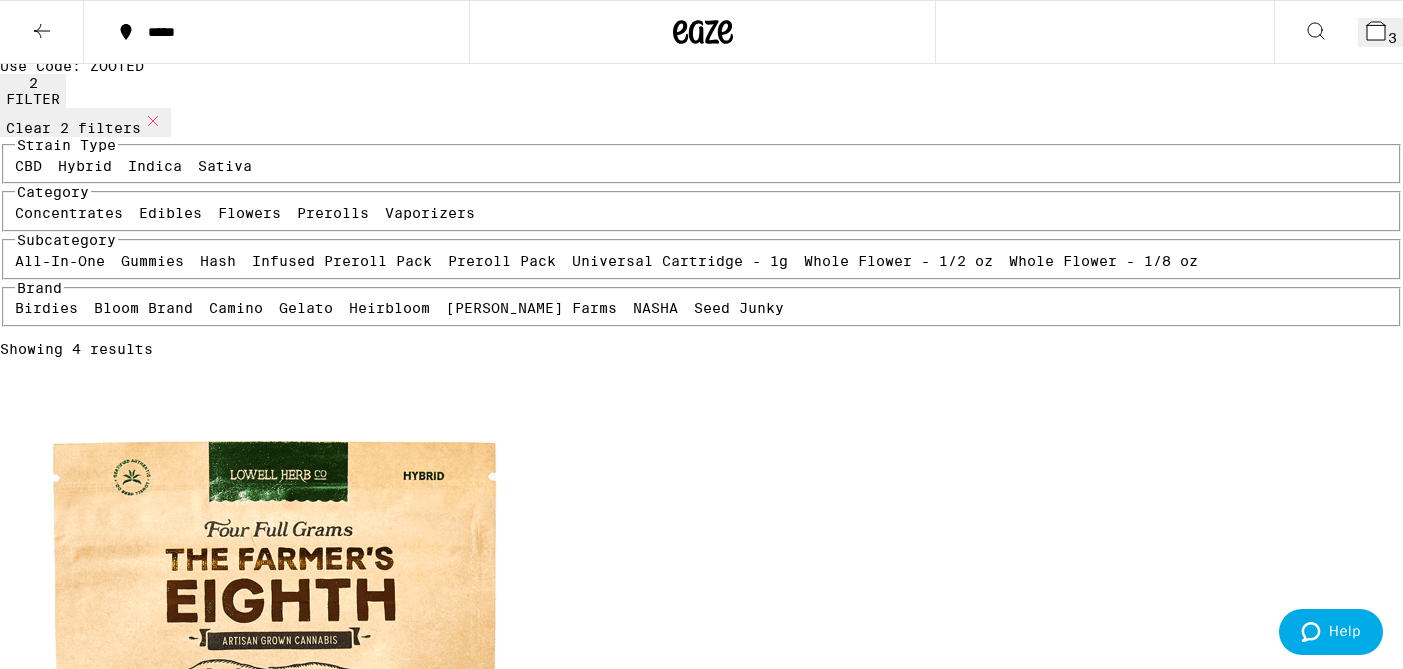click at bounding box center [300, 671] 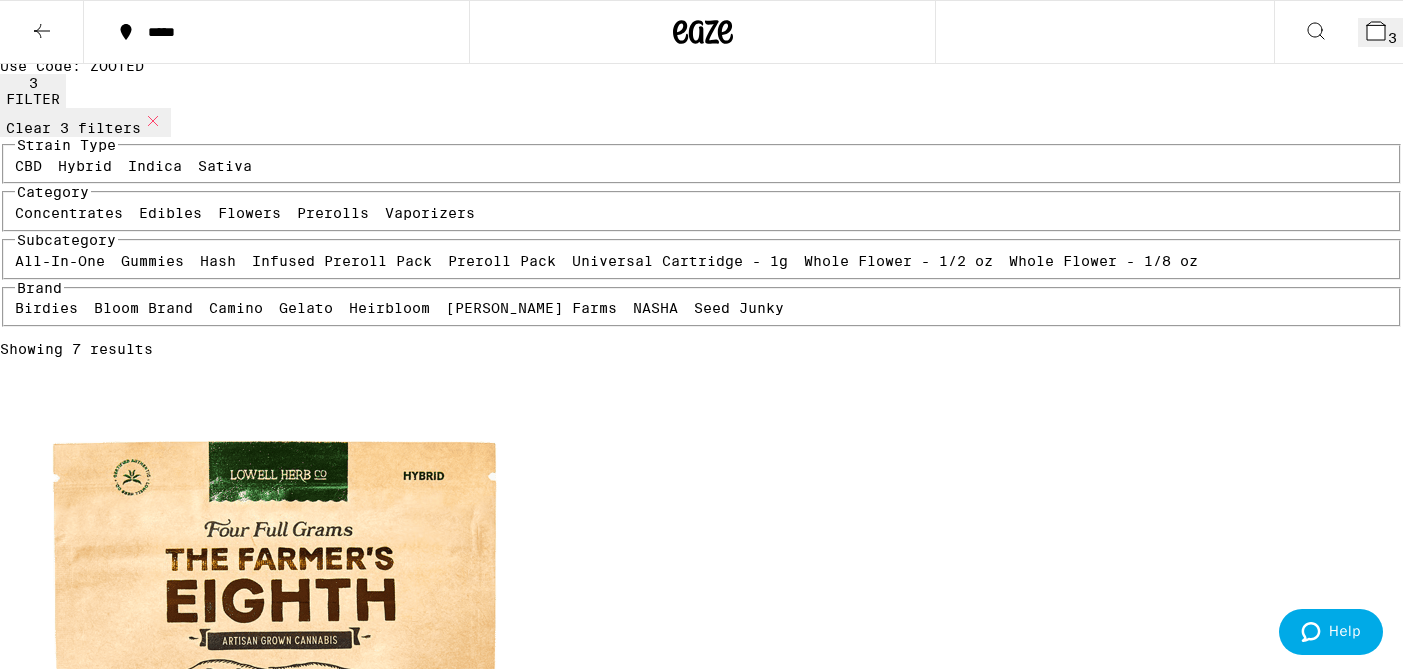 click on "Hybrid" at bounding box center (85, 166) 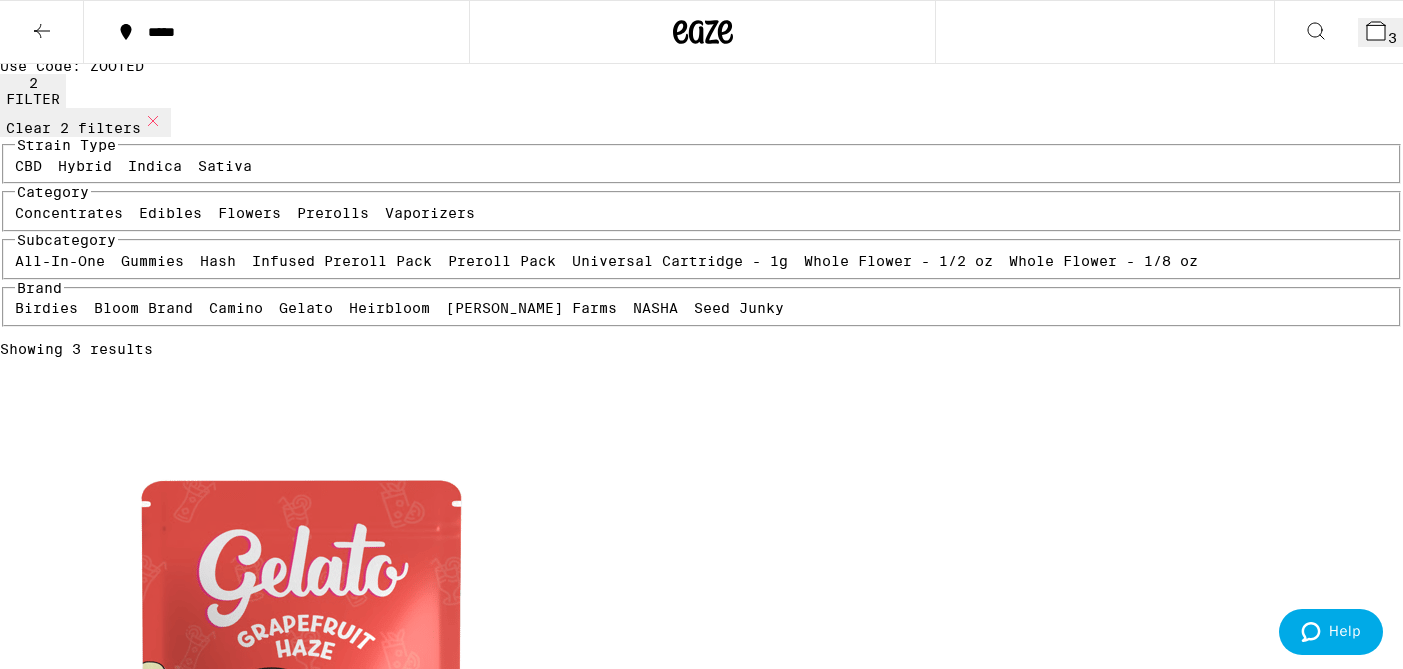 click at bounding box center (300, 2234) 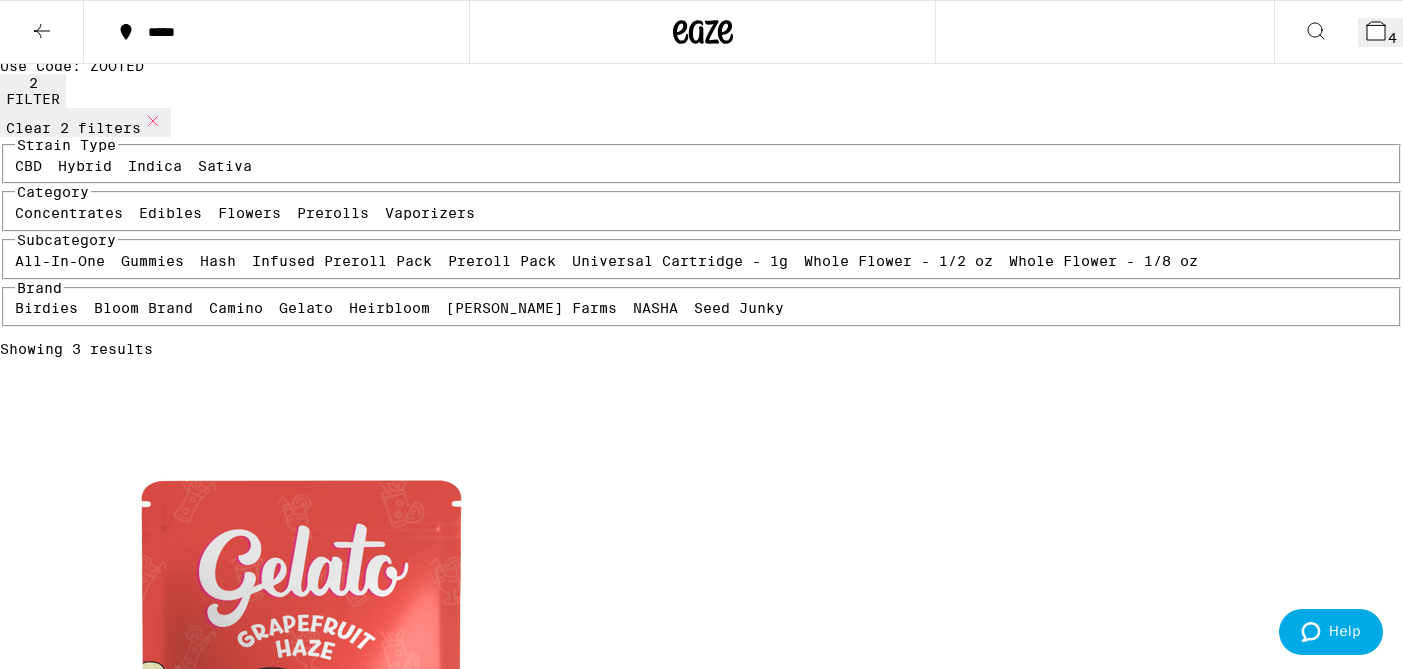 click at bounding box center [300, 1453] 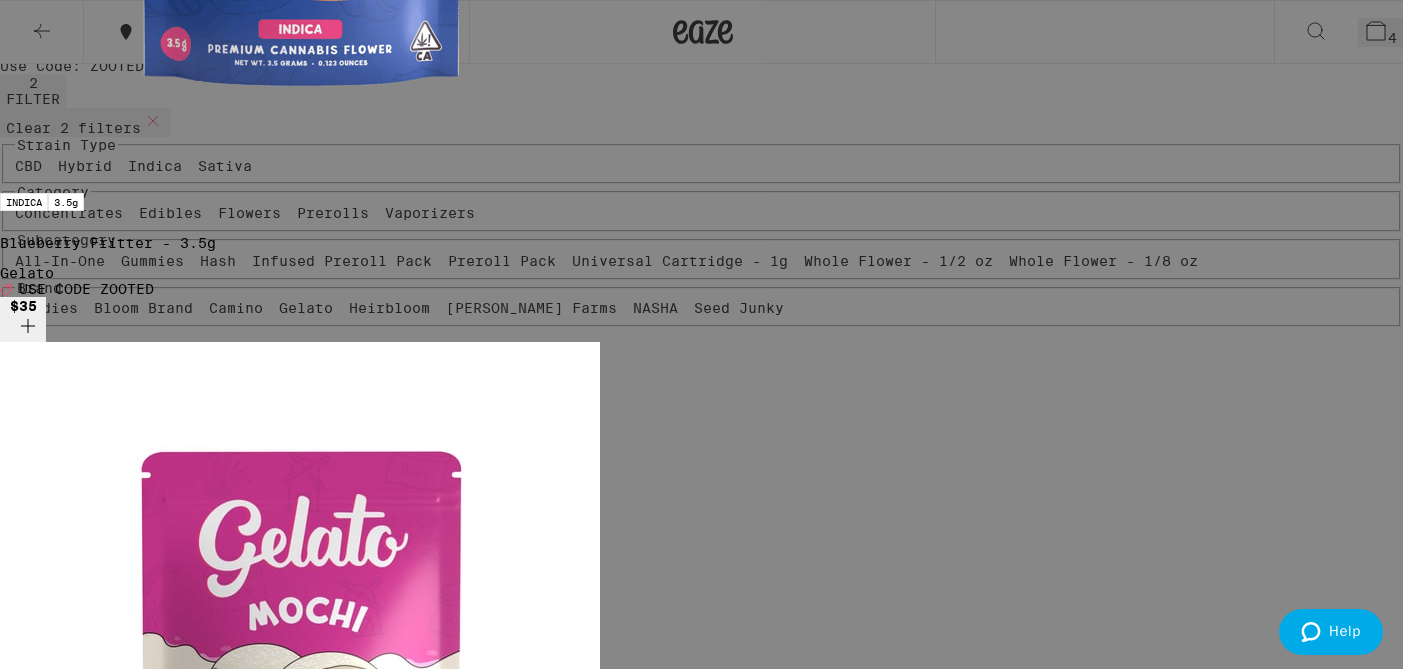 scroll, scrollTop: 269, scrollLeft: 0, axis: vertical 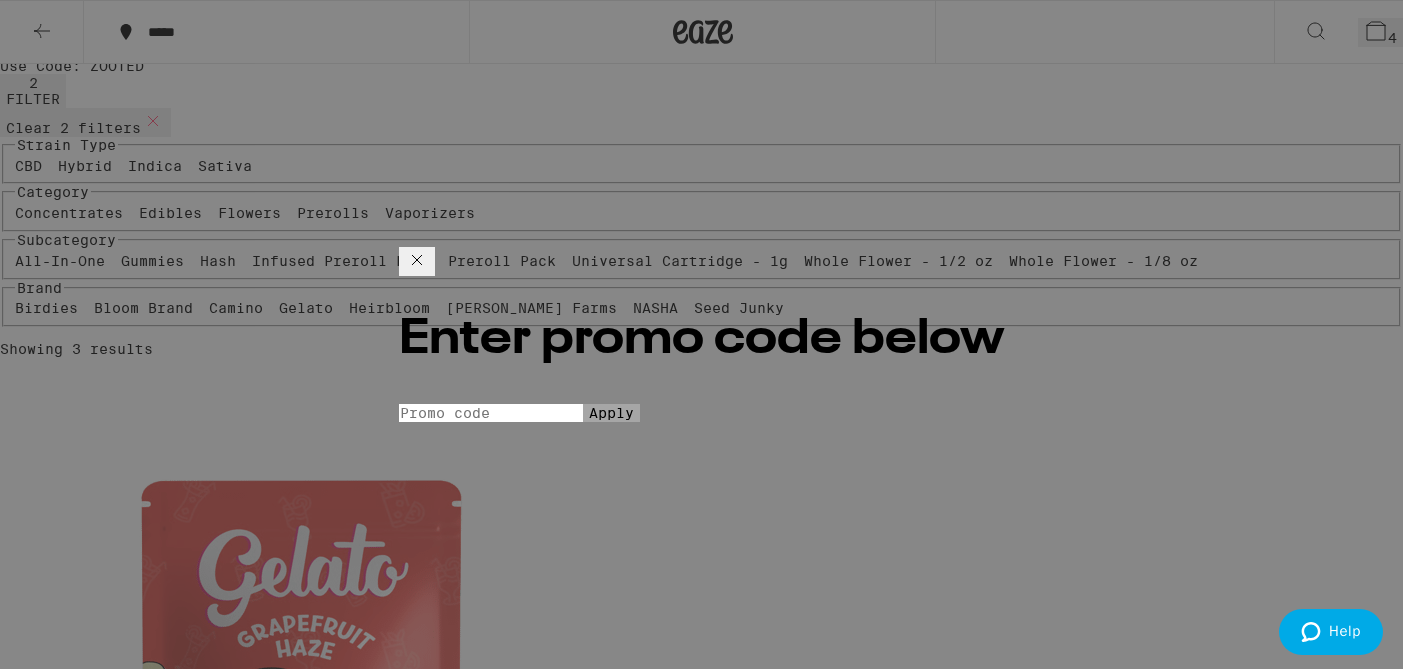 click on "Promo Code" at bounding box center [491, 413] 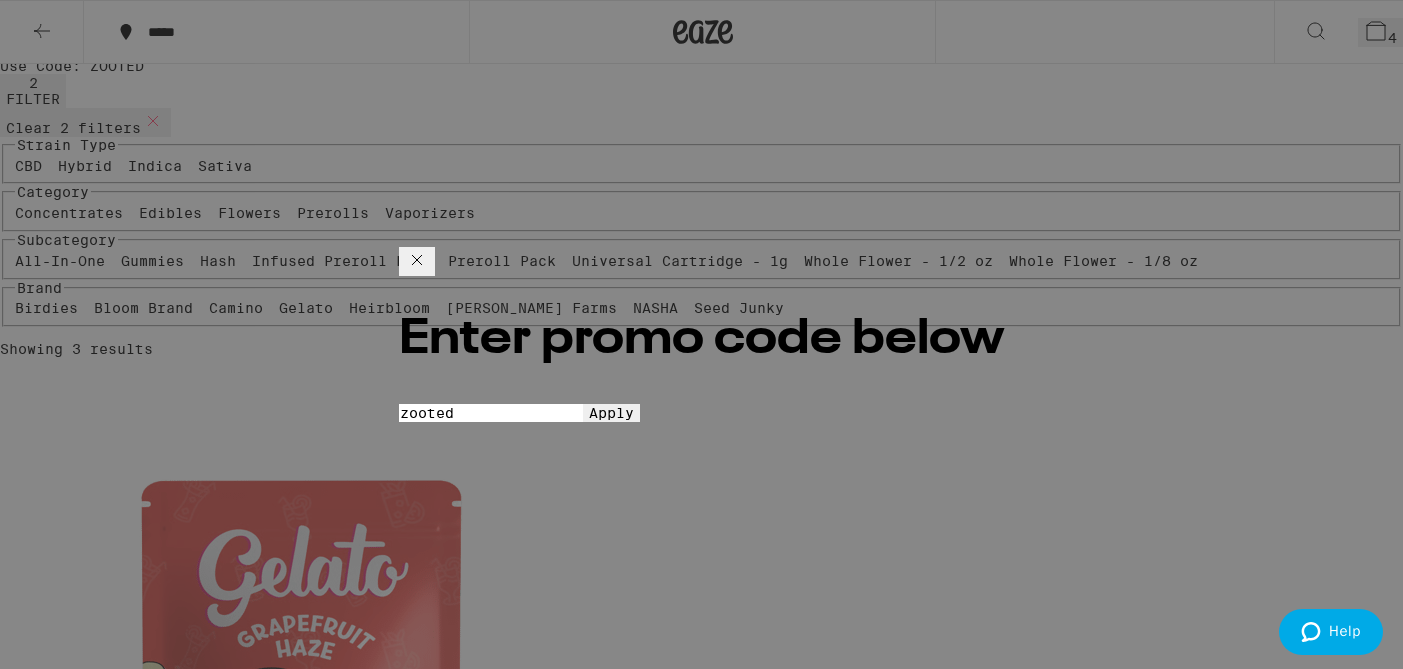 type on "zooted" 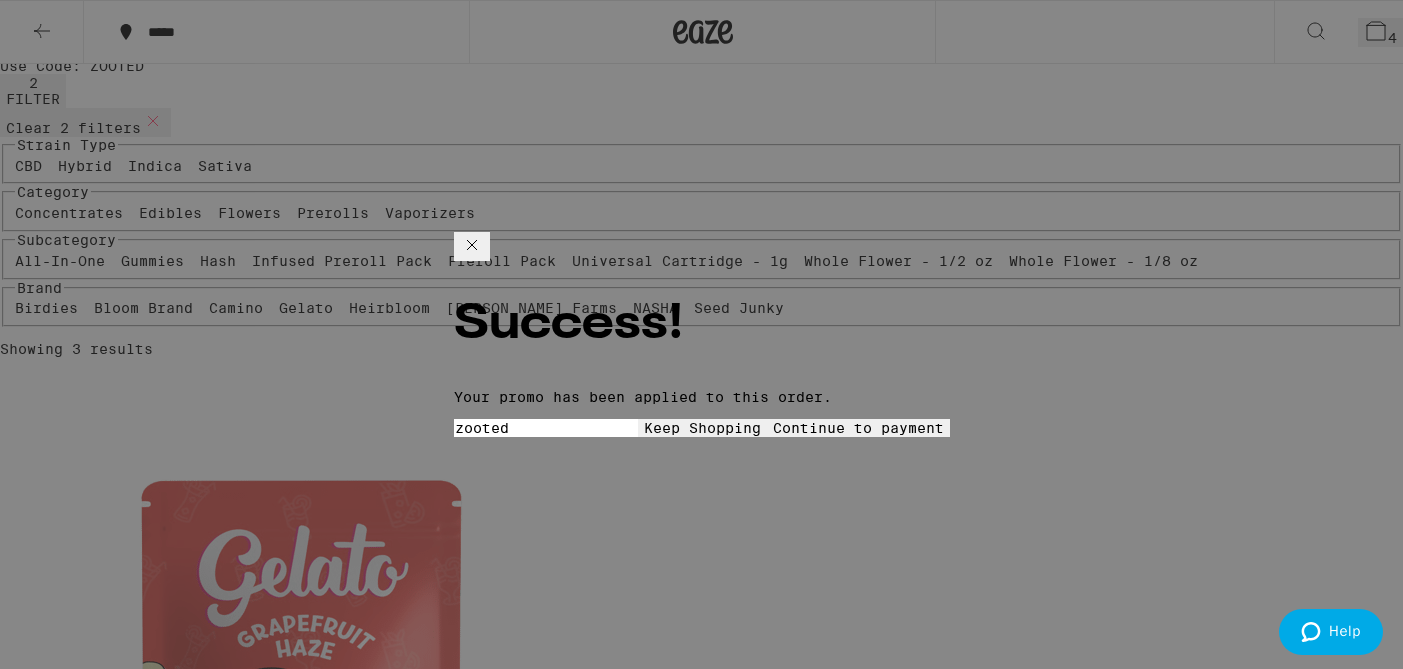 click on "Continue to payment" at bounding box center (858, 428) 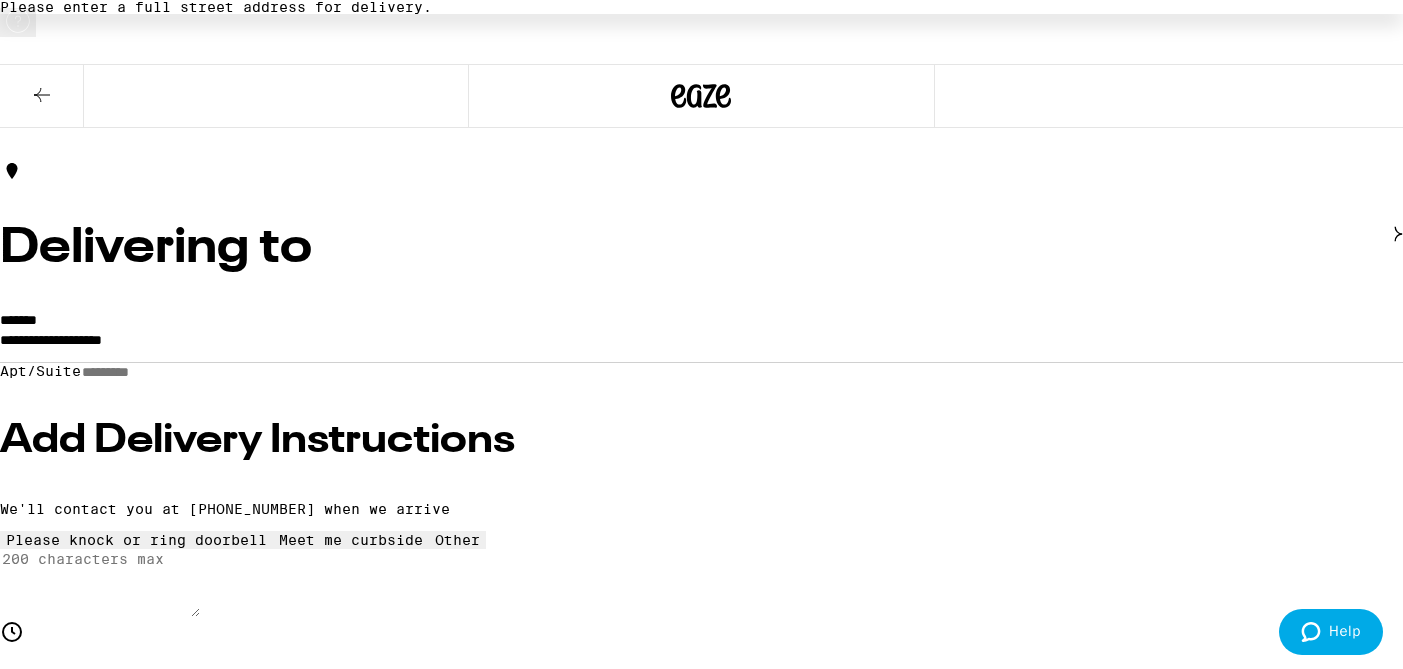 scroll, scrollTop: 0, scrollLeft: 0, axis: both 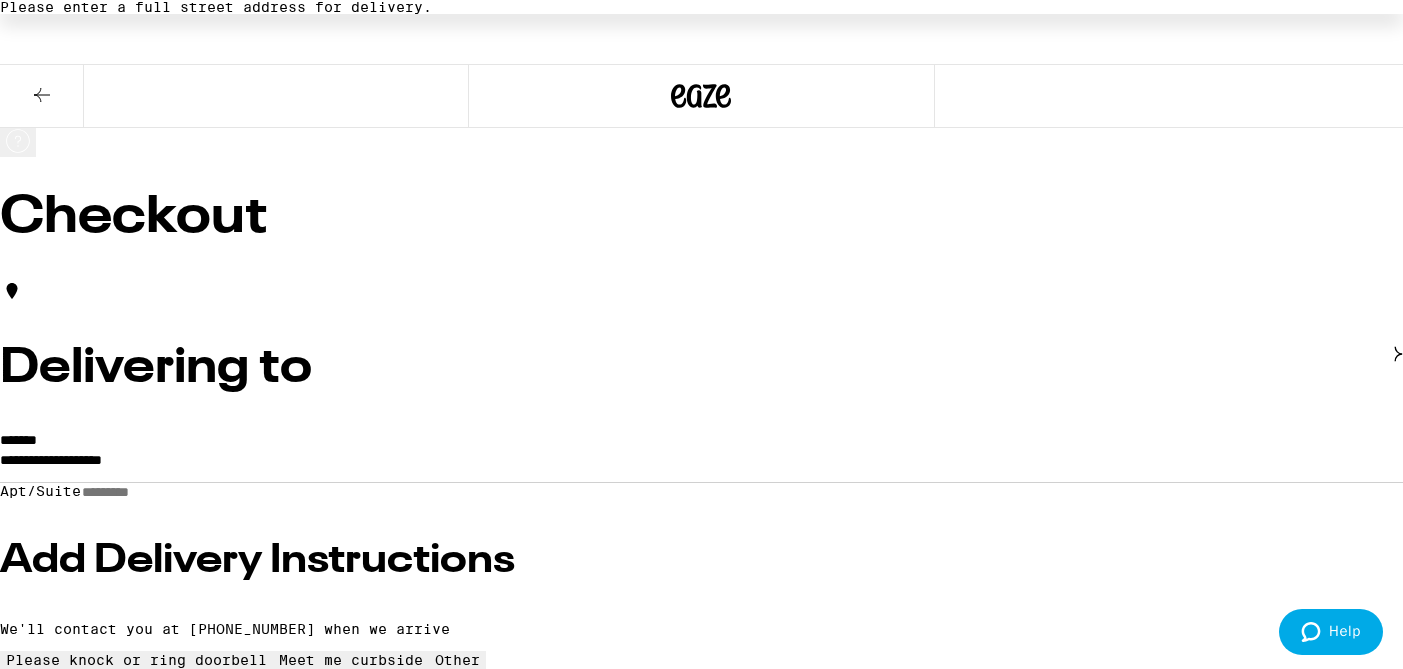 click 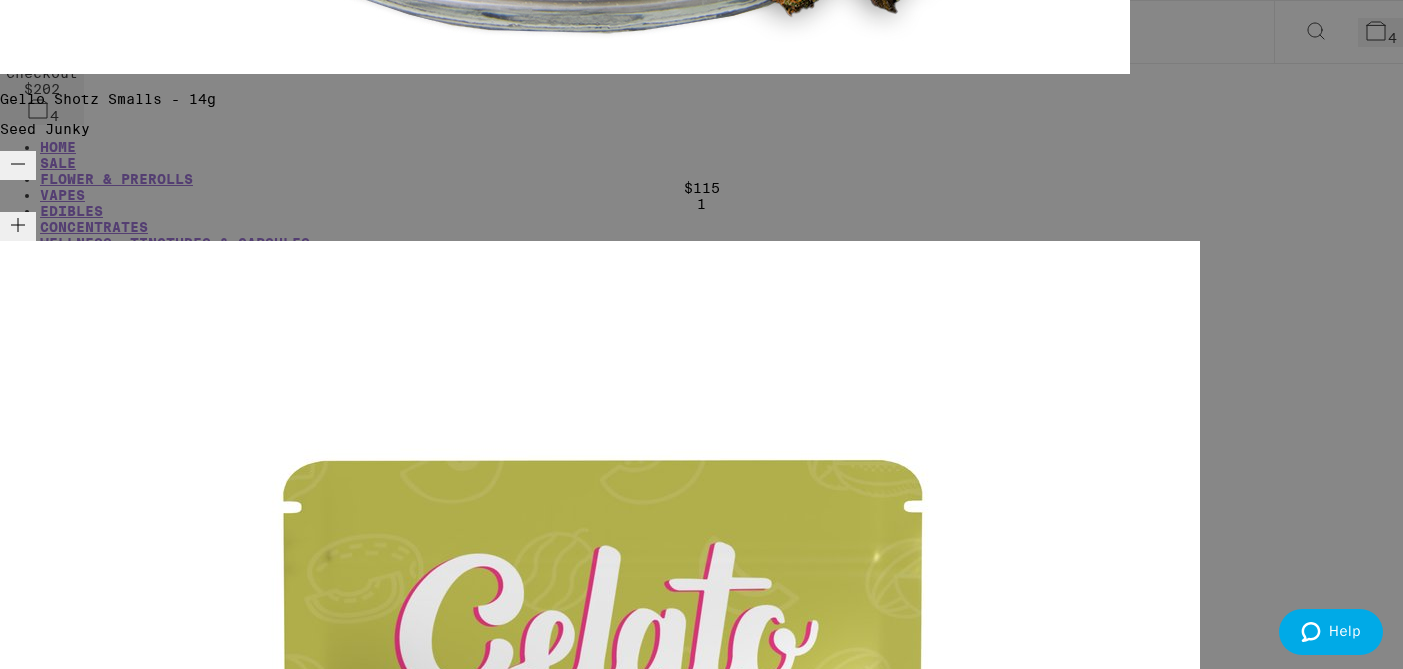 click 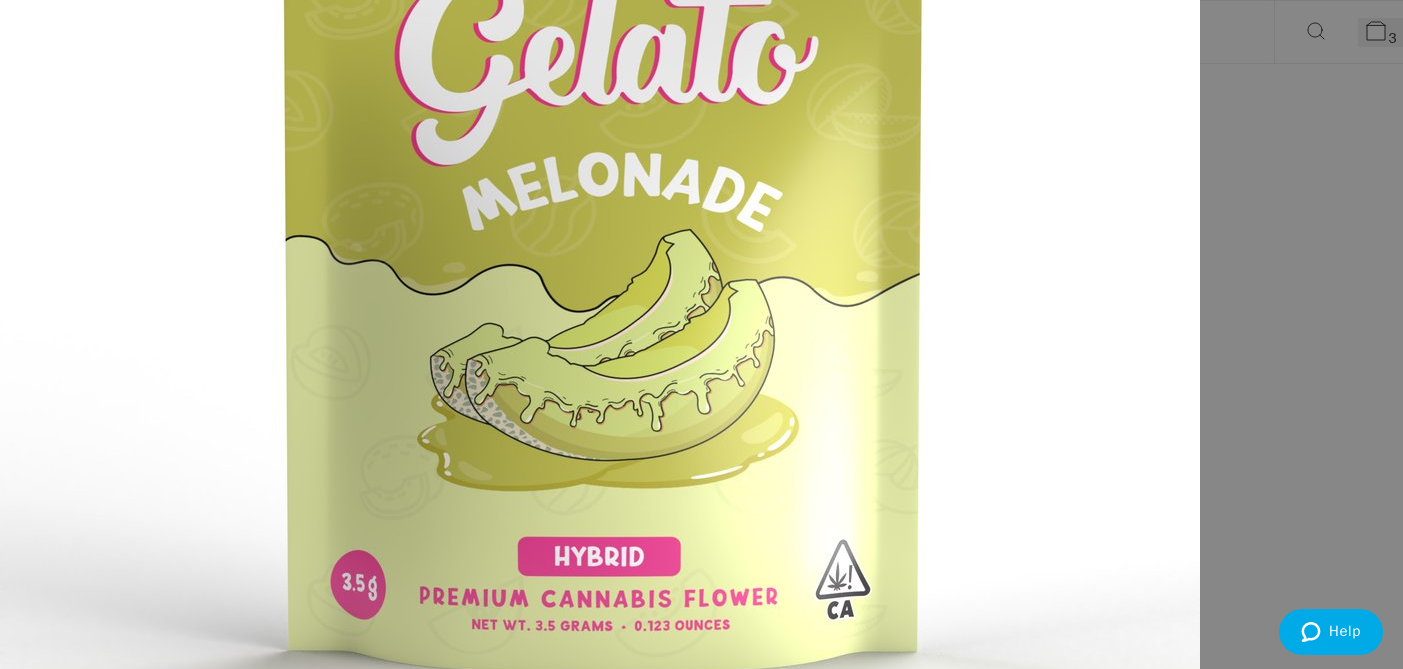 click on "Your Cart Gello Shotz Smalls - 14g Seed Junky $115 1 Melonade - 3.5g Gelato $35 1 Cherry Pop - 4g Lowell Farms $33 1 Subtotal $183.00 Delivery $5.00 Free delivery for $75+ orders! Taxes & Fees More Info $59.90 Promo: ZOOTED -$54.90 Order Total $188.00 ⚠️ The products in this order can expose you to chemicals including marijuana or cannabis smoke, which is known to the State of California to cause cancer and birth defects or other reproductive harm. For more information go to https:// www.P65Warnings.ca.gov Apply Promo Checkout" at bounding box center (701, 334) 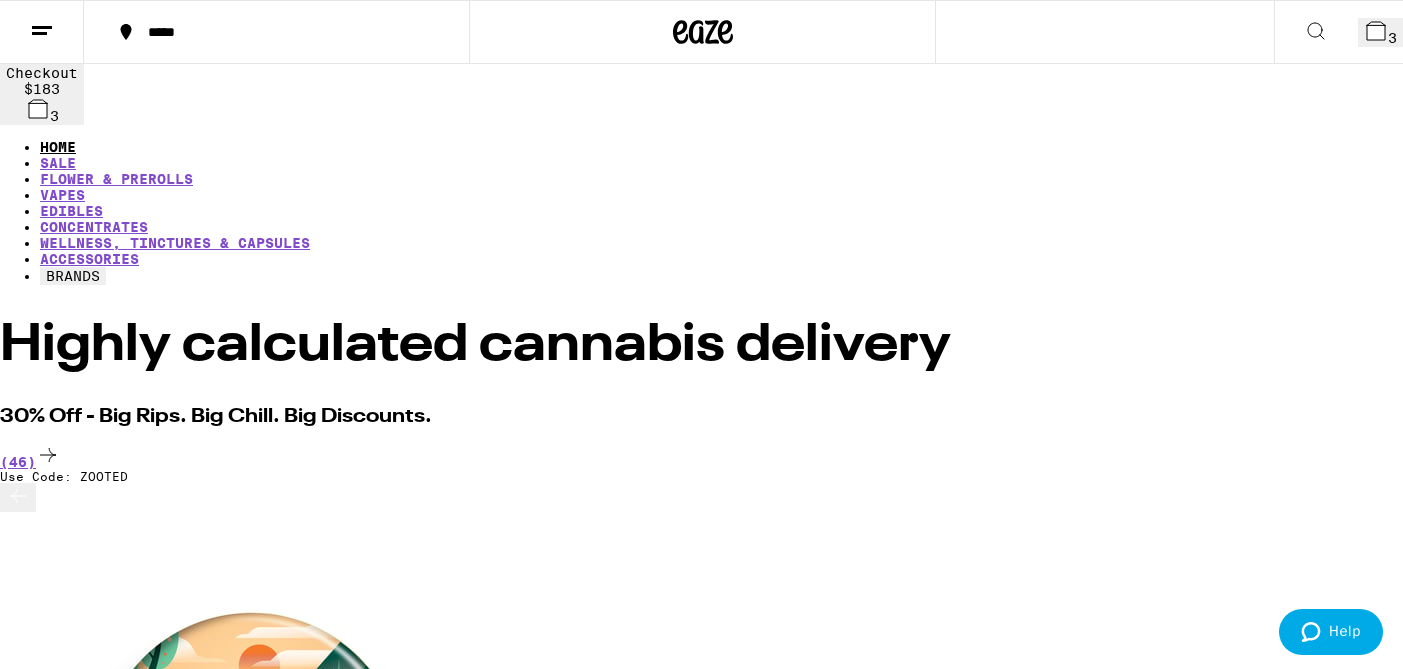 scroll, scrollTop: 0, scrollLeft: 0, axis: both 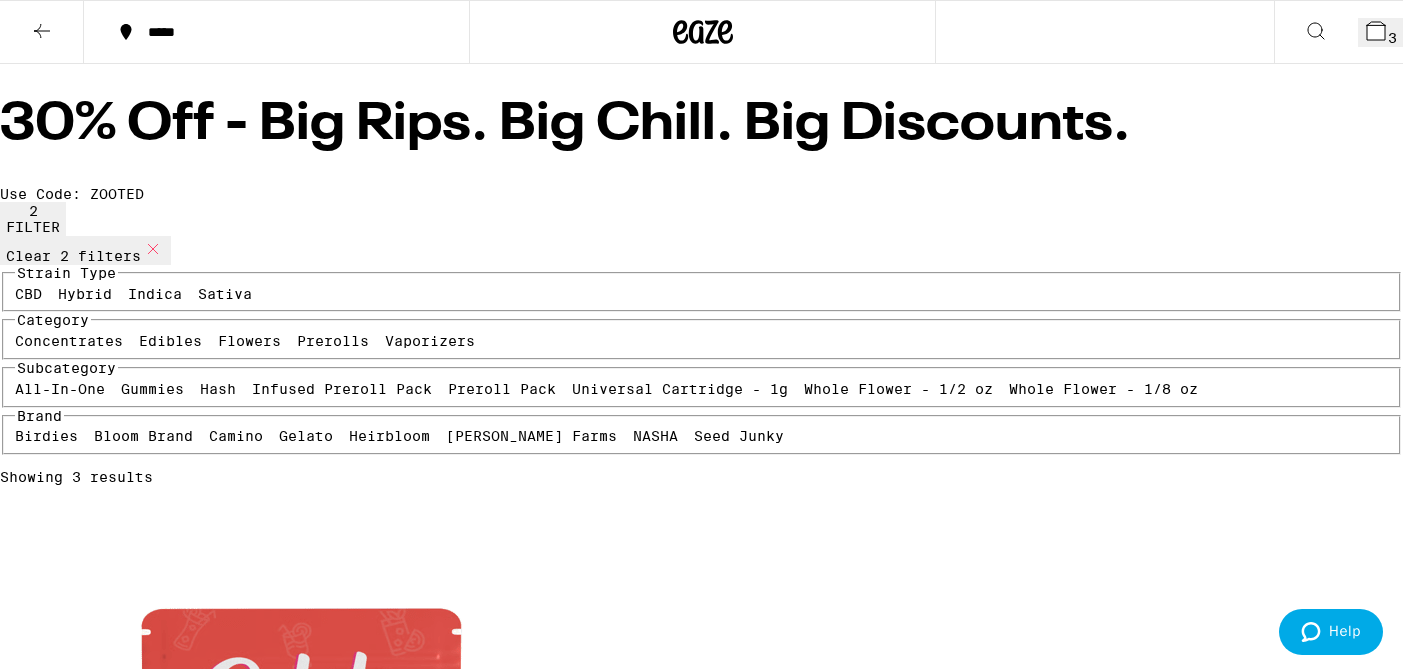 click at bounding box center (701, 2665) 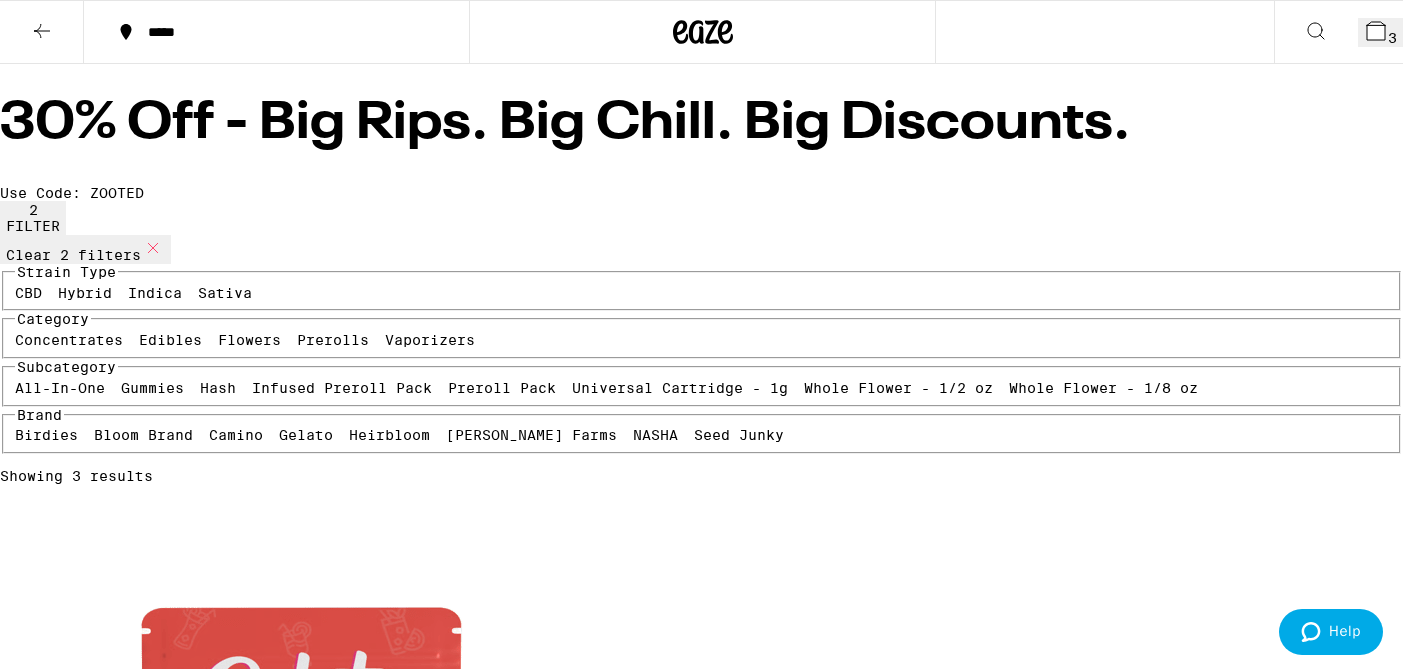 scroll, scrollTop: 0, scrollLeft: 0, axis: both 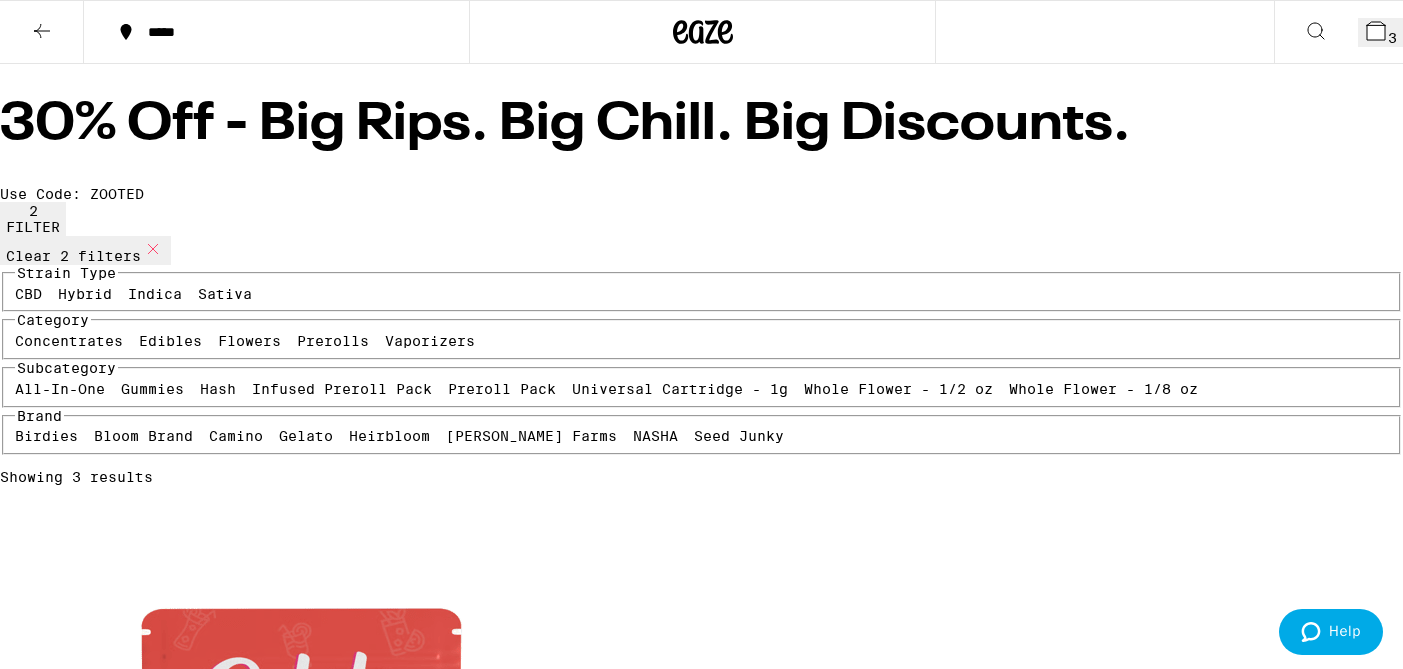 click 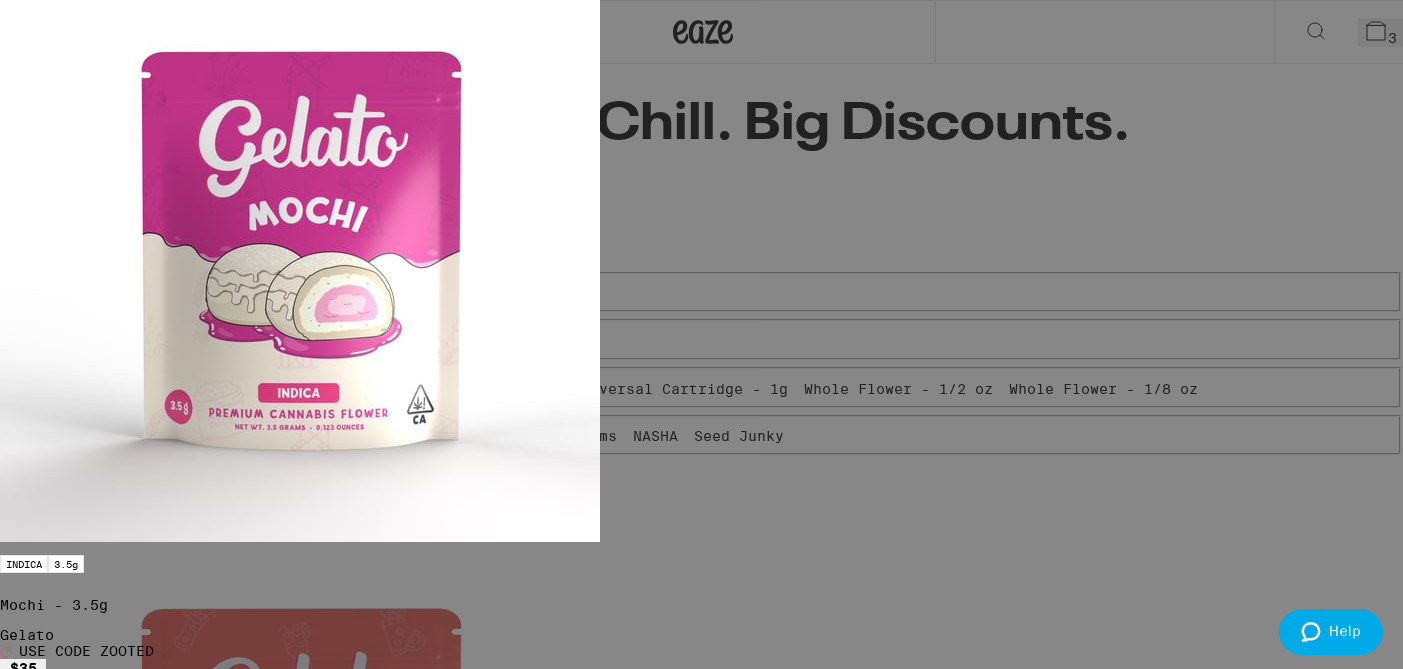 click on "Apply Promo" at bounding box center [55, 6310] 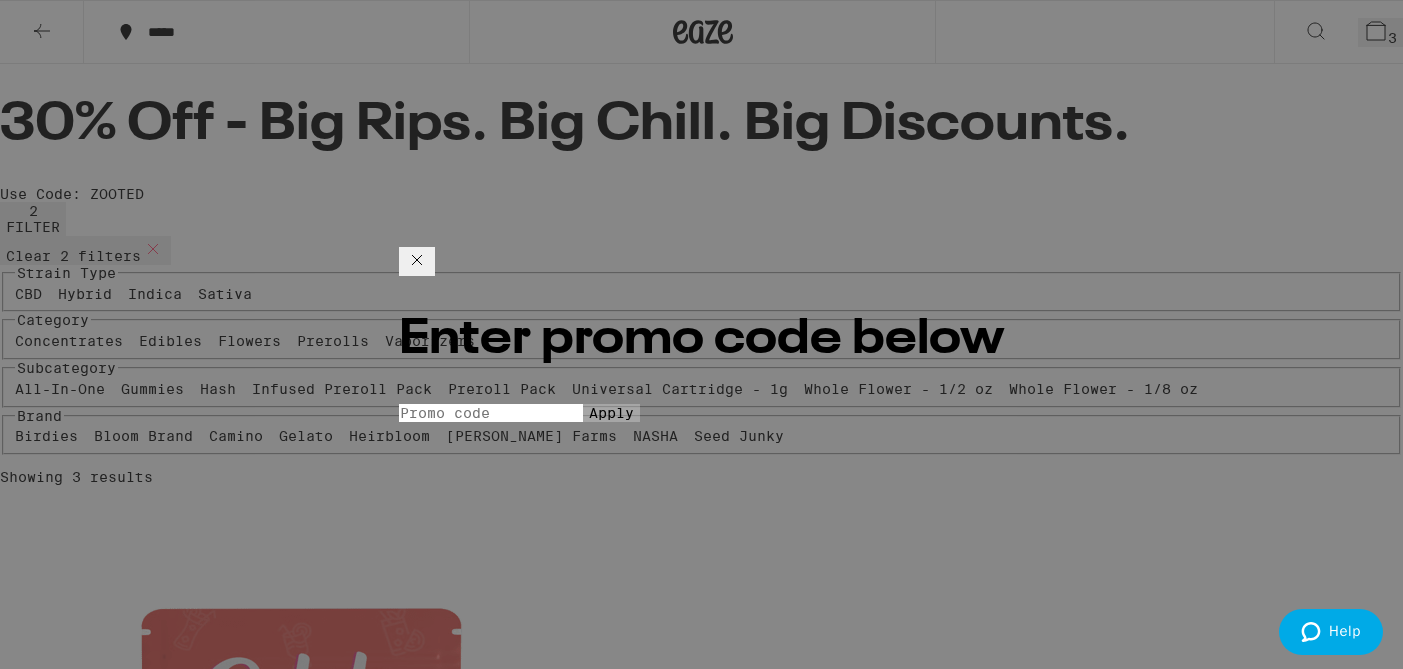 click on "Promo Code" at bounding box center [491, 413] 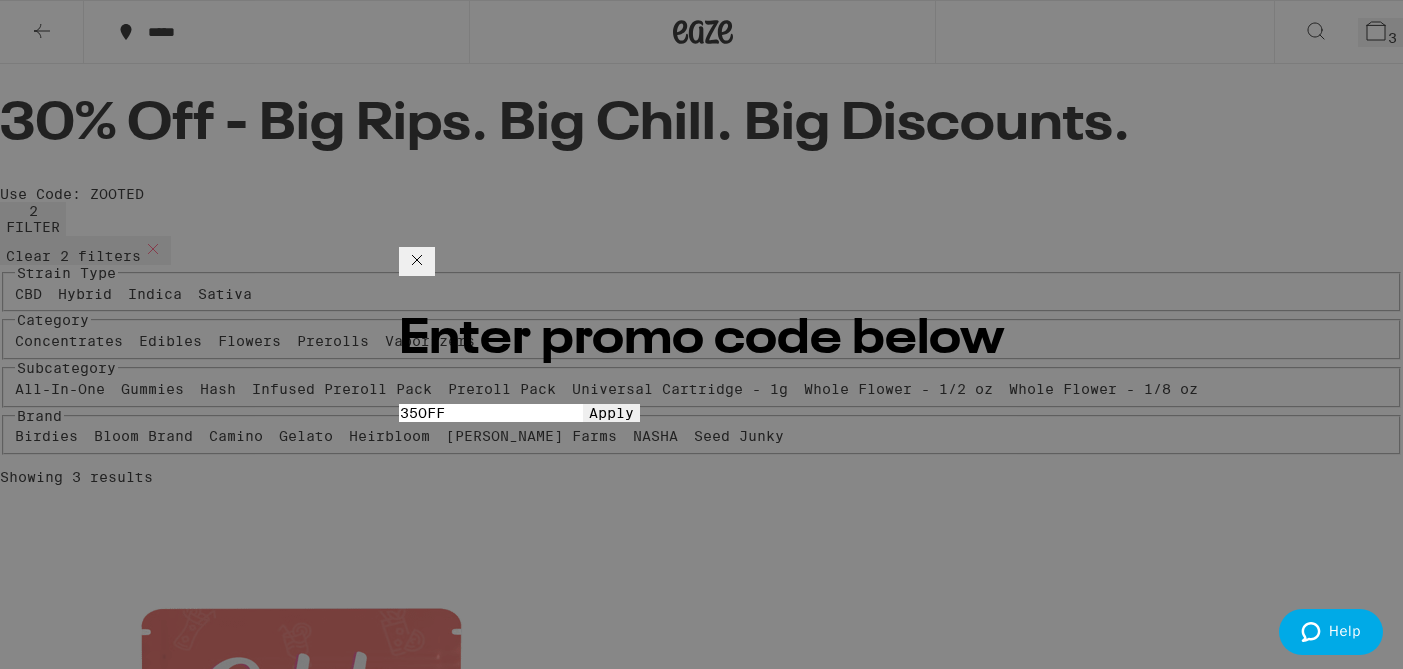 type on "35OFF" 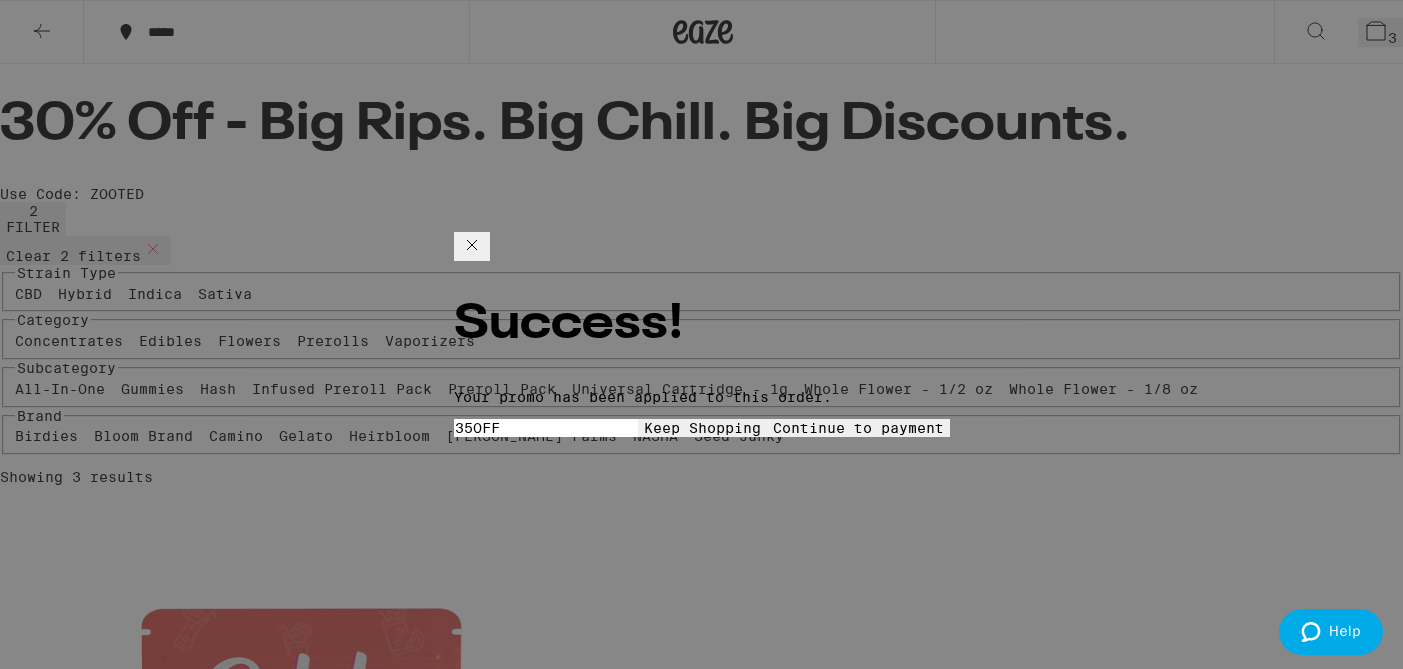 click on "Continue to payment" at bounding box center [858, 428] 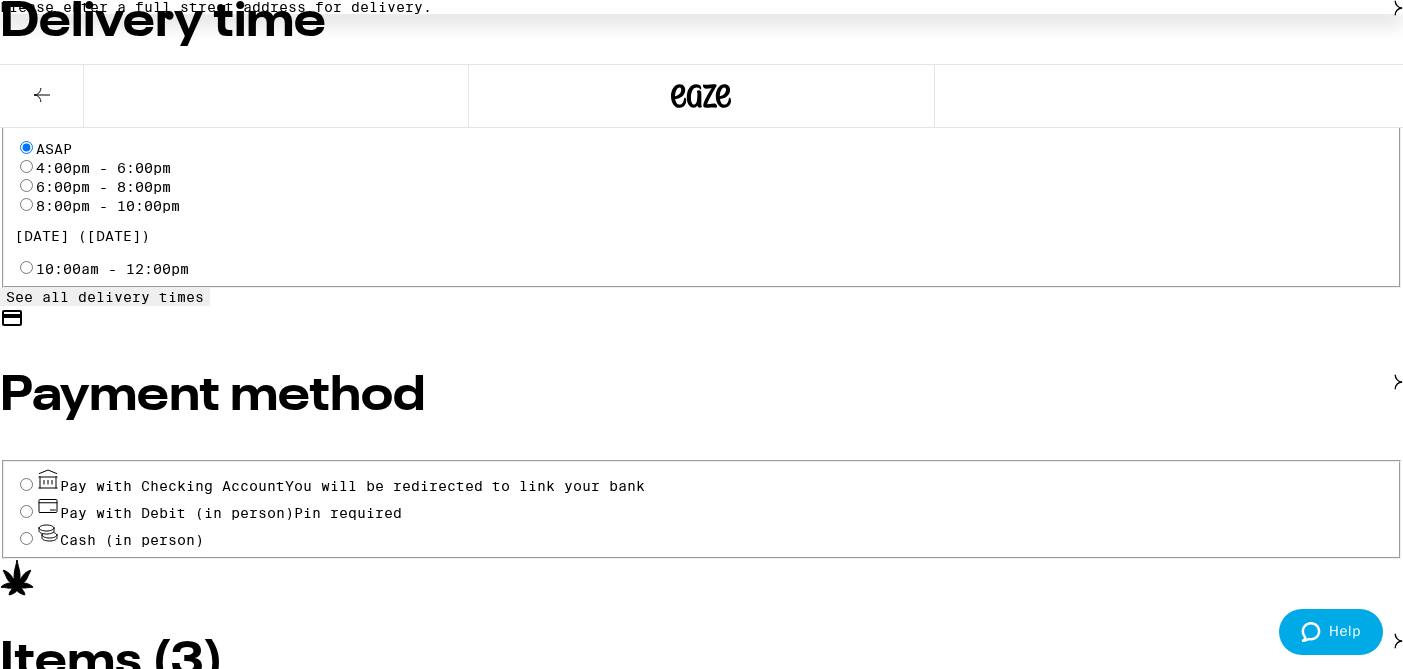 scroll, scrollTop: 823, scrollLeft: 0, axis: vertical 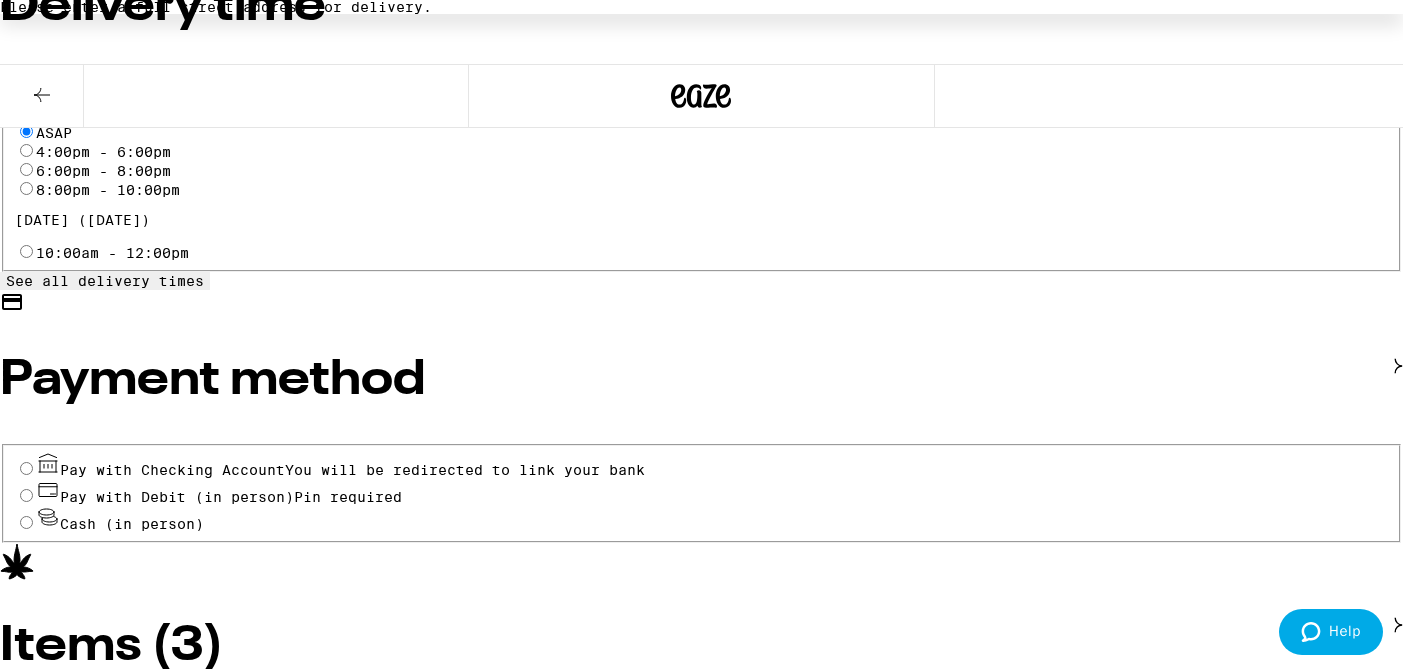 click 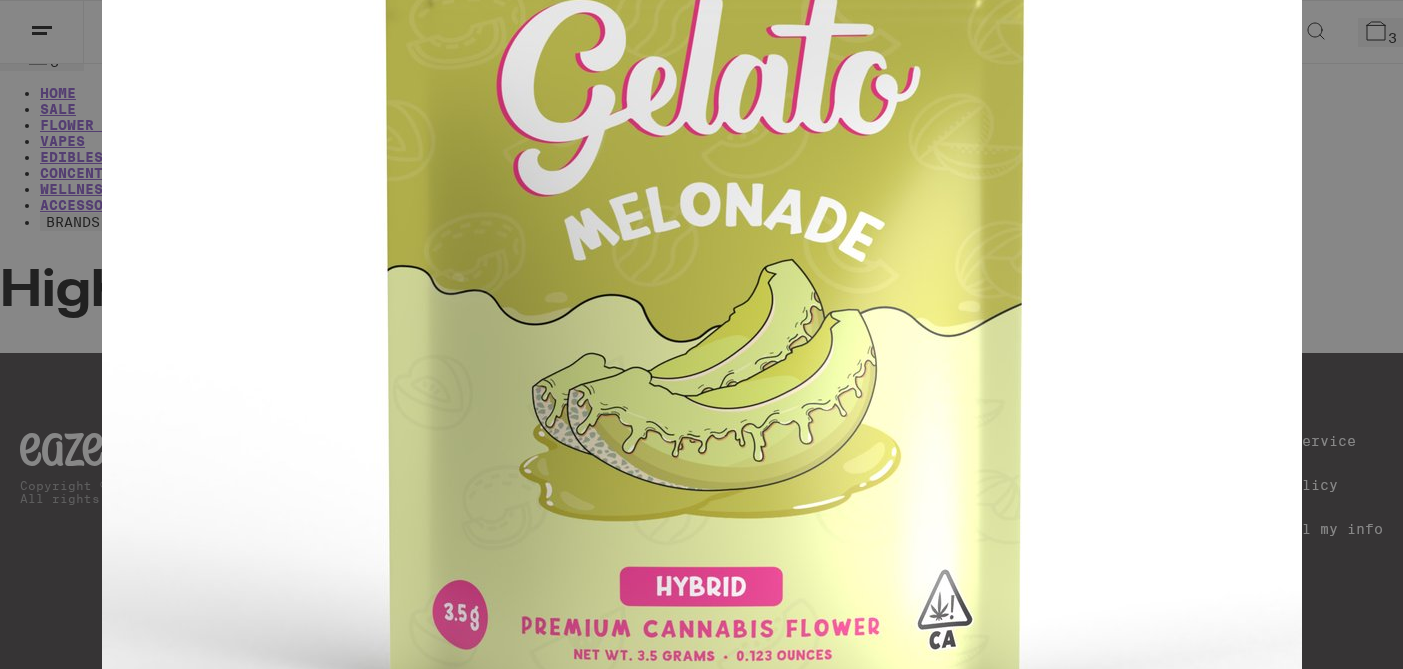 scroll, scrollTop: 0, scrollLeft: 0, axis: both 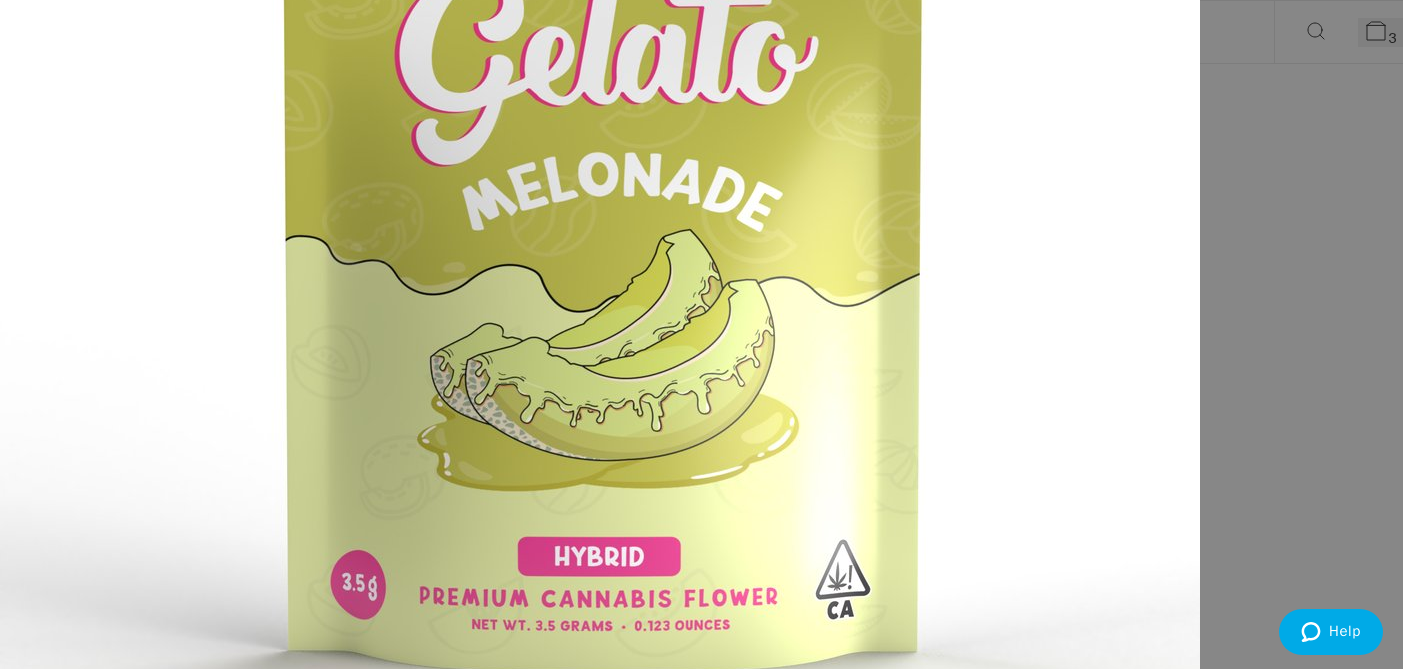 click 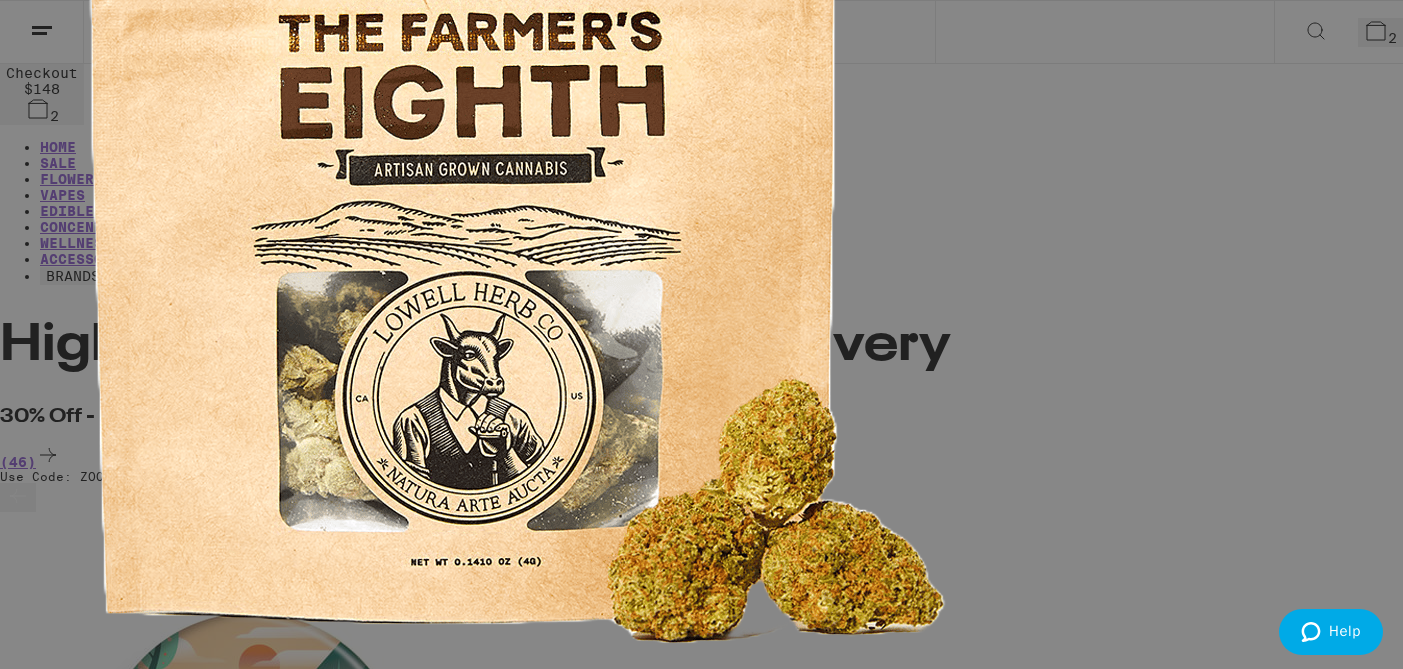 click 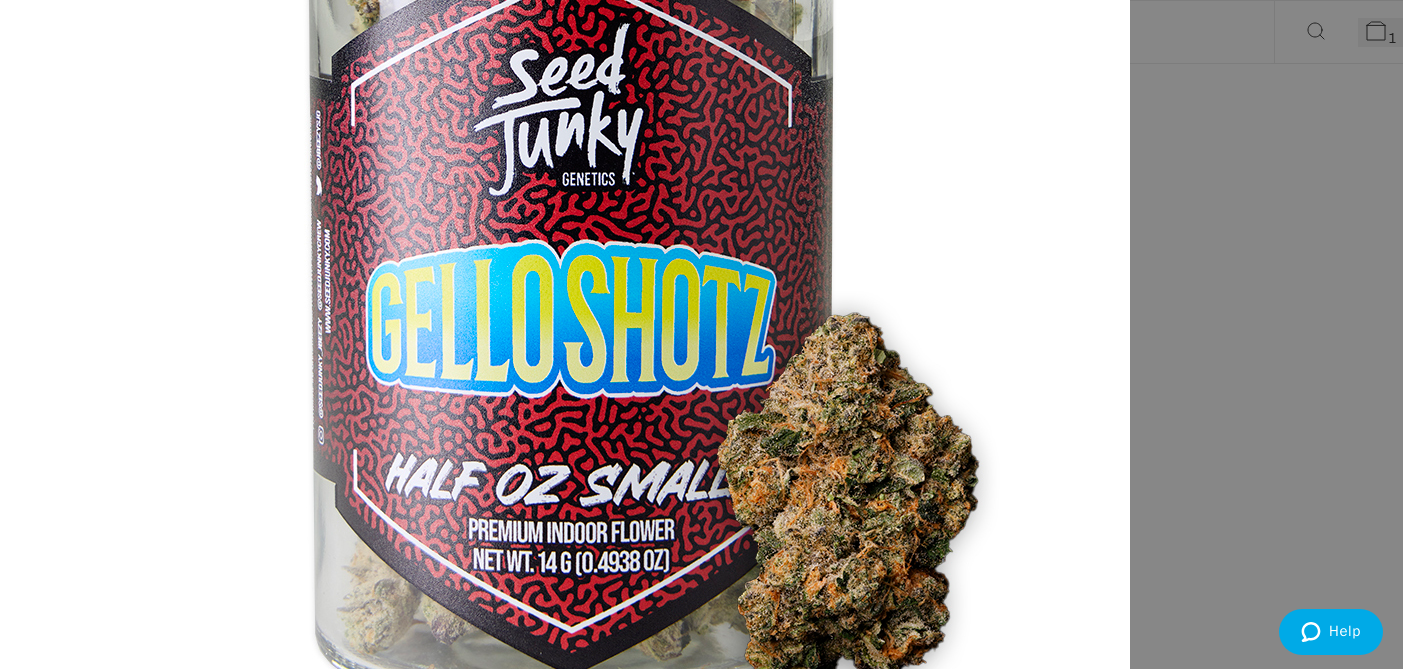 click on "Apply Promo" at bounding box center (55, 1188) 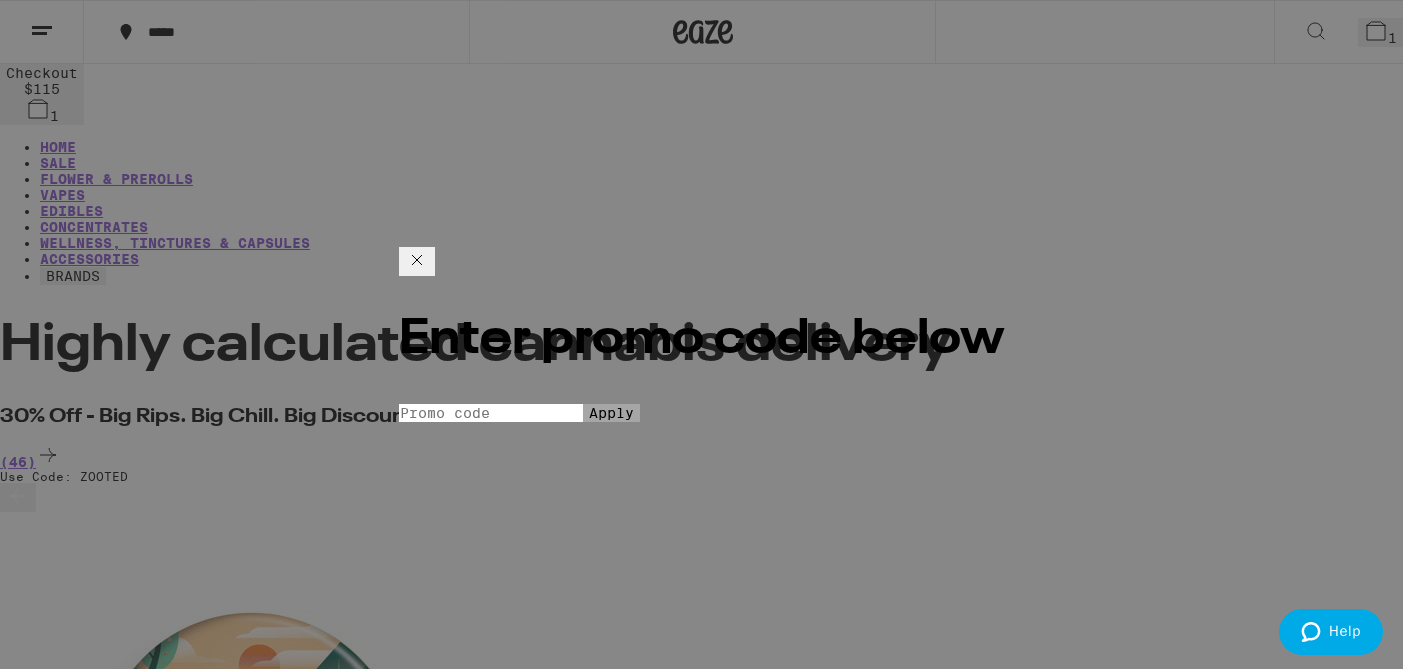 scroll, scrollTop: 0, scrollLeft: 0, axis: both 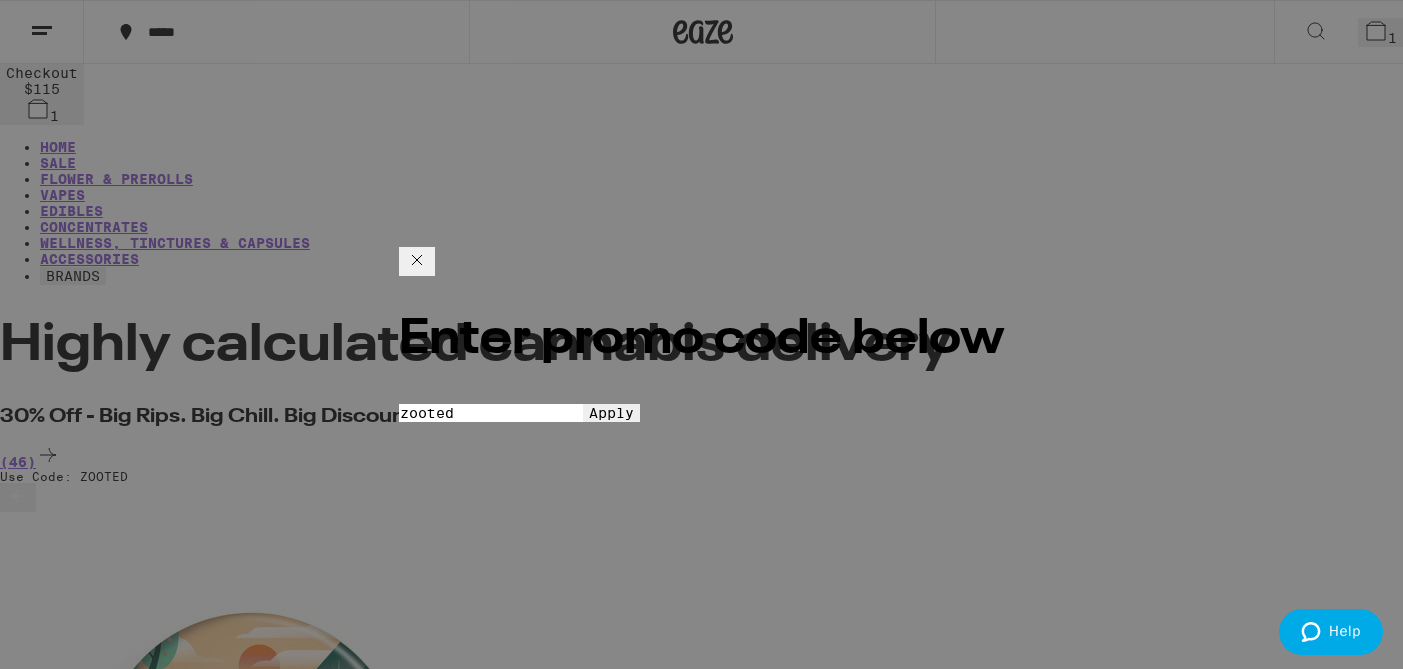 type on "zooted" 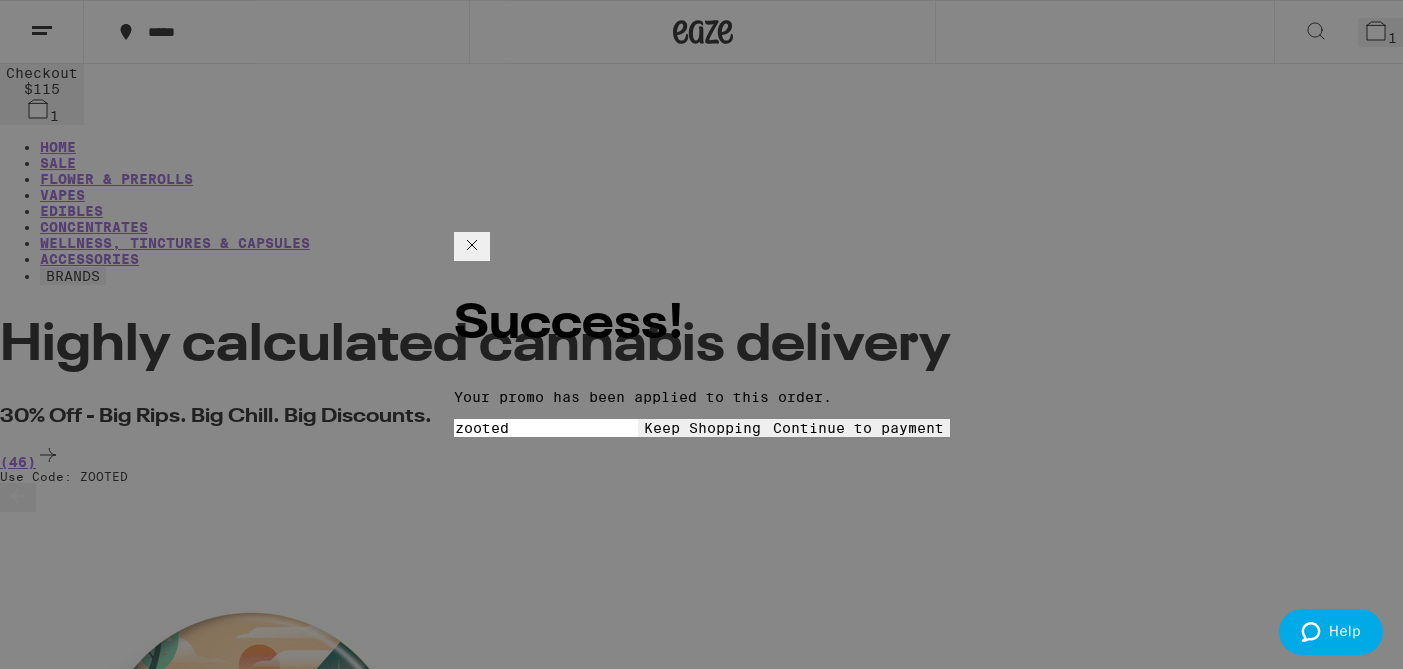 click on "Continue to payment" at bounding box center [858, 428] 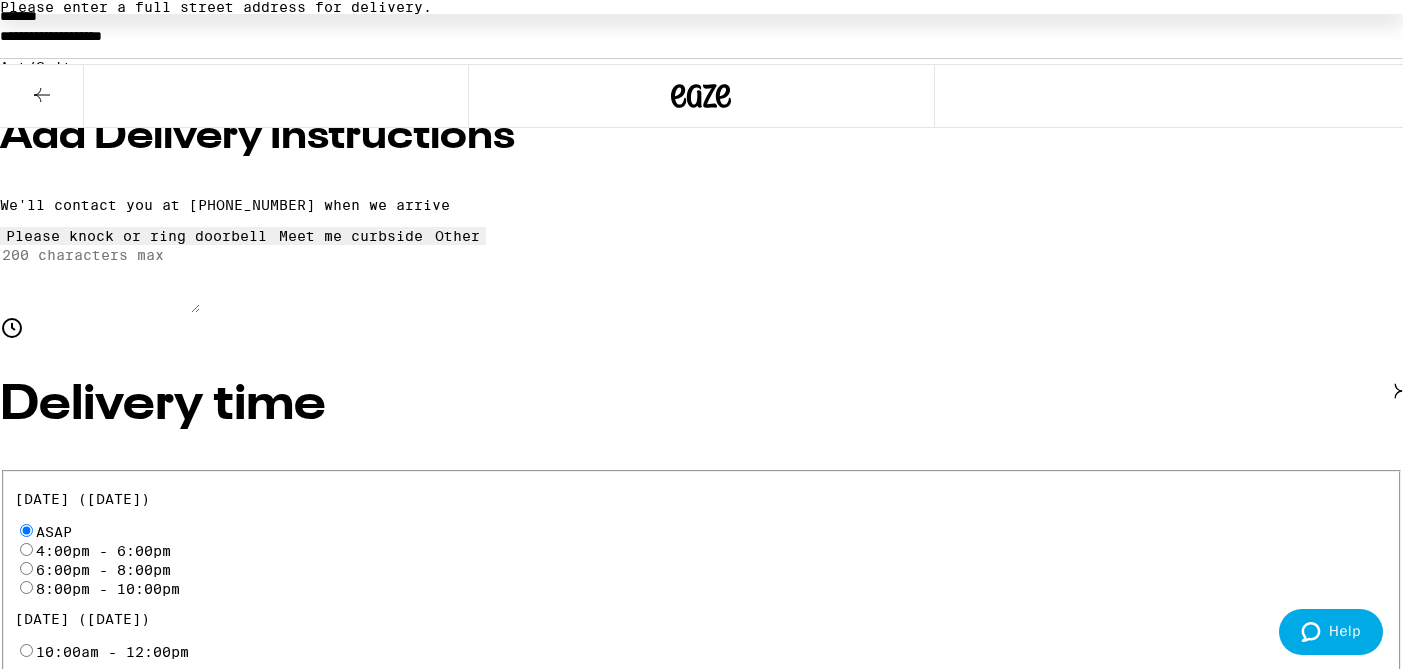 scroll, scrollTop: 0, scrollLeft: 0, axis: both 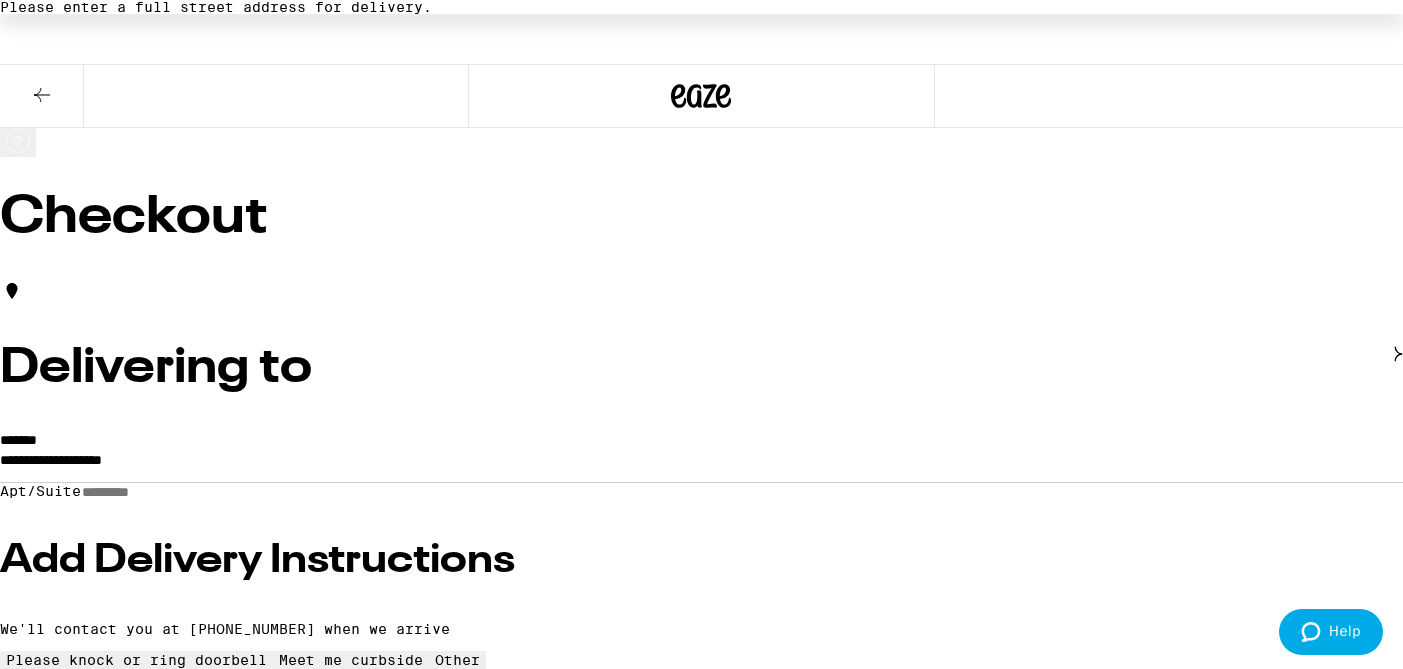 click at bounding box center [42, 96] 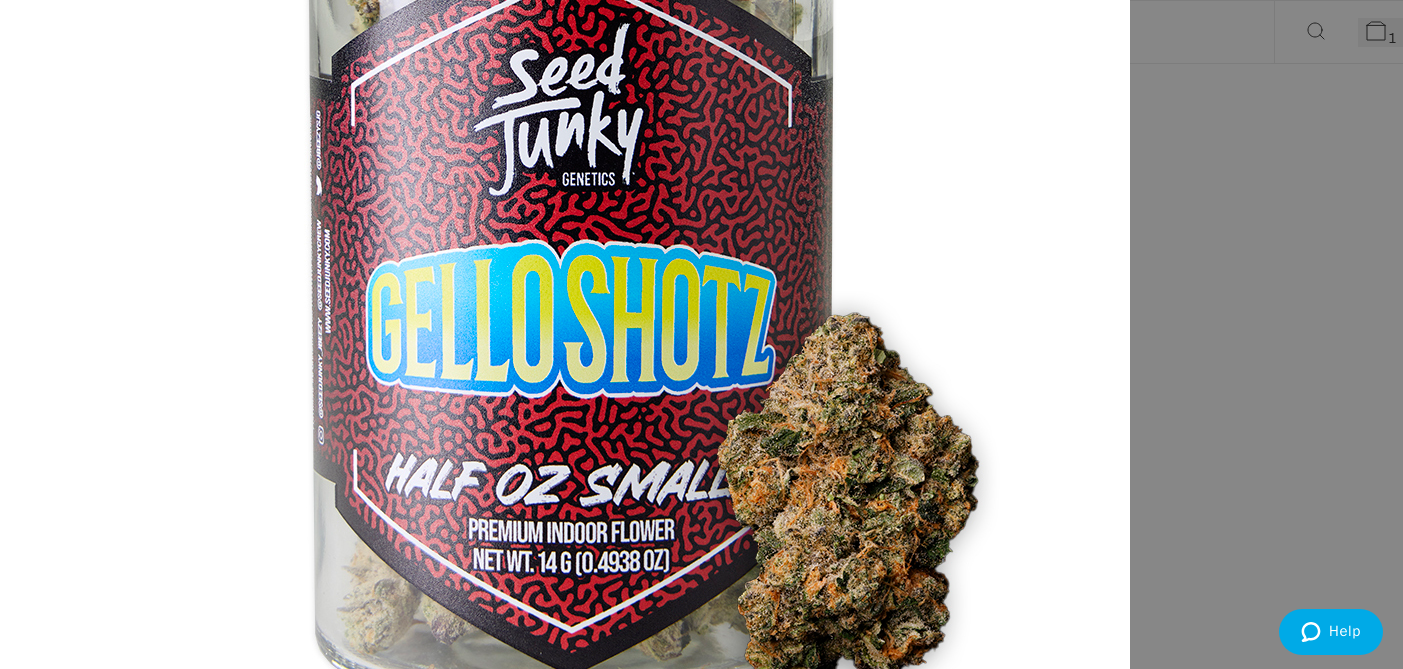 click 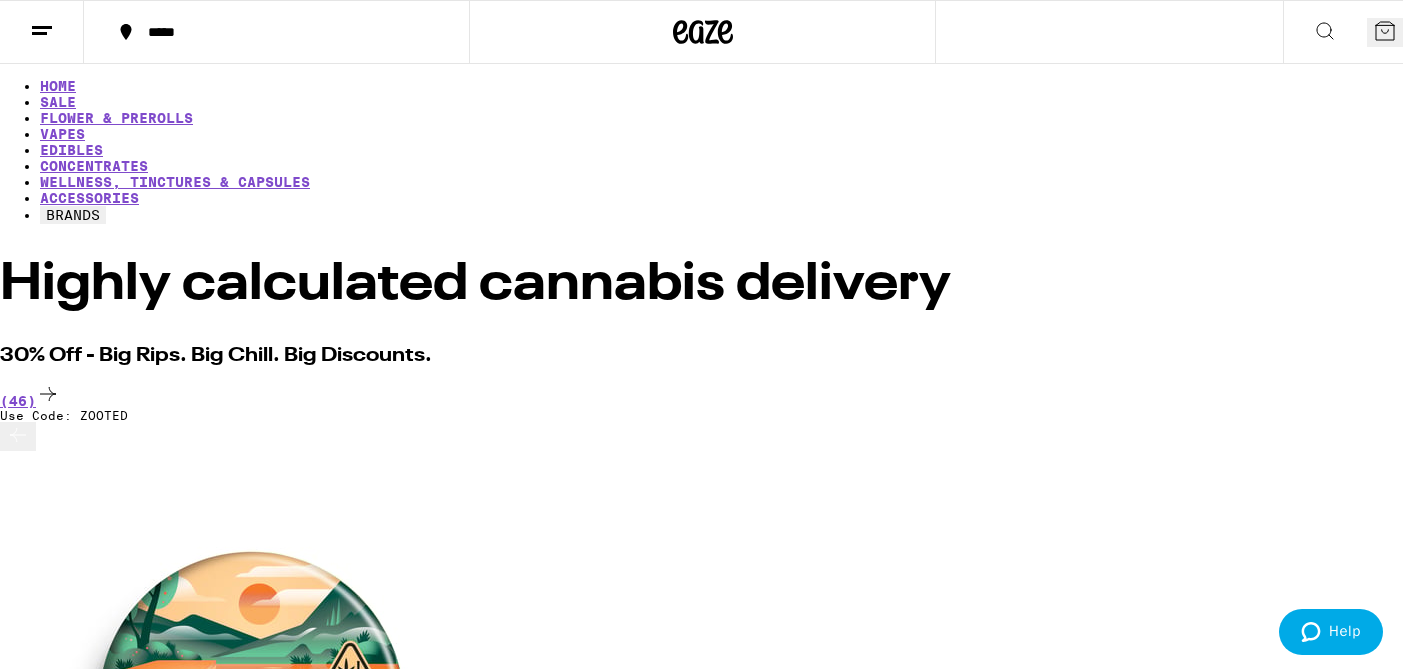 scroll, scrollTop: 0, scrollLeft: 0, axis: both 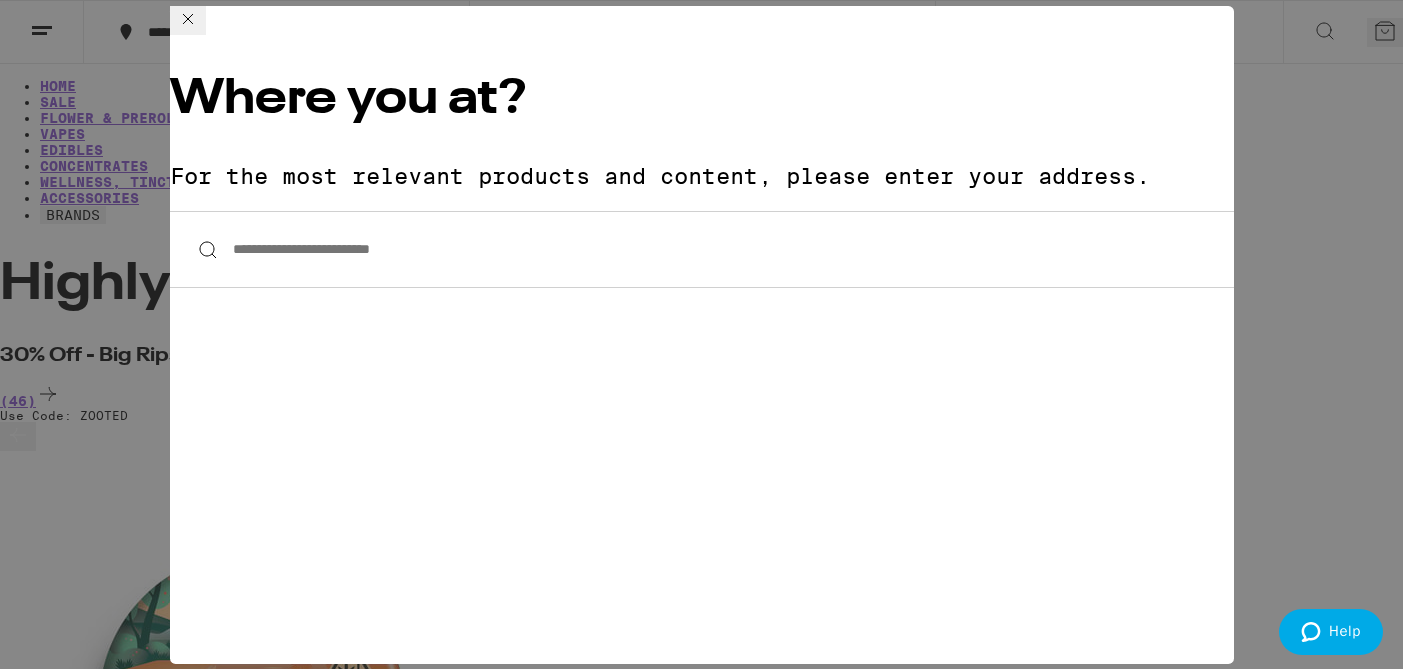 click on "**********" at bounding box center (702, 249) 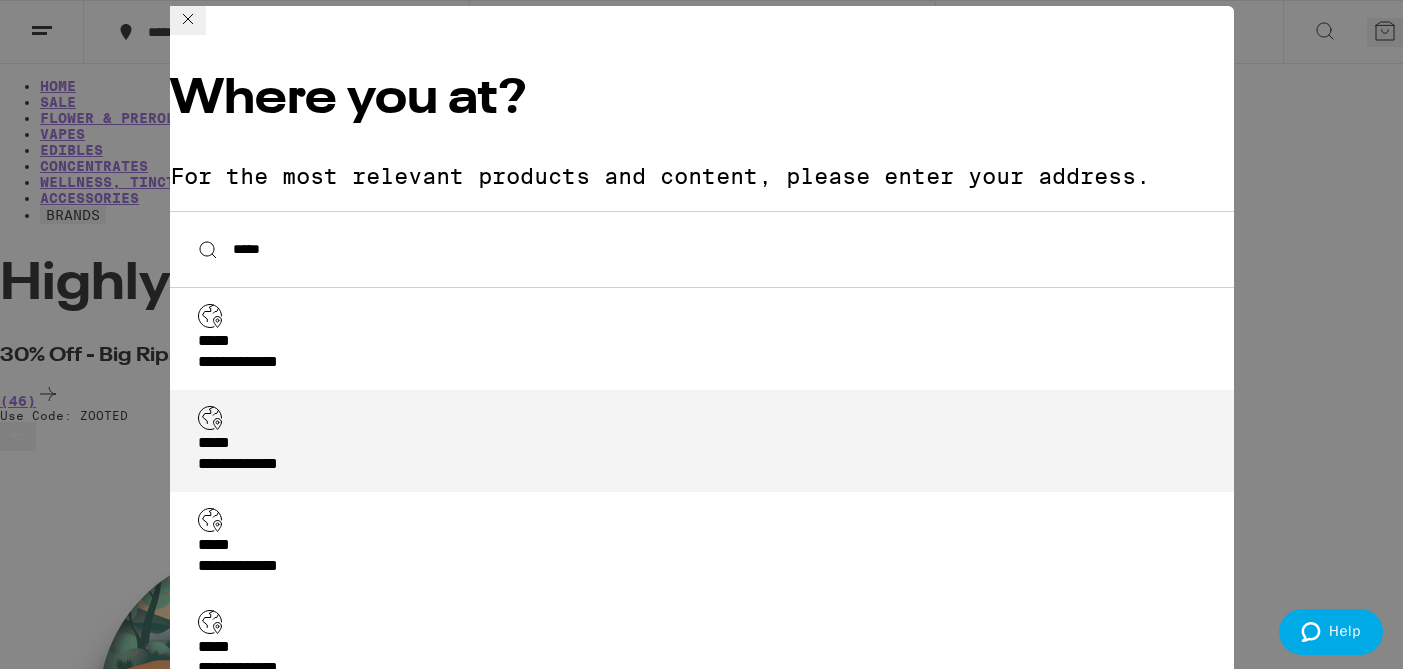 click on "**********" at bounding box center (708, 455) 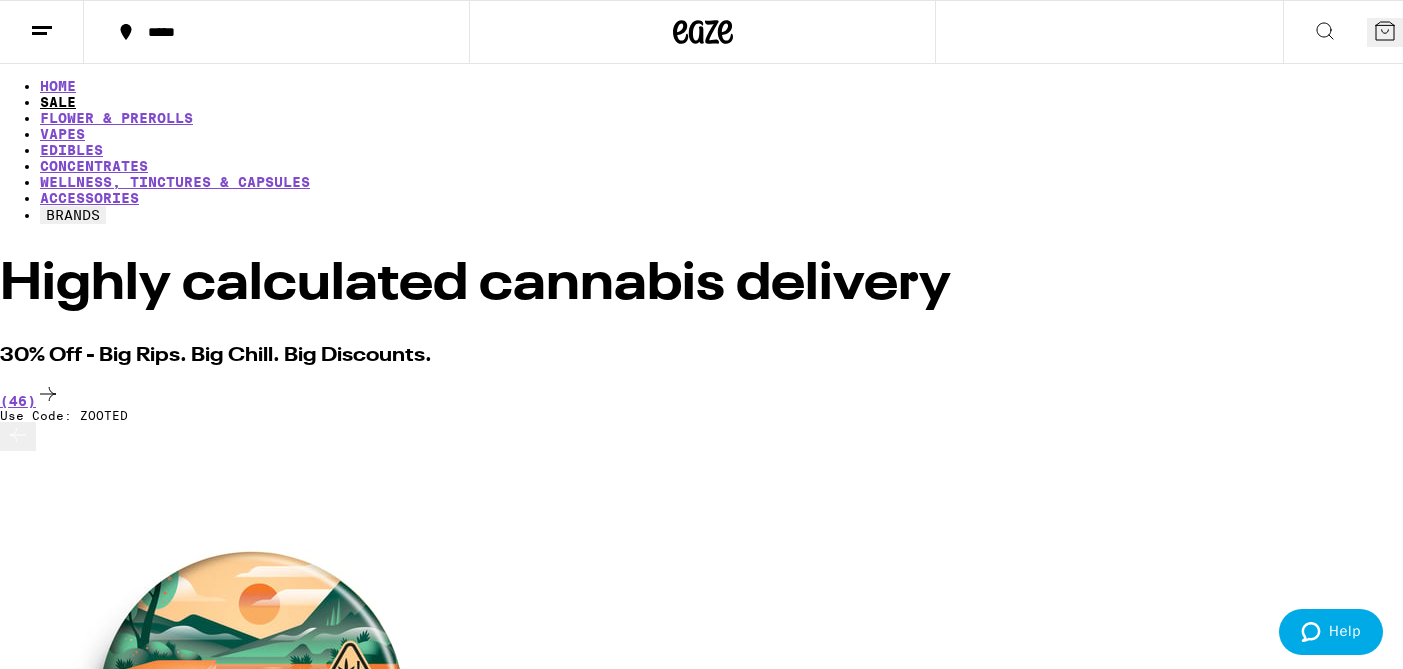 click on "SALE" at bounding box center [58, 102] 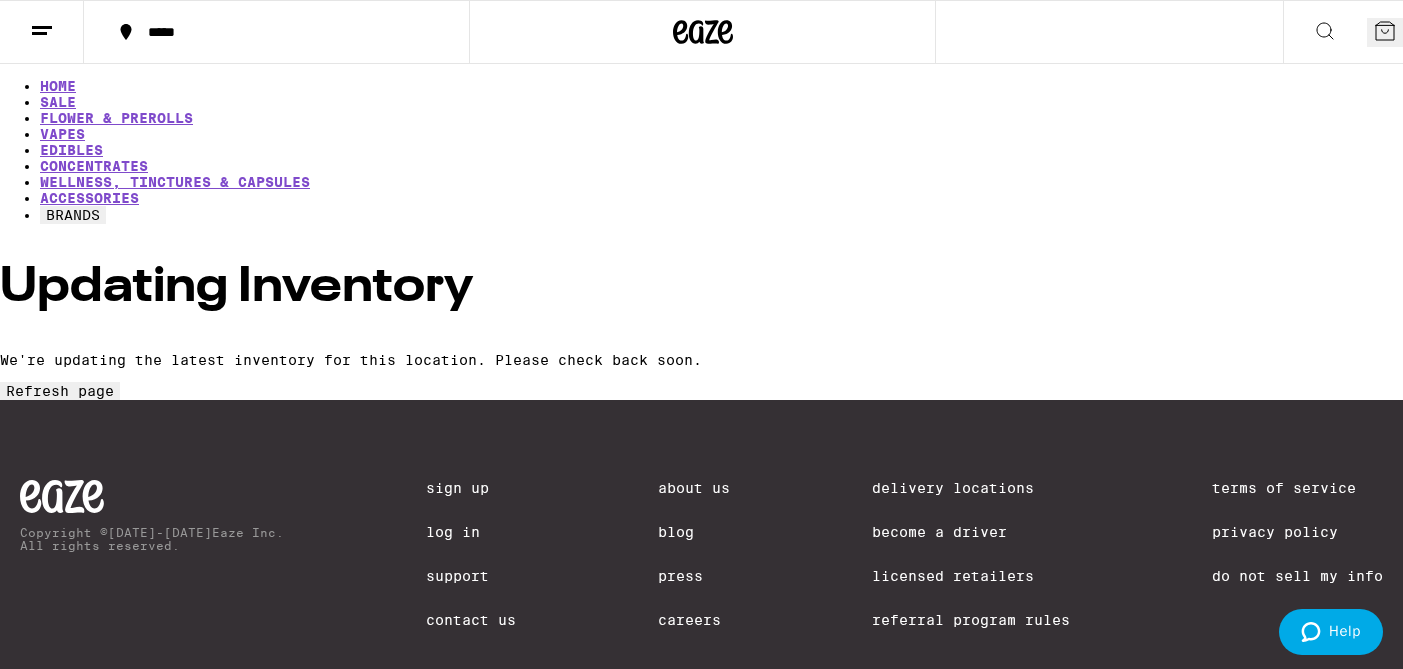 click on "Updating Inventory We're updating the latest inventory for this location. Please check back soon. Refresh page" at bounding box center (701, 332) 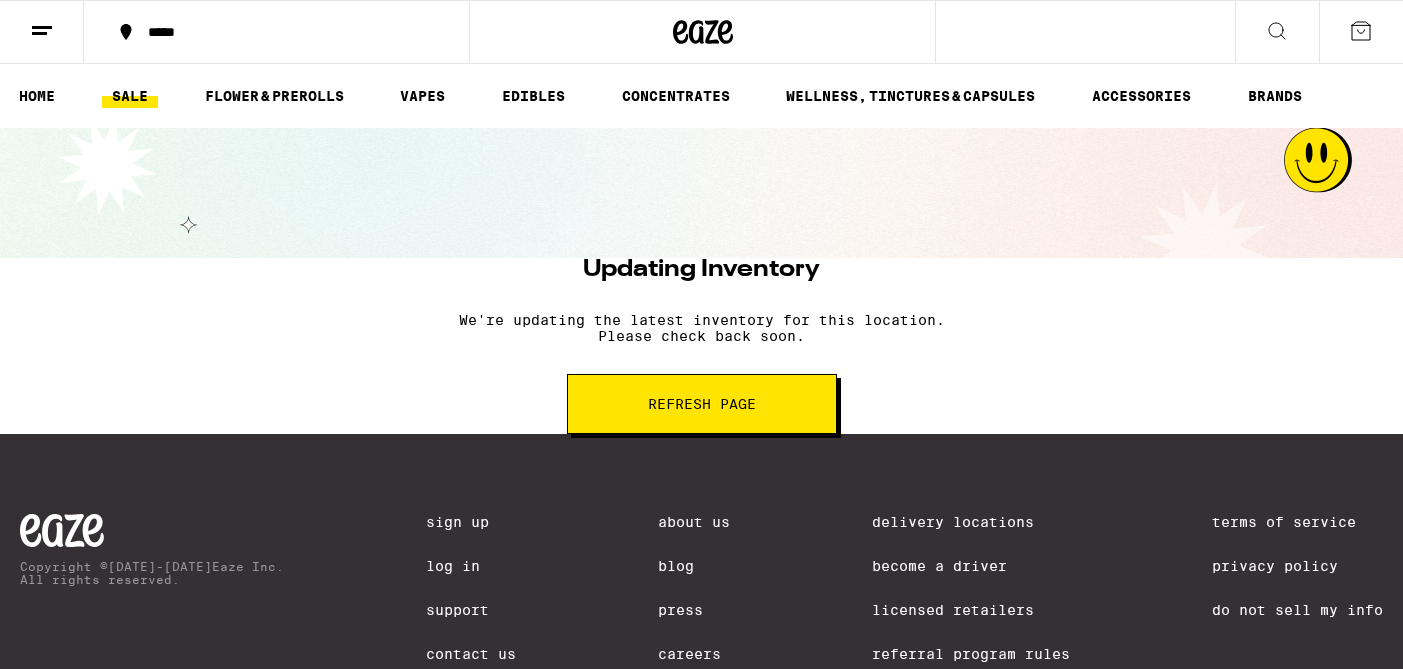 scroll, scrollTop: 0, scrollLeft: 0, axis: both 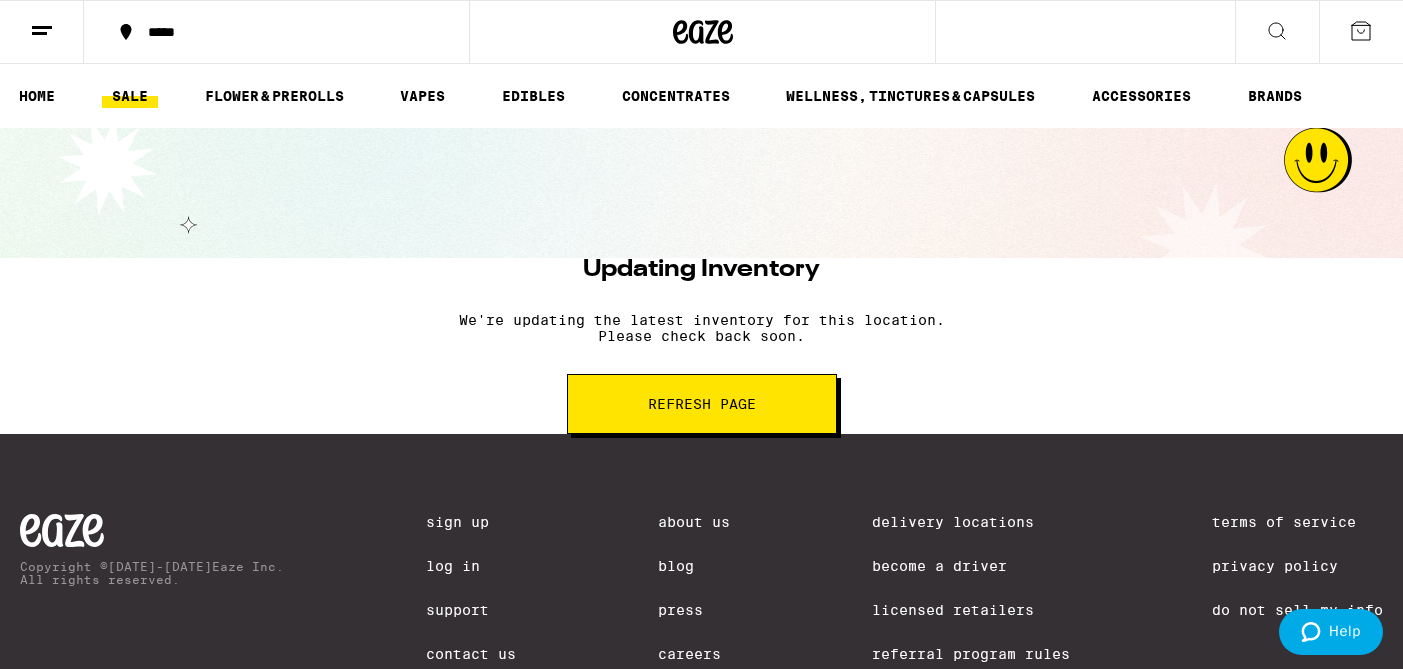 click on "Refresh page" at bounding box center [702, 404] 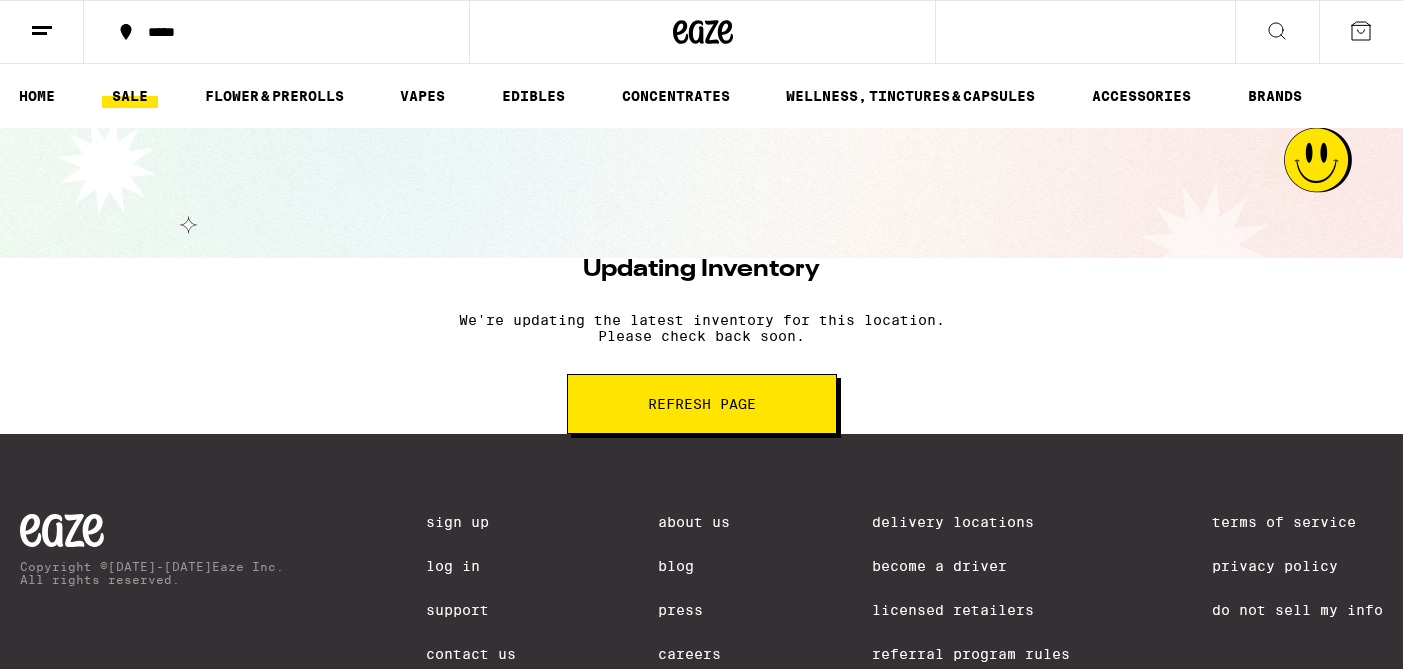scroll, scrollTop: 0, scrollLeft: 0, axis: both 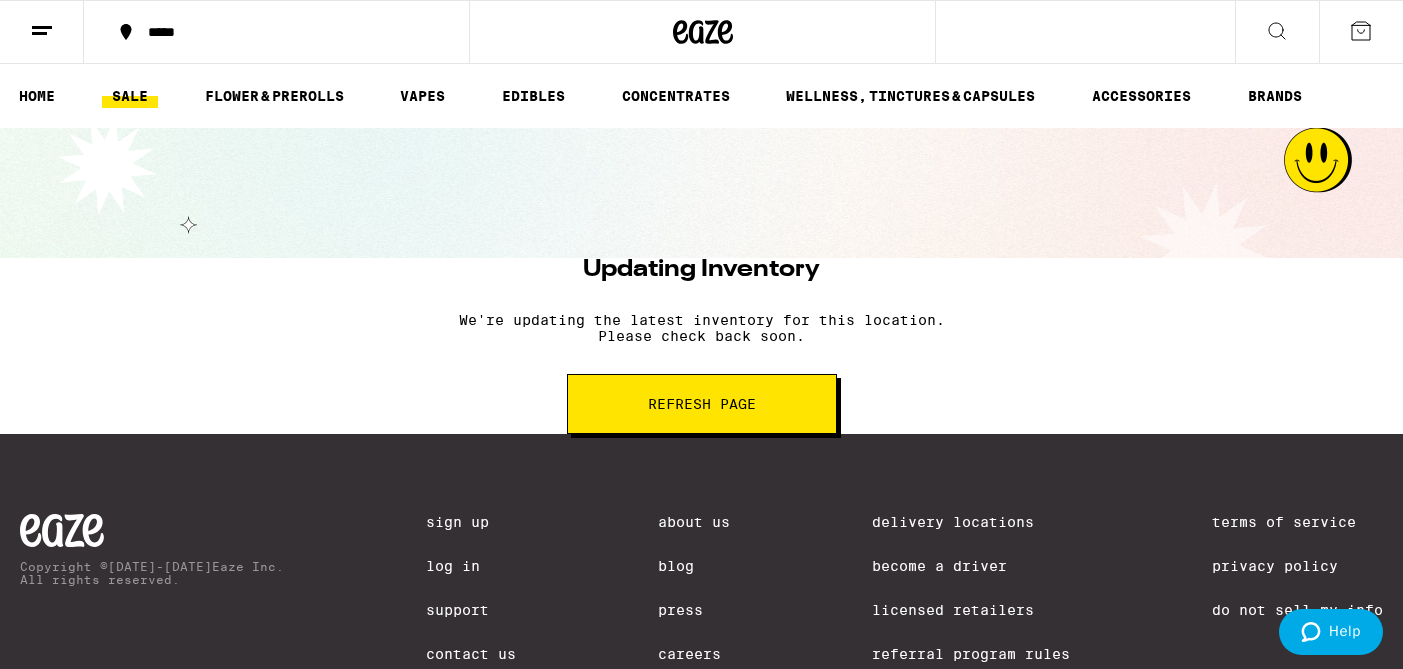 click 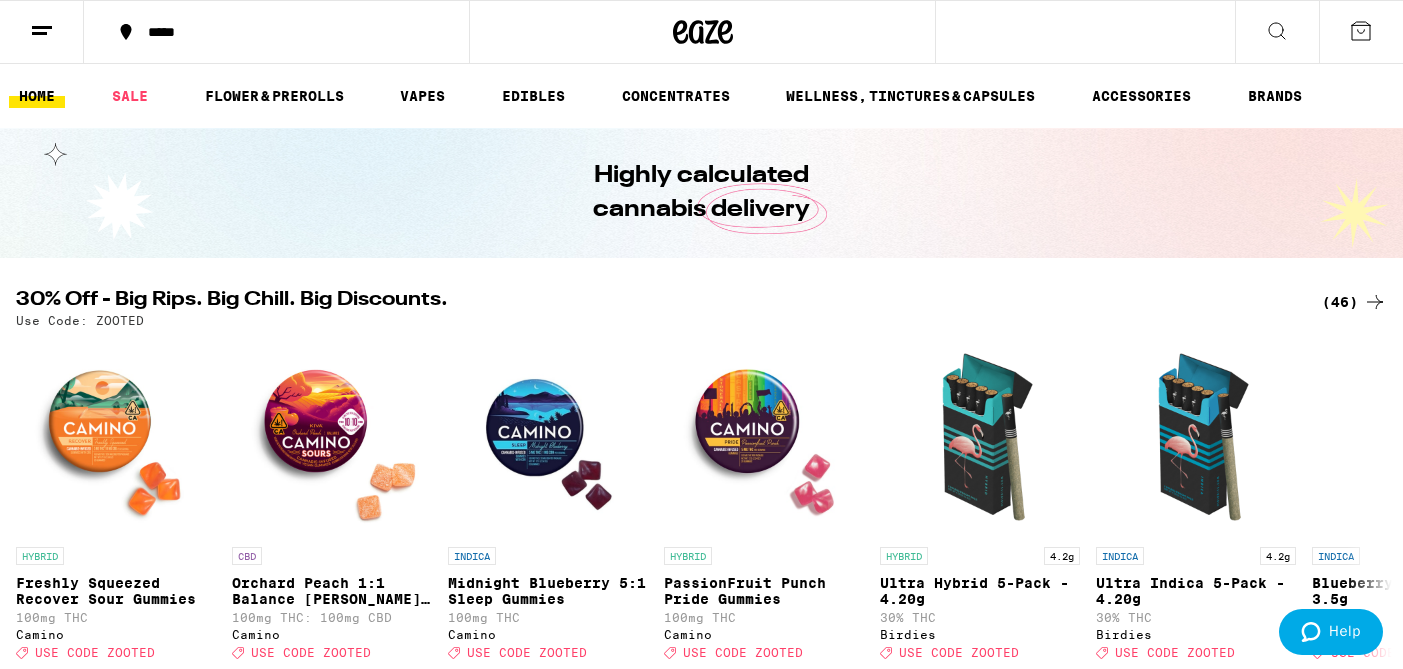 click 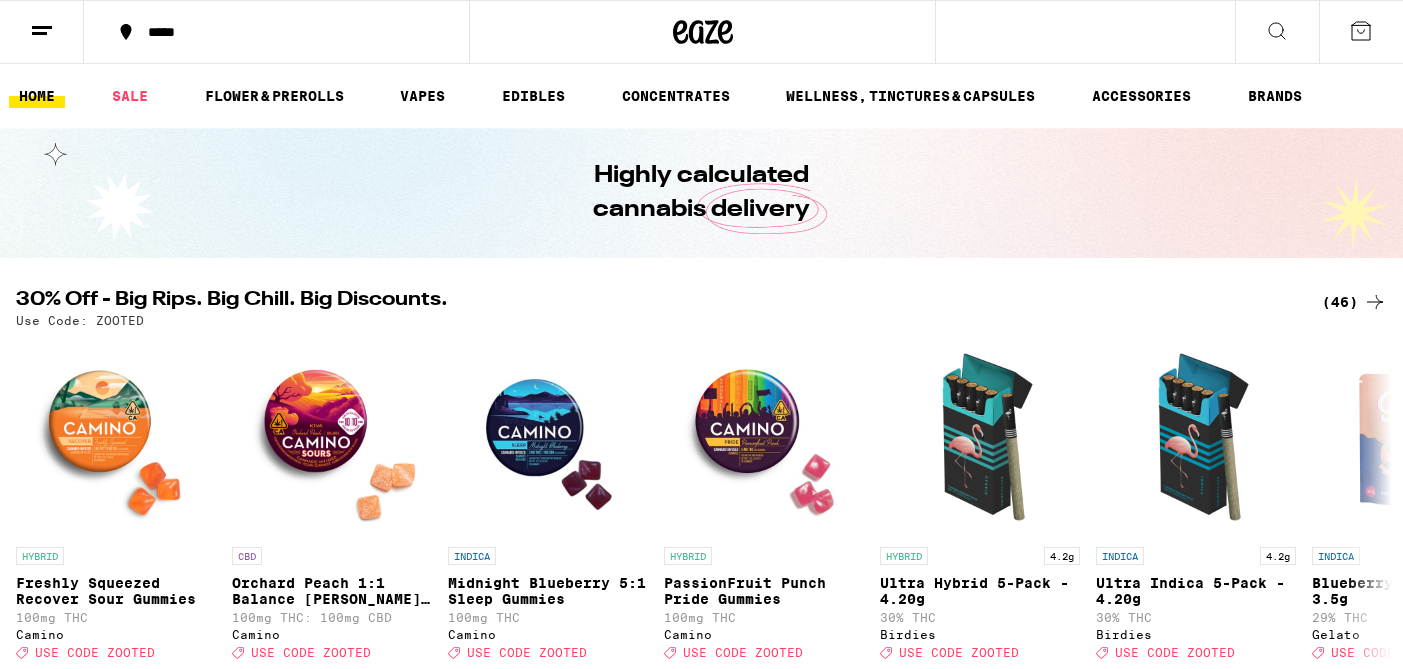 scroll, scrollTop: 0, scrollLeft: 0, axis: both 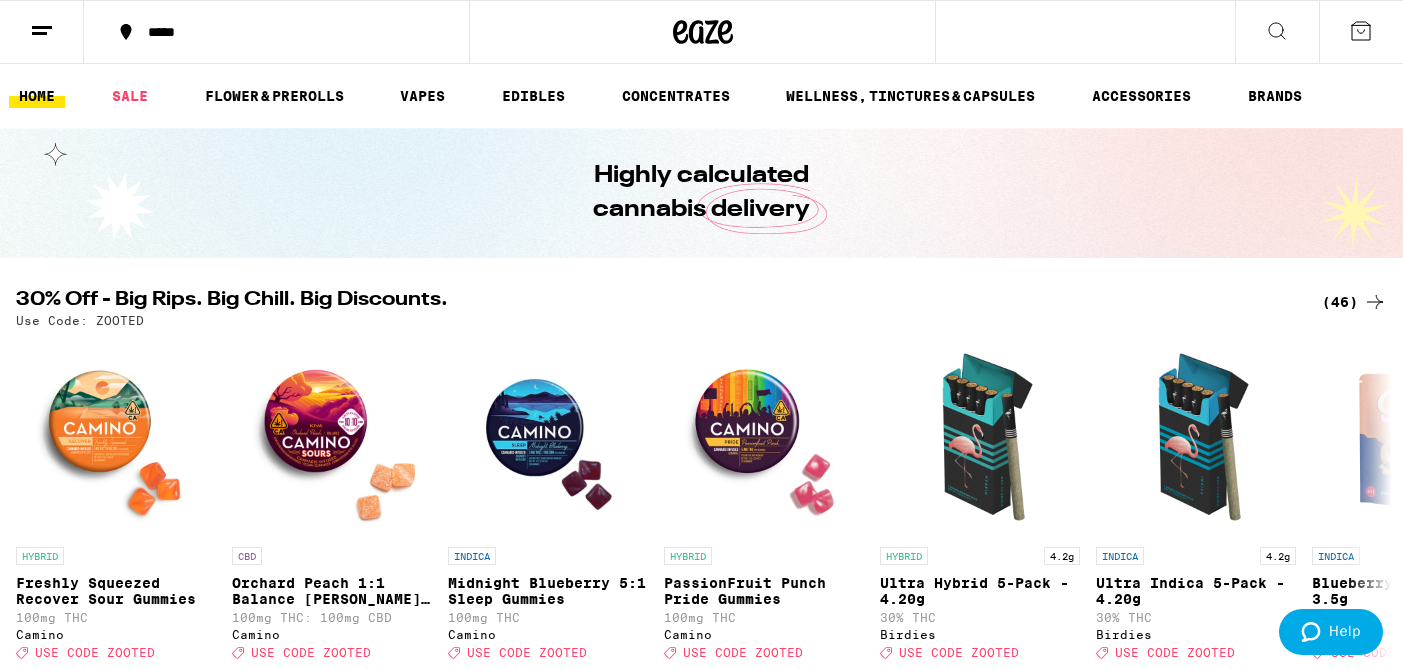 click 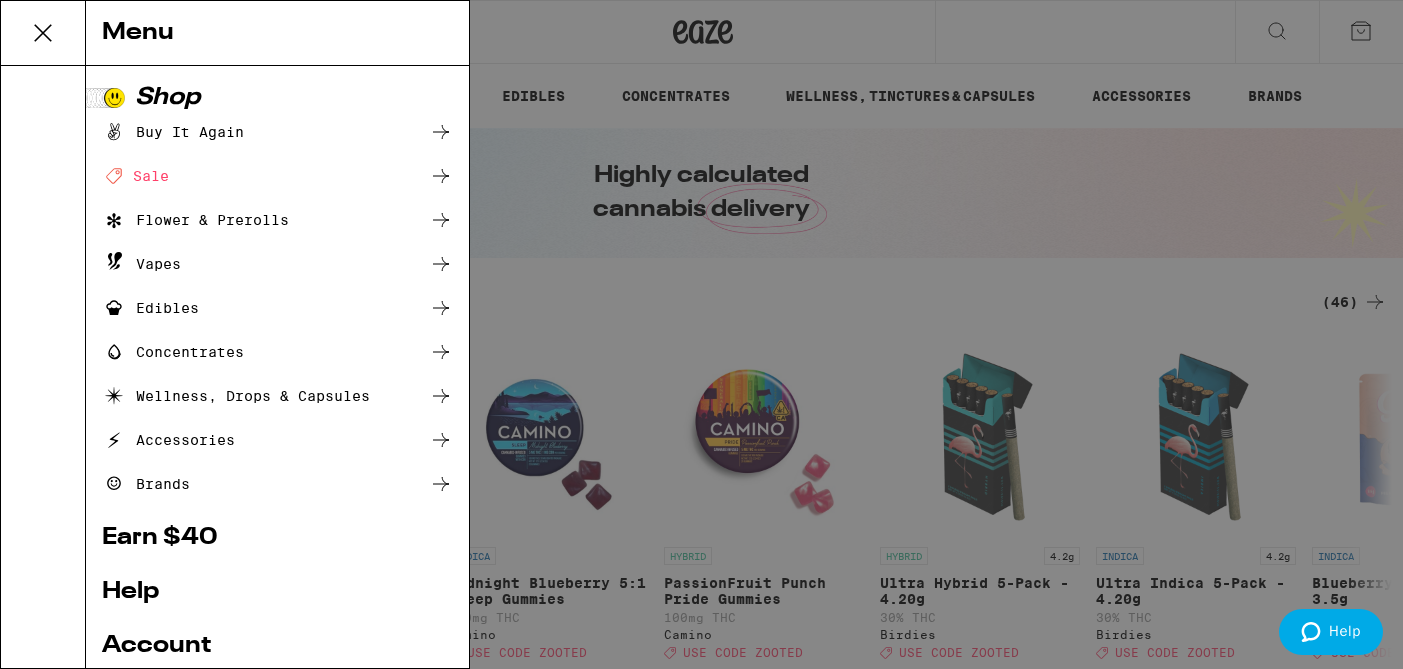 scroll, scrollTop: 0, scrollLeft: 0, axis: both 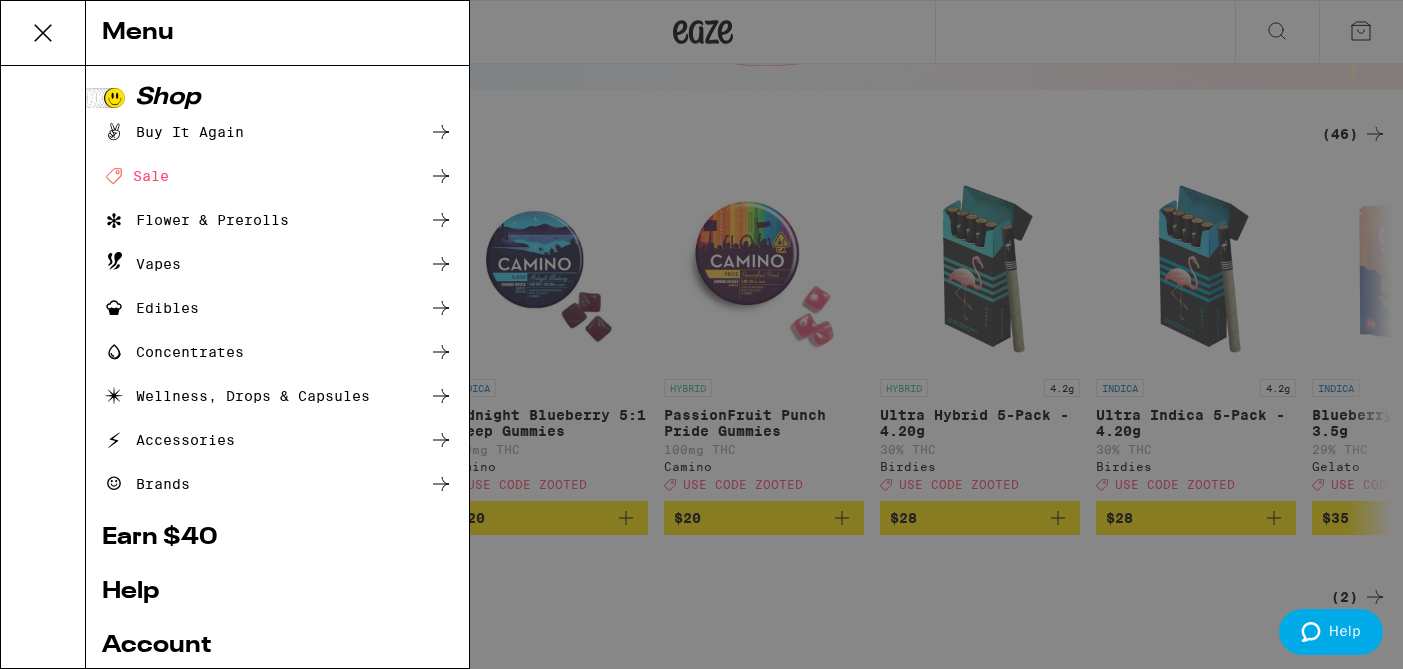 click on "Deal Created with Sketch. Sale" at bounding box center [135, 176] 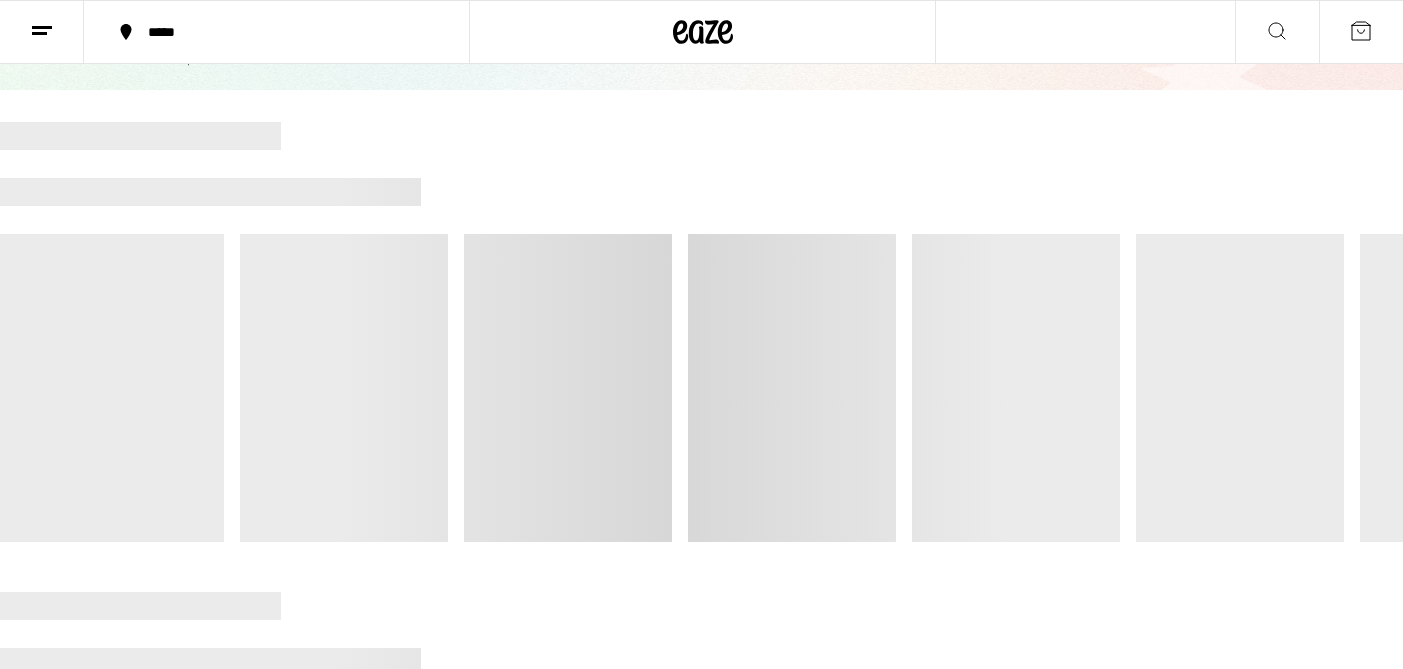 scroll, scrollTop: 0, scrollLeft: 0, axis: both 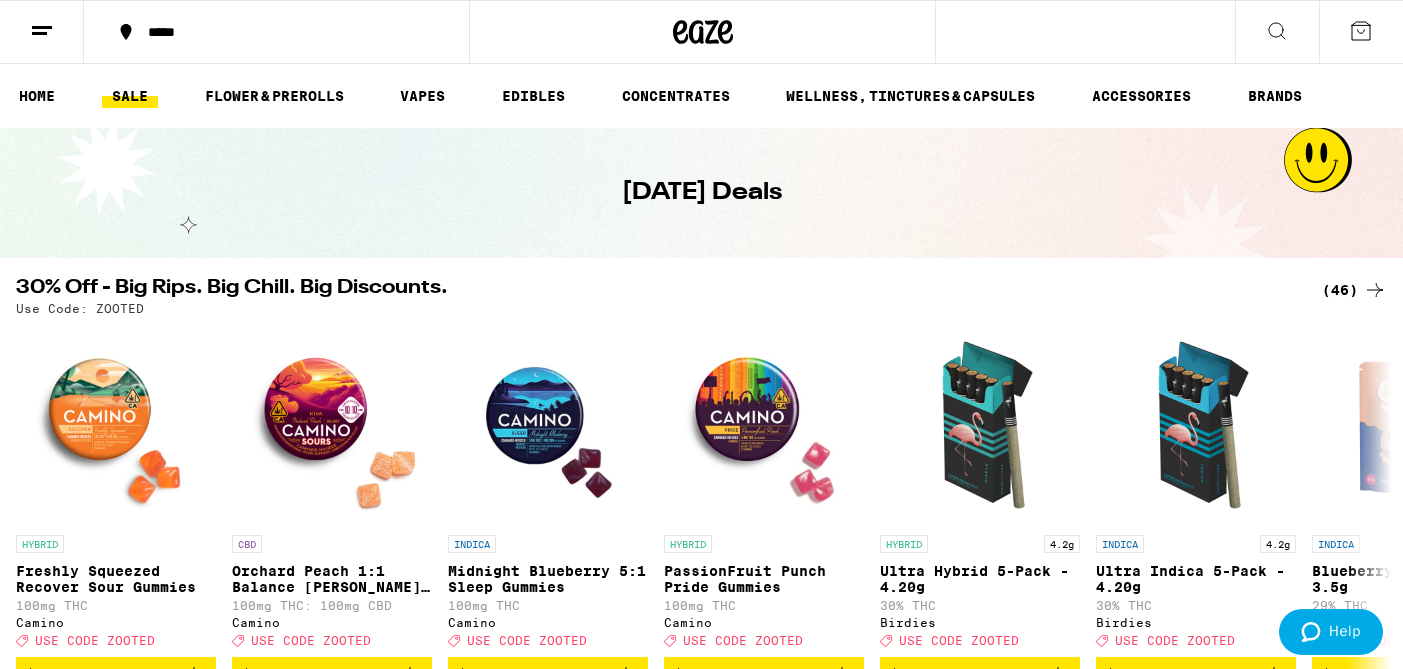 click on "(46)" at bounding box center [1354, 290] 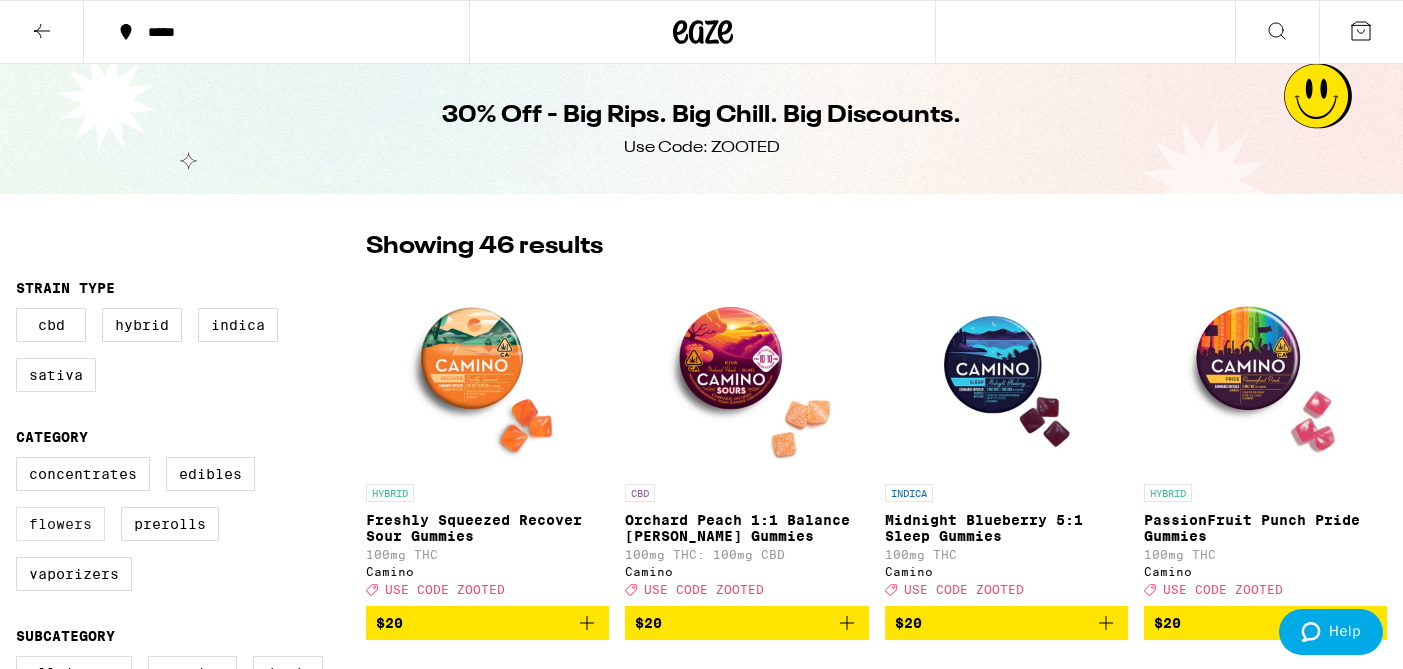 click on "Flowers" at bounding box center (60, 524) 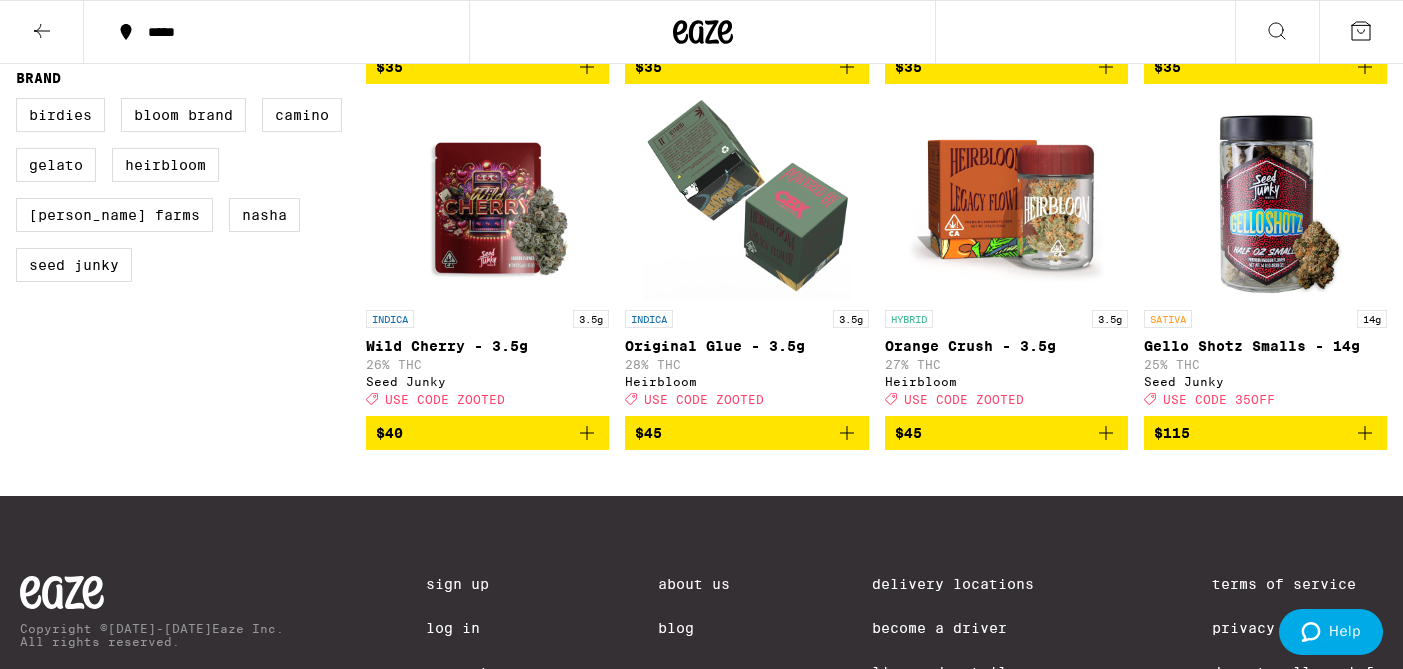 scroll, scrollTop: 887, scrollLeft: 0, axis: vertical 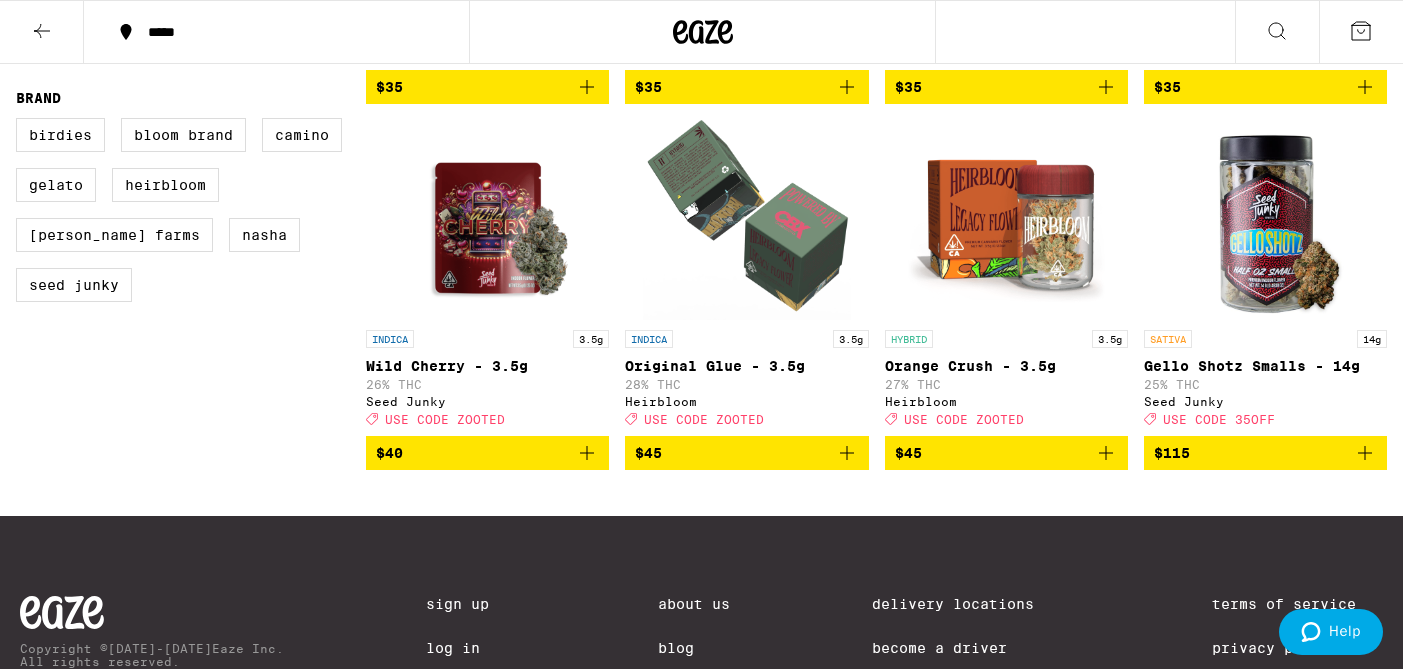 click 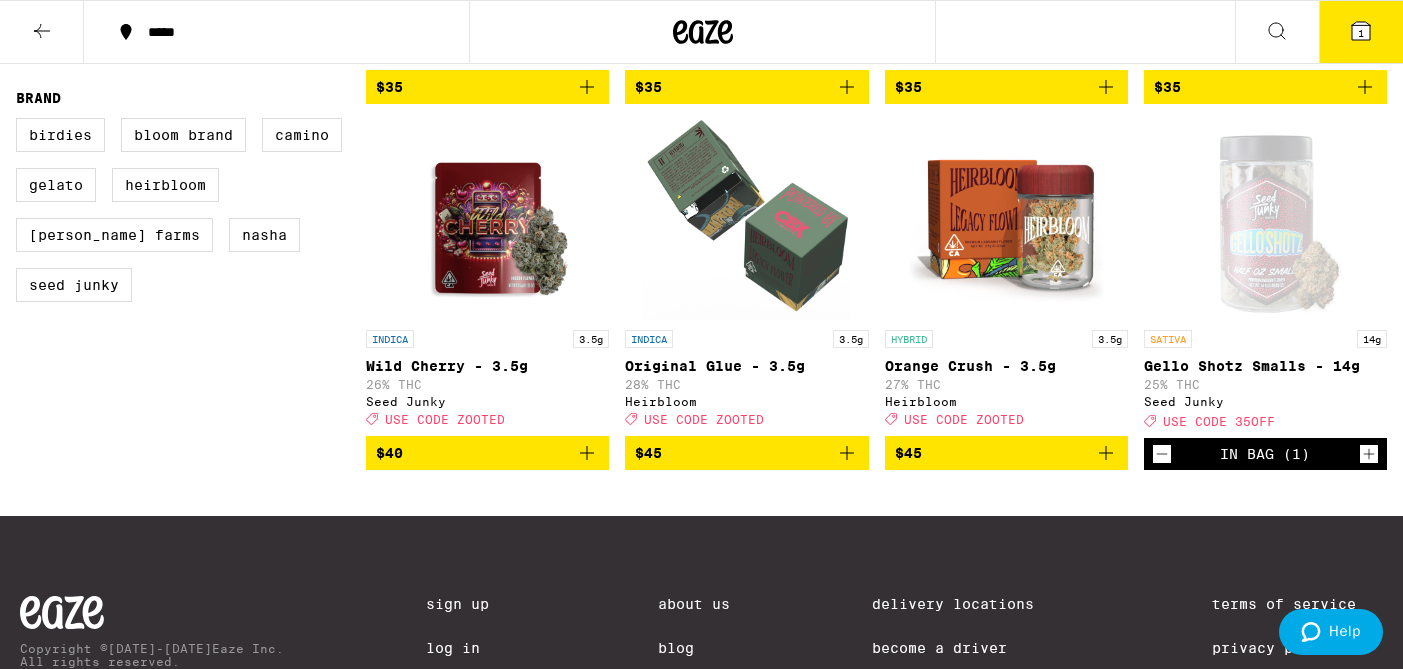click on "1" at bounding box center [1361, 32] 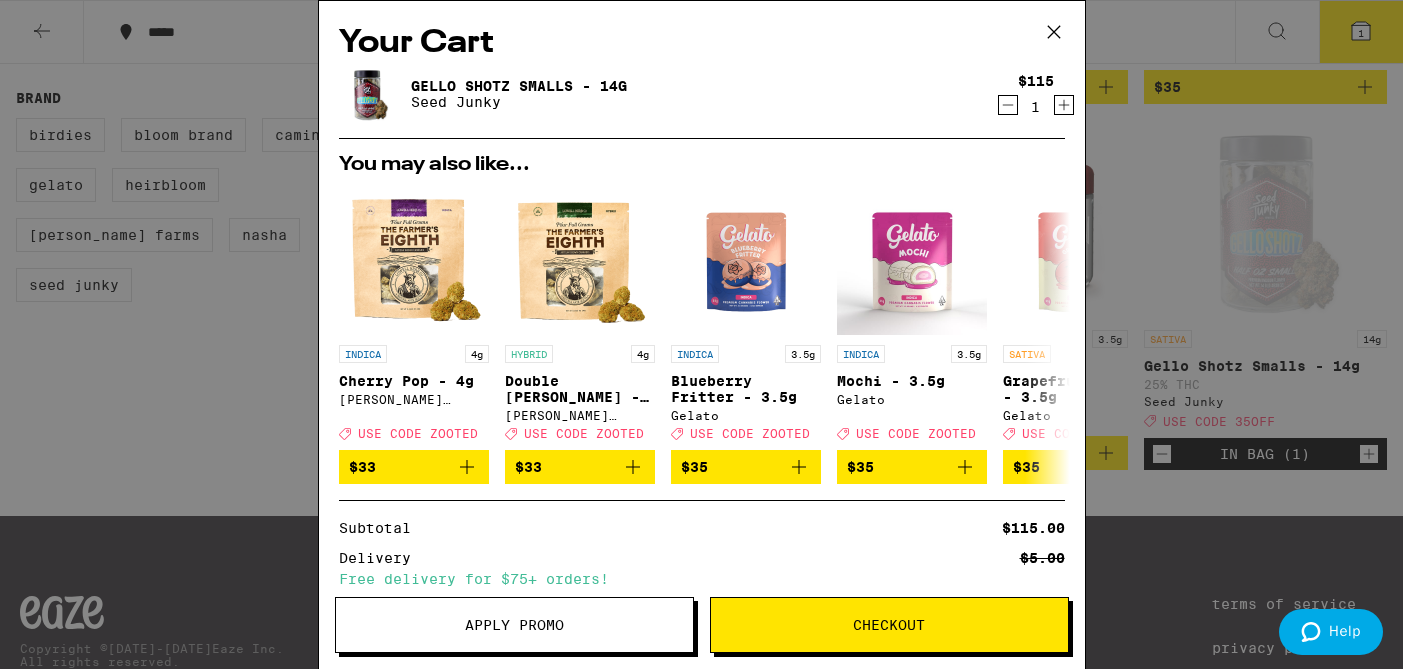 click on "Apply Promo" at bounding box center (514, 625) 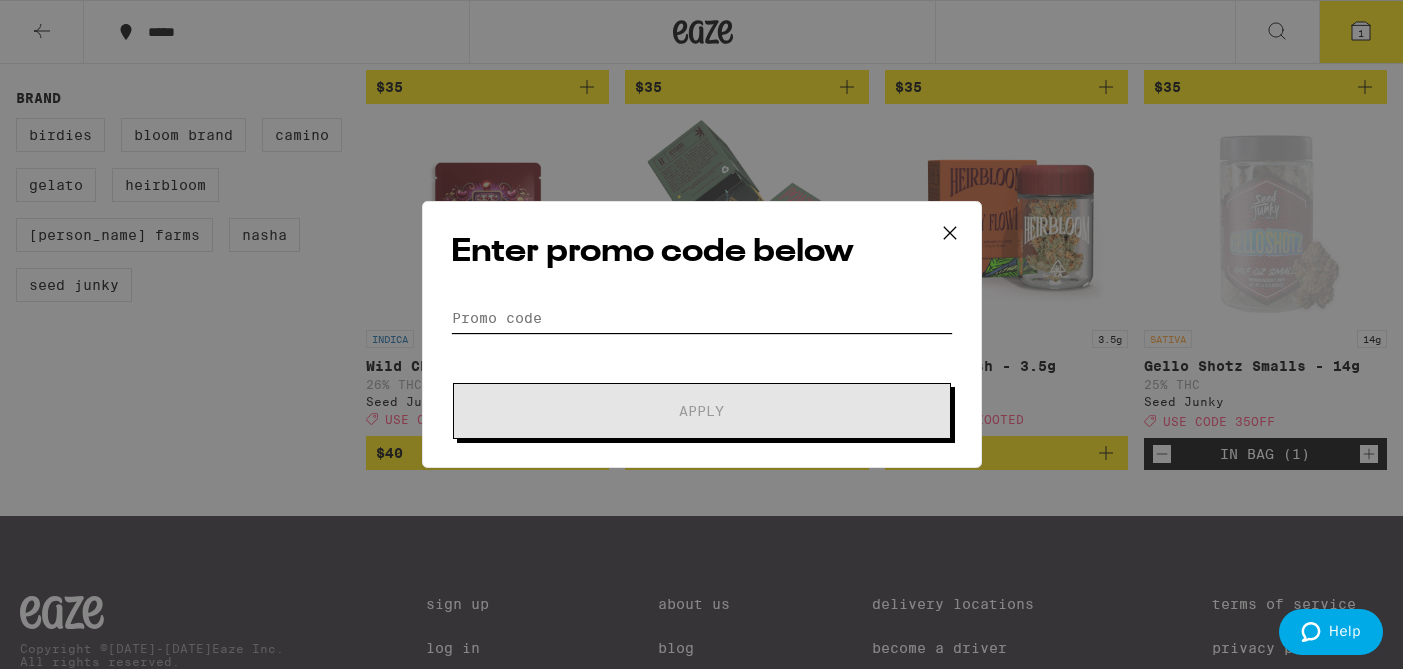 click on "Promo Code" at bounding box center (702, 318) 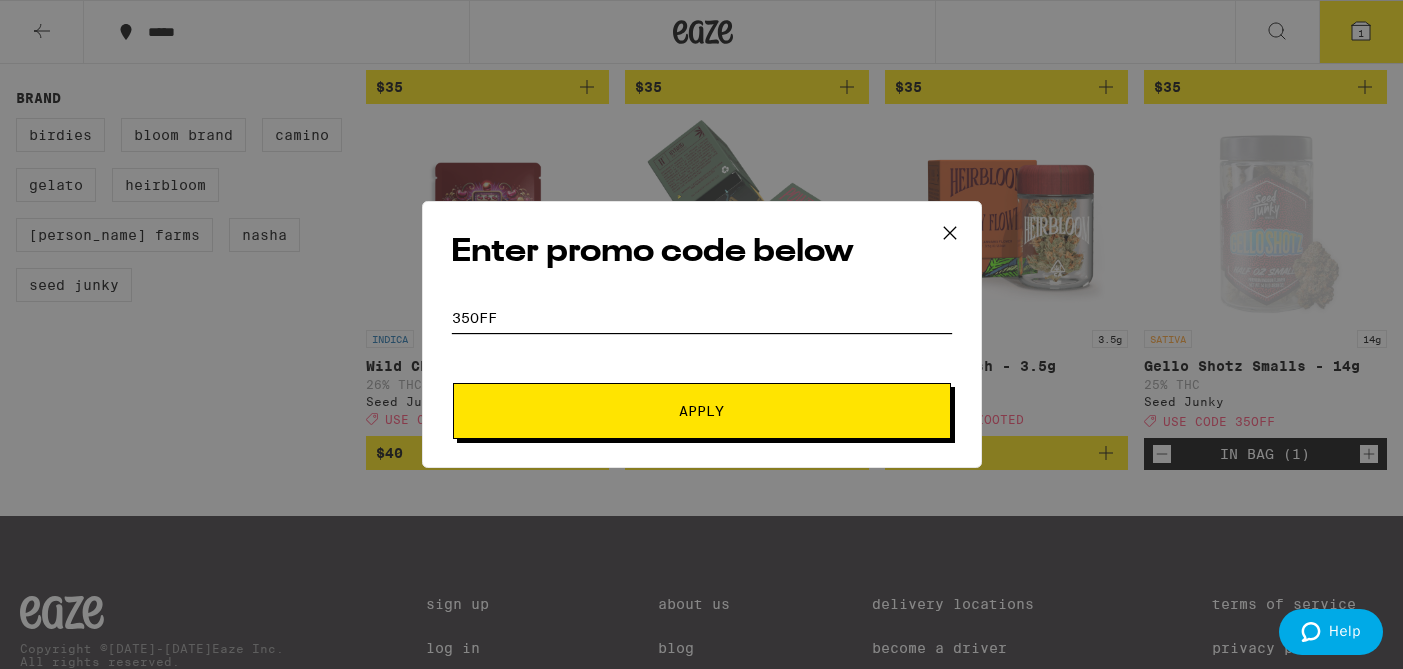 type on "35off" 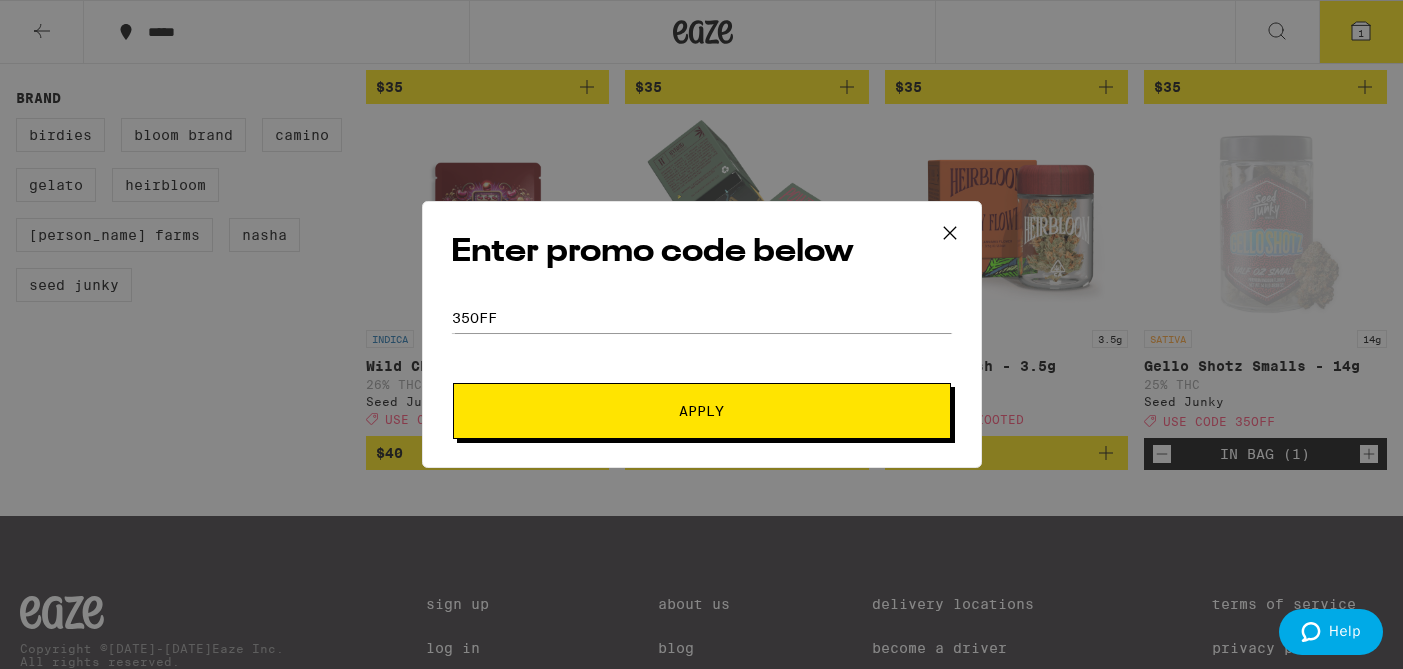 click on "Apply" at bounding box center (702, 411) 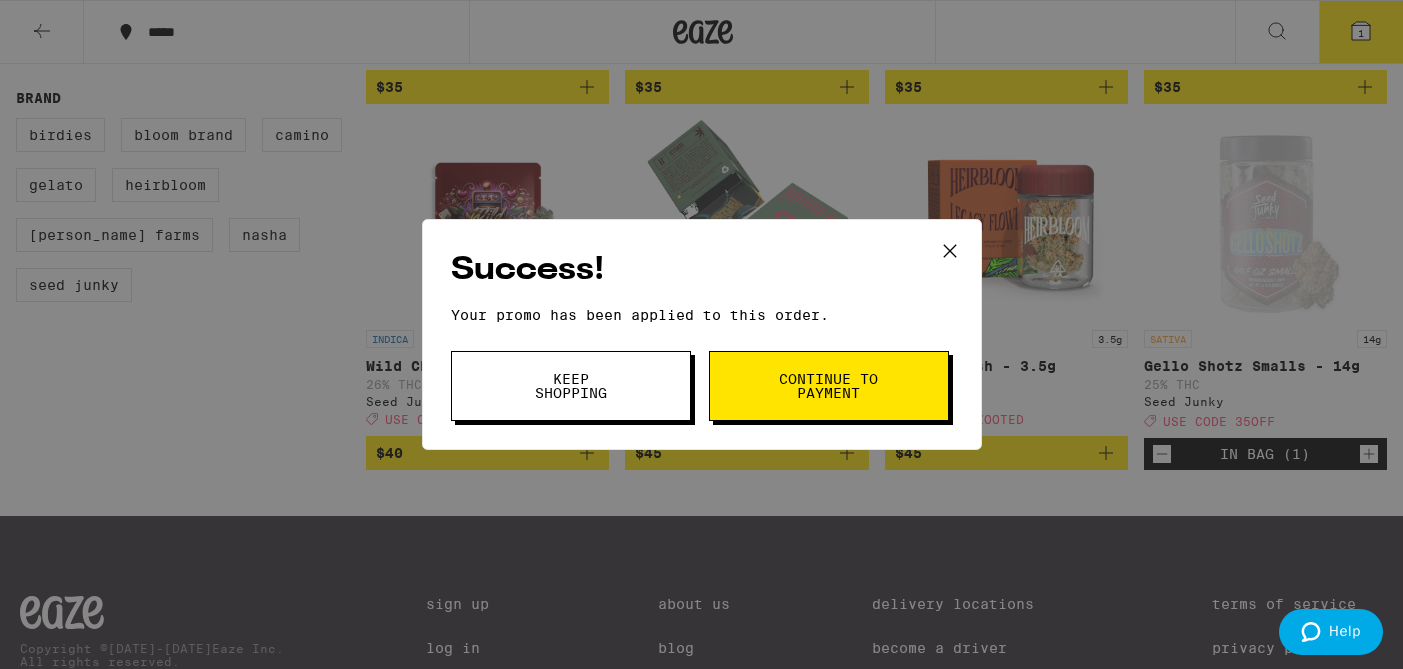 click on "Continue to payment" at bounding box center [829, 386] 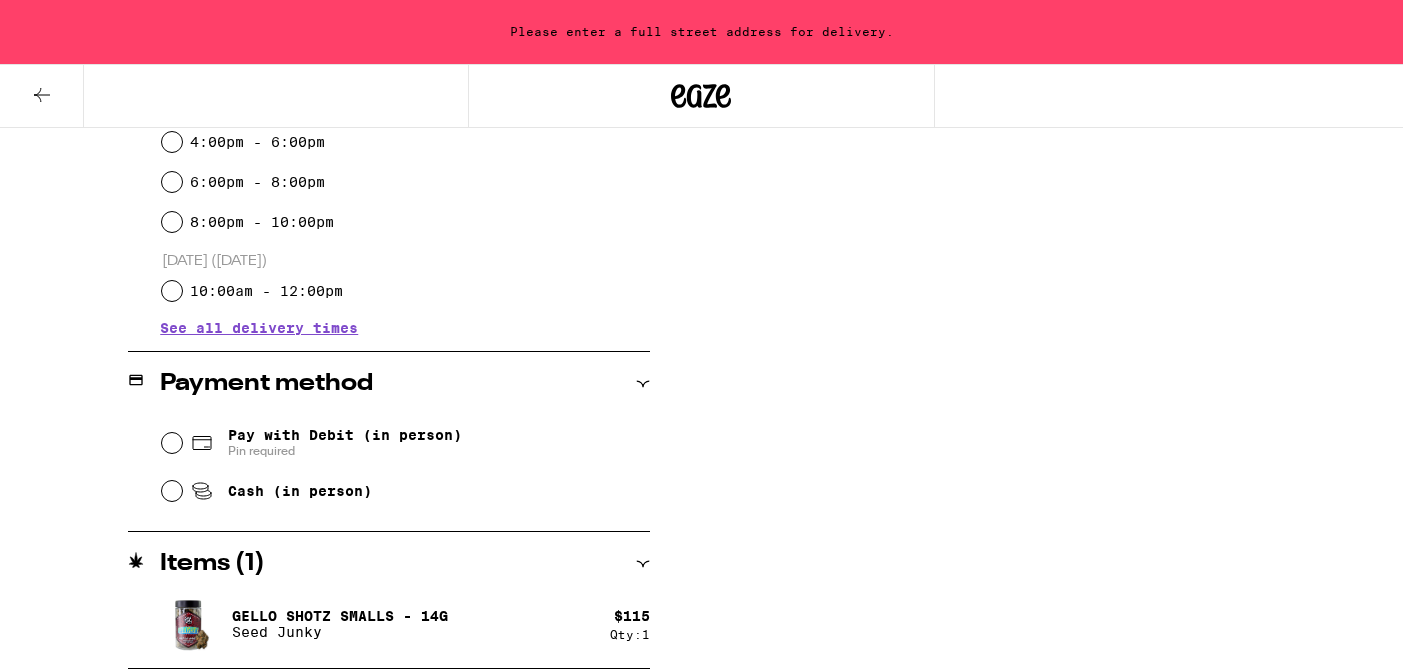 scroll, scrollTop: 0, scrollLeft: 0, axis: both 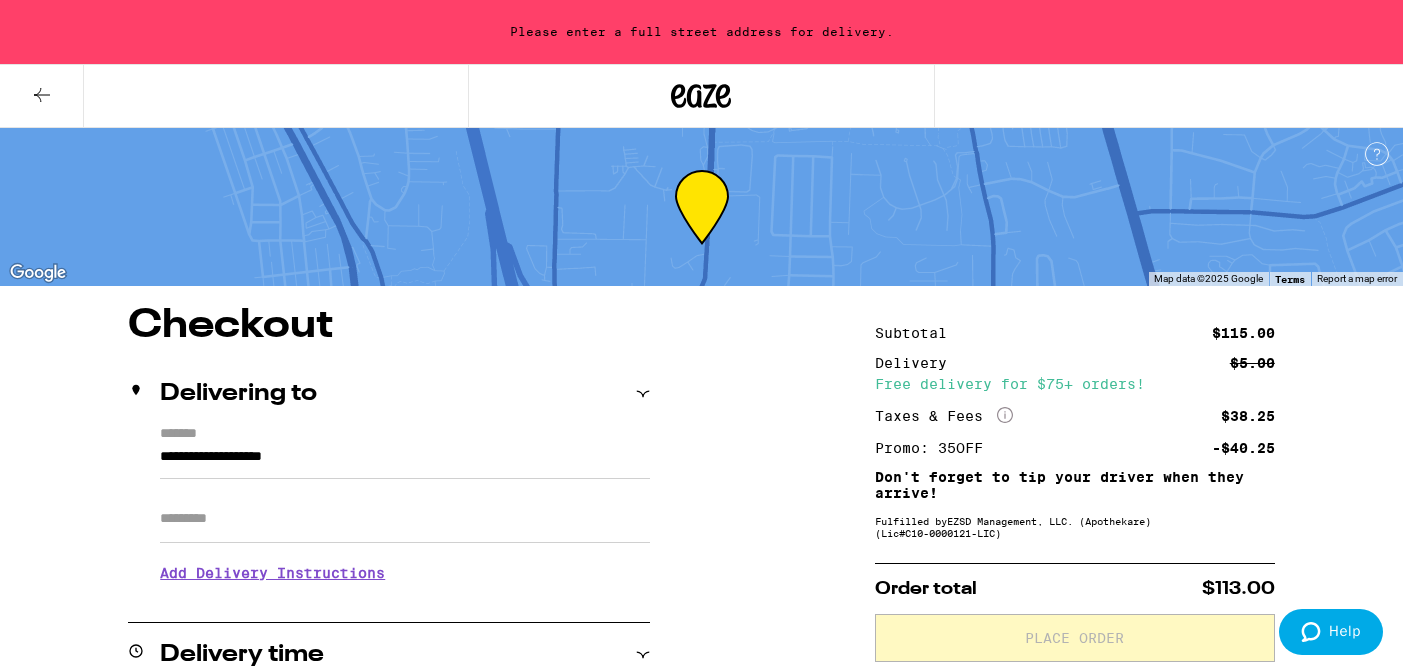 click 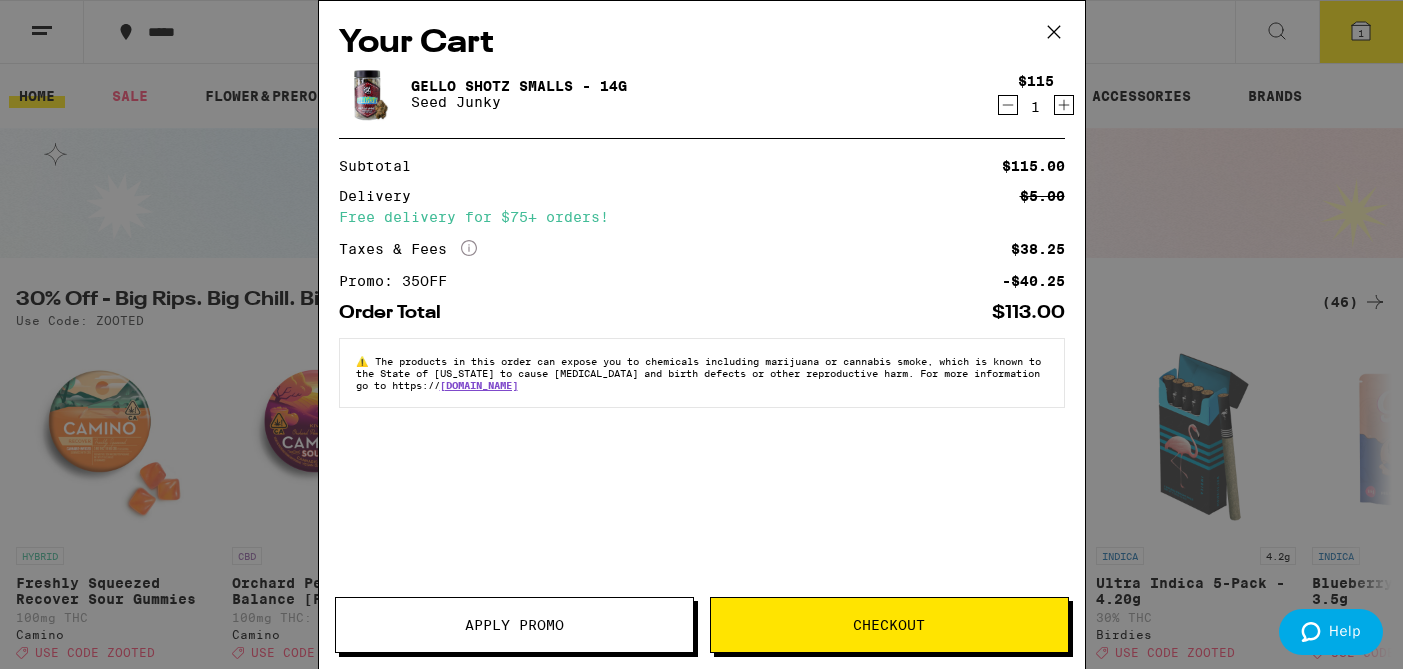 click 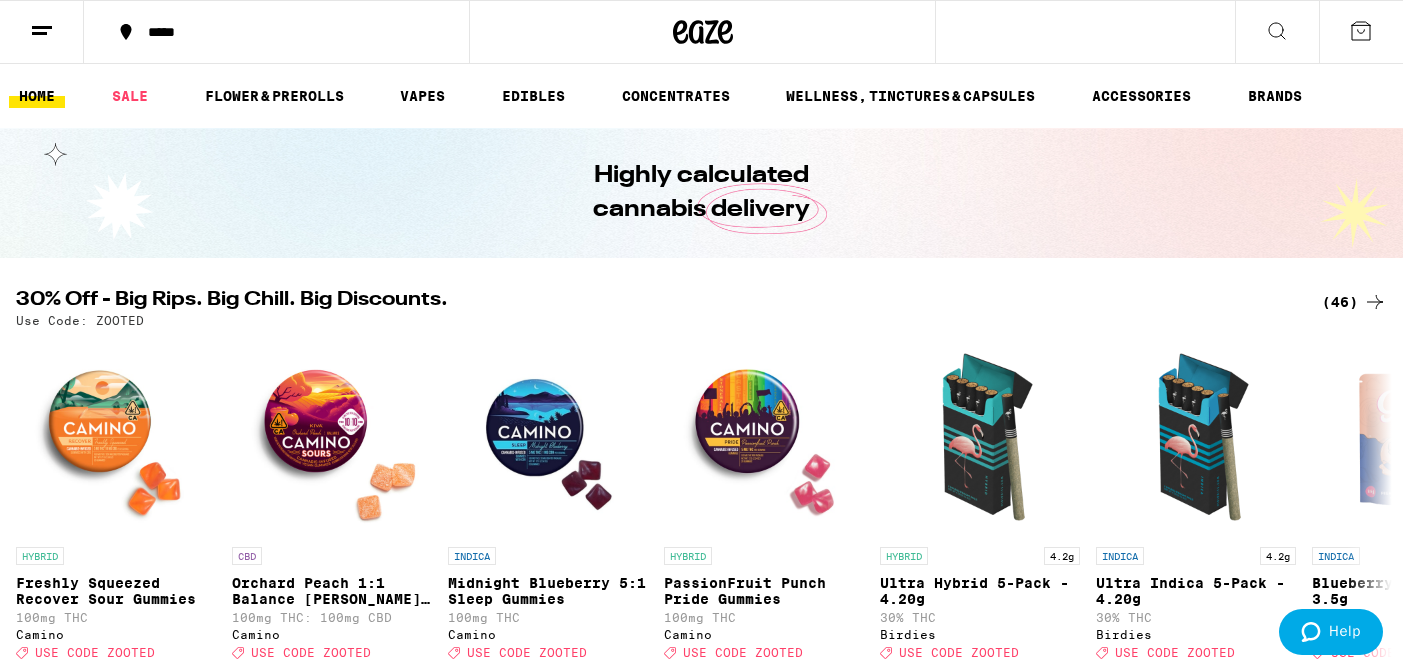 scroll, scrollTop: 0, scrollLeft: 0, axis: both 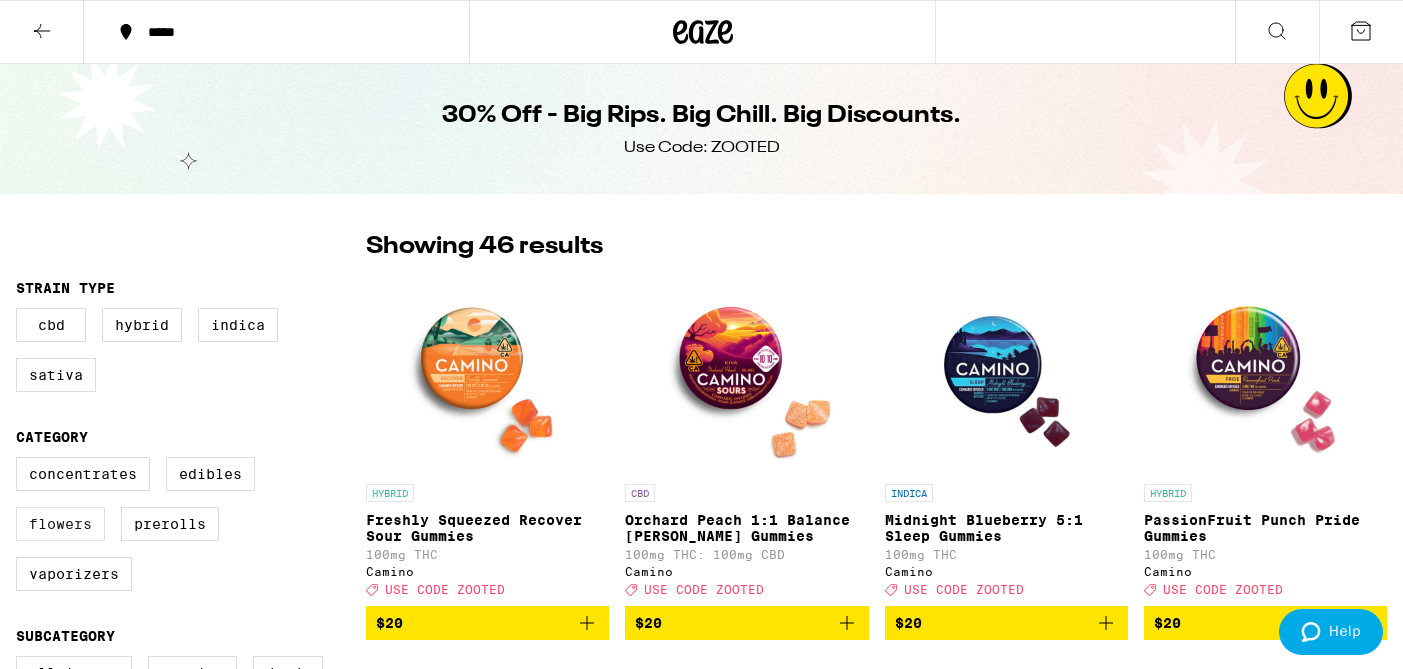 click on "Flowers" at bounding box center (60, 524) 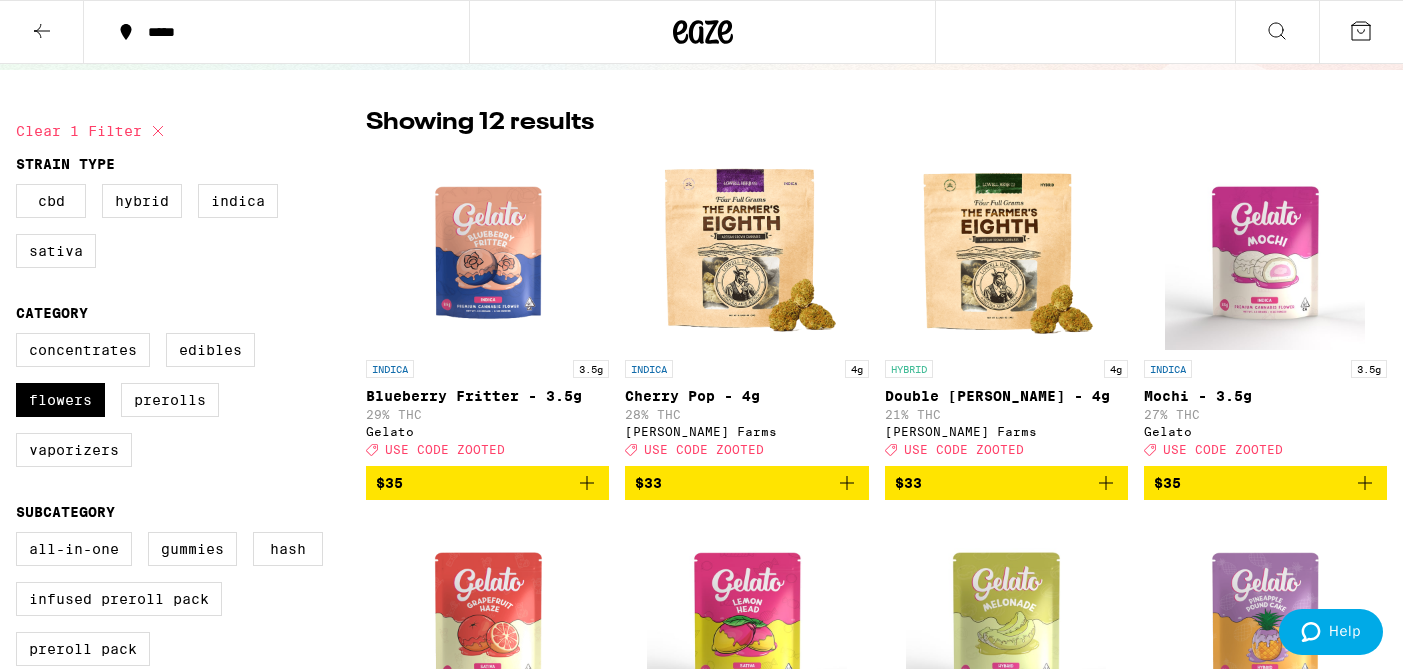 scroll, scrollTop: 132, scrollLeft: 0, axis: vertical 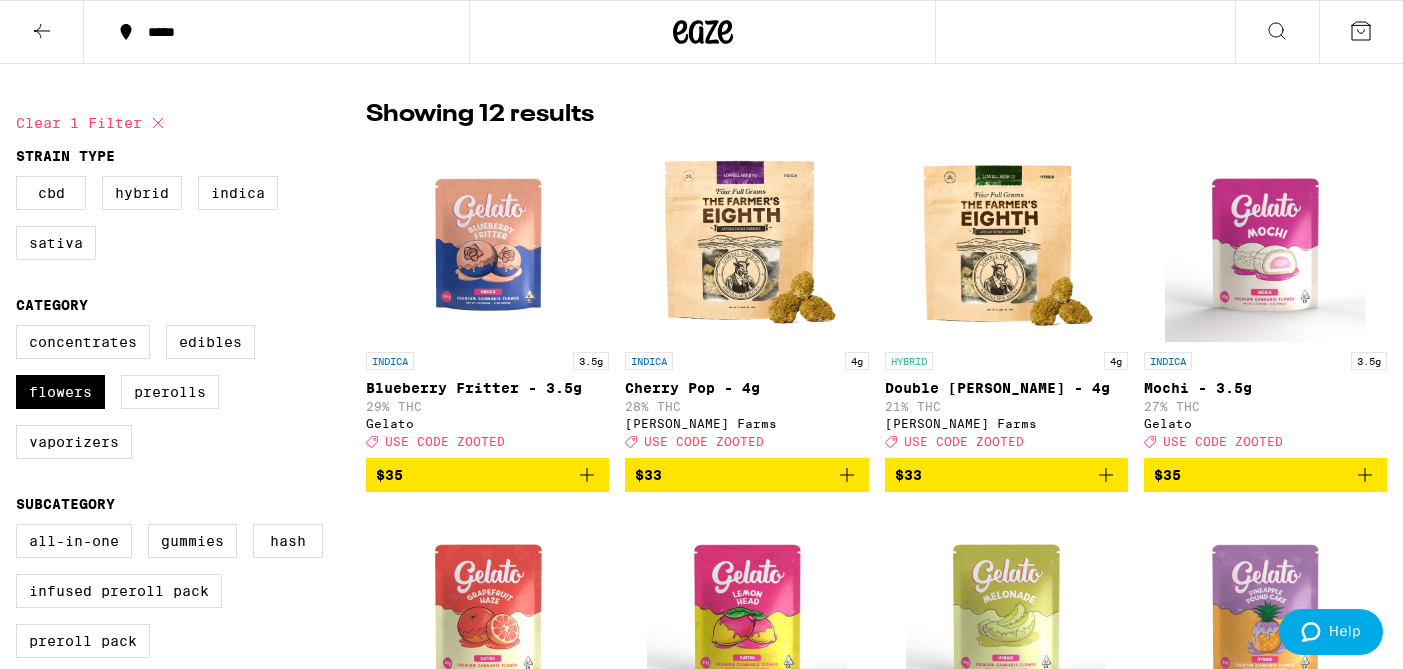click at bounding box center (747, 242) 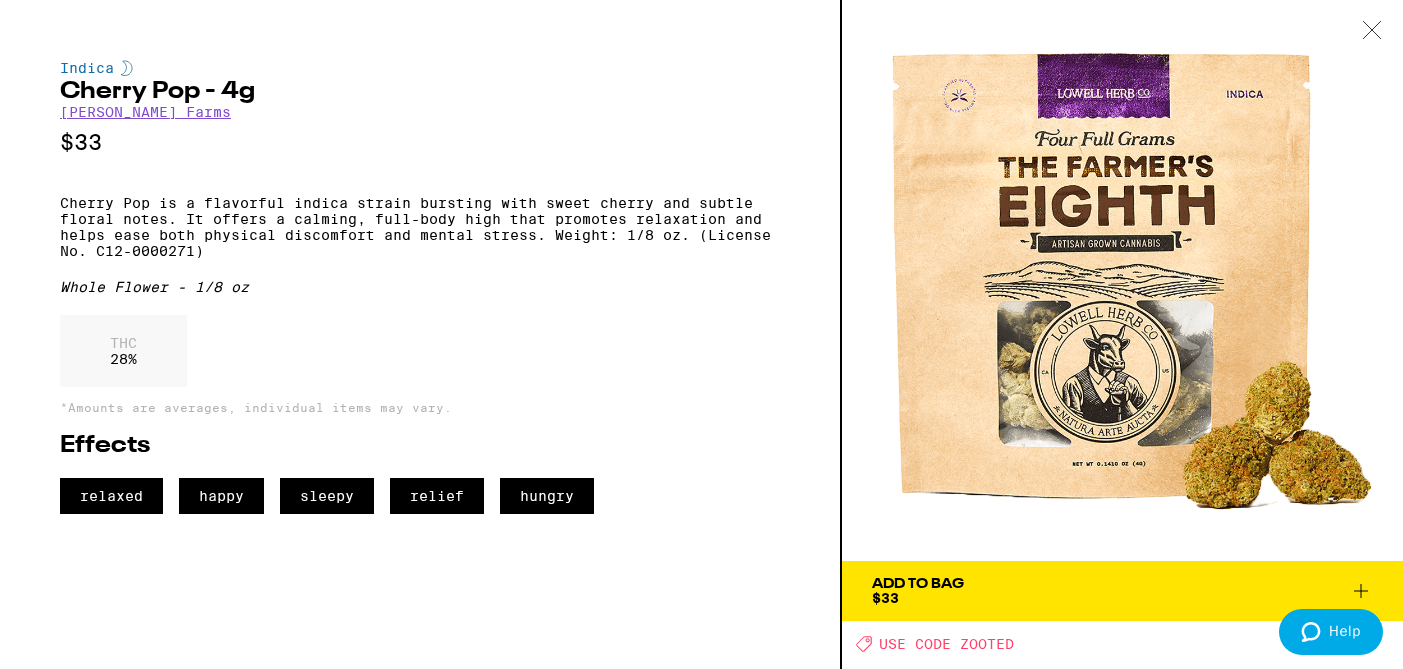 click on "Add To Bag $33" at bounding box center [1122, 591] 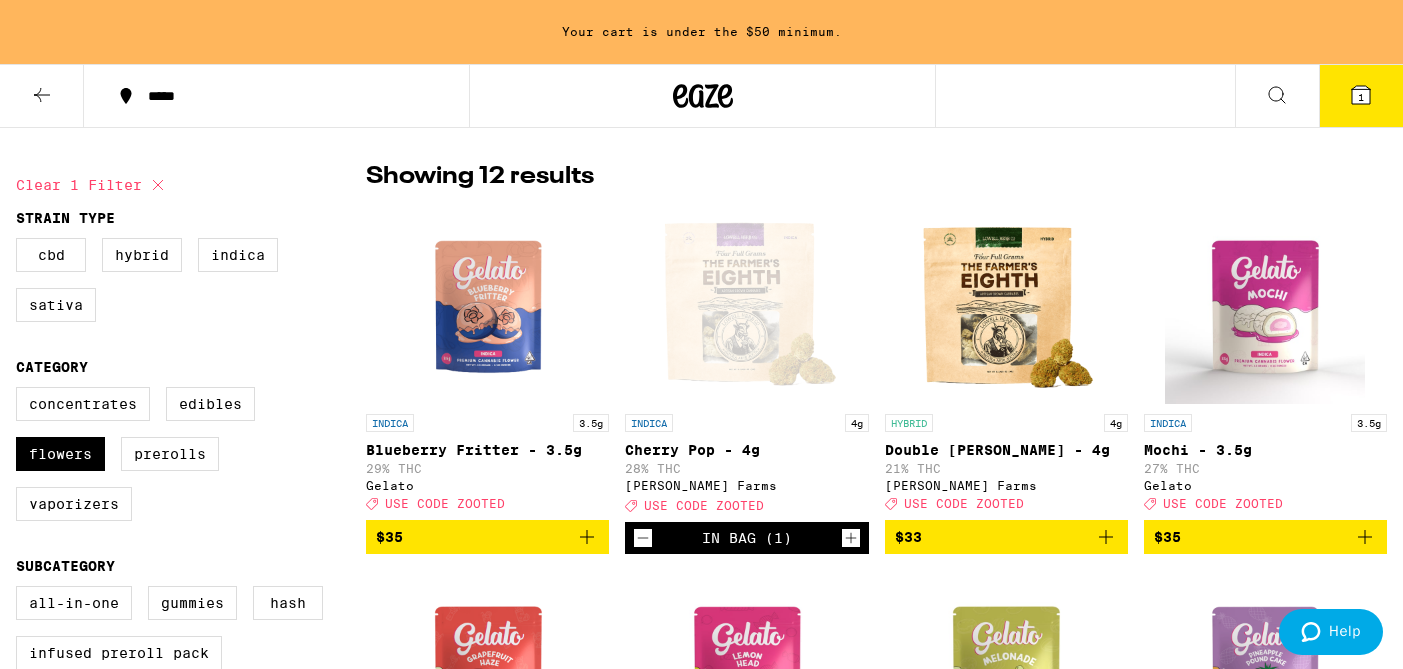 scroll, scrollTop: 121, scrollLeft: 0, axis: vertical 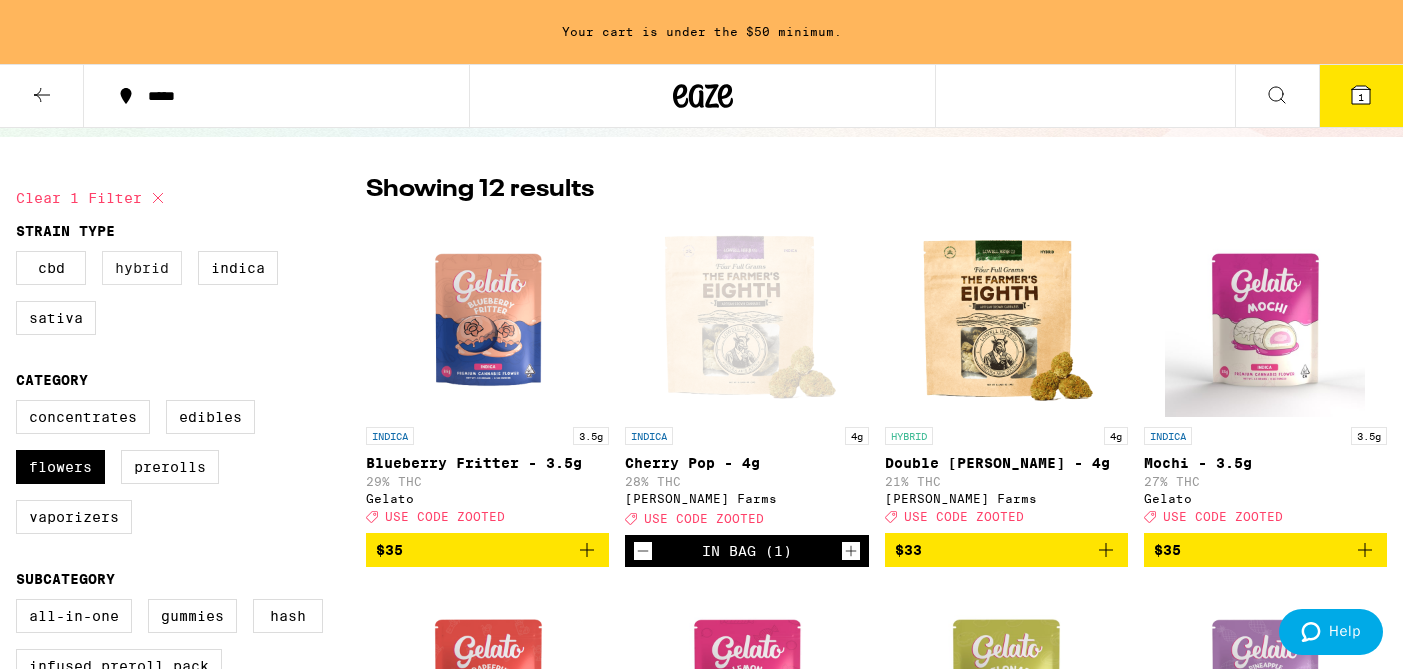 click on "Hybrid" at bounding box center [142, 268] 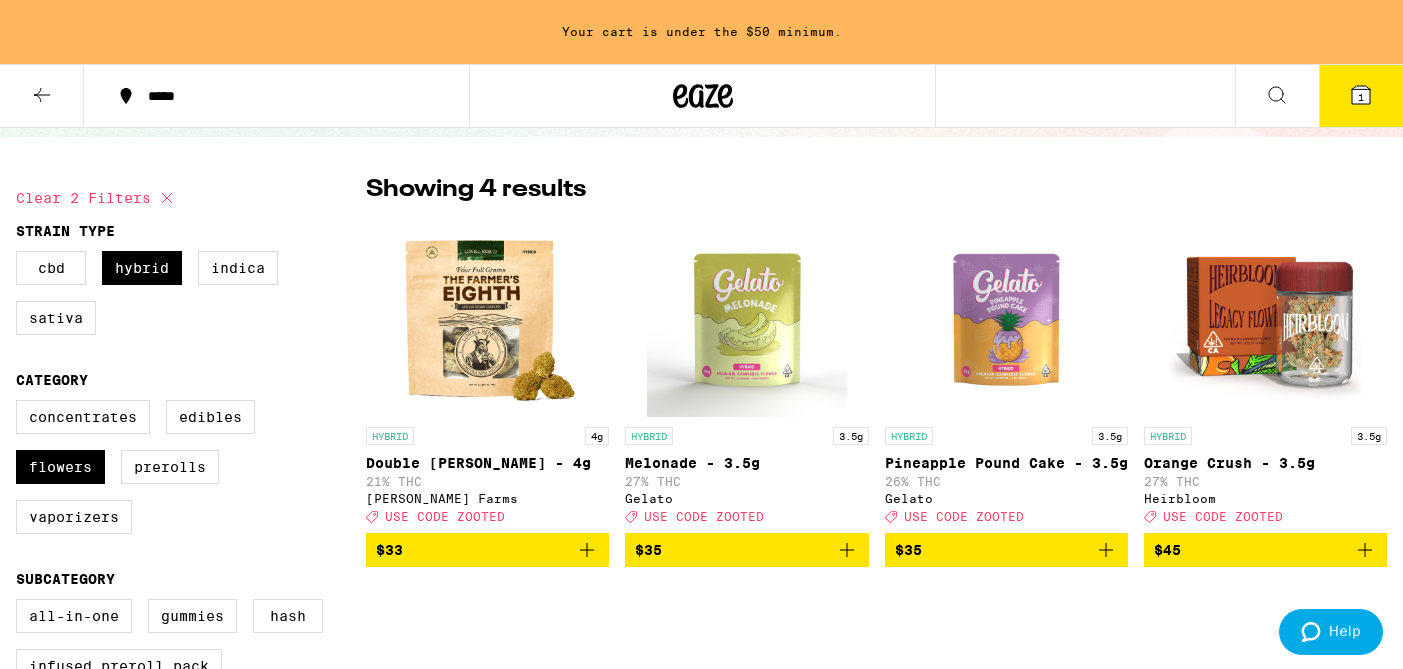 click at bounding box center [747, 317] 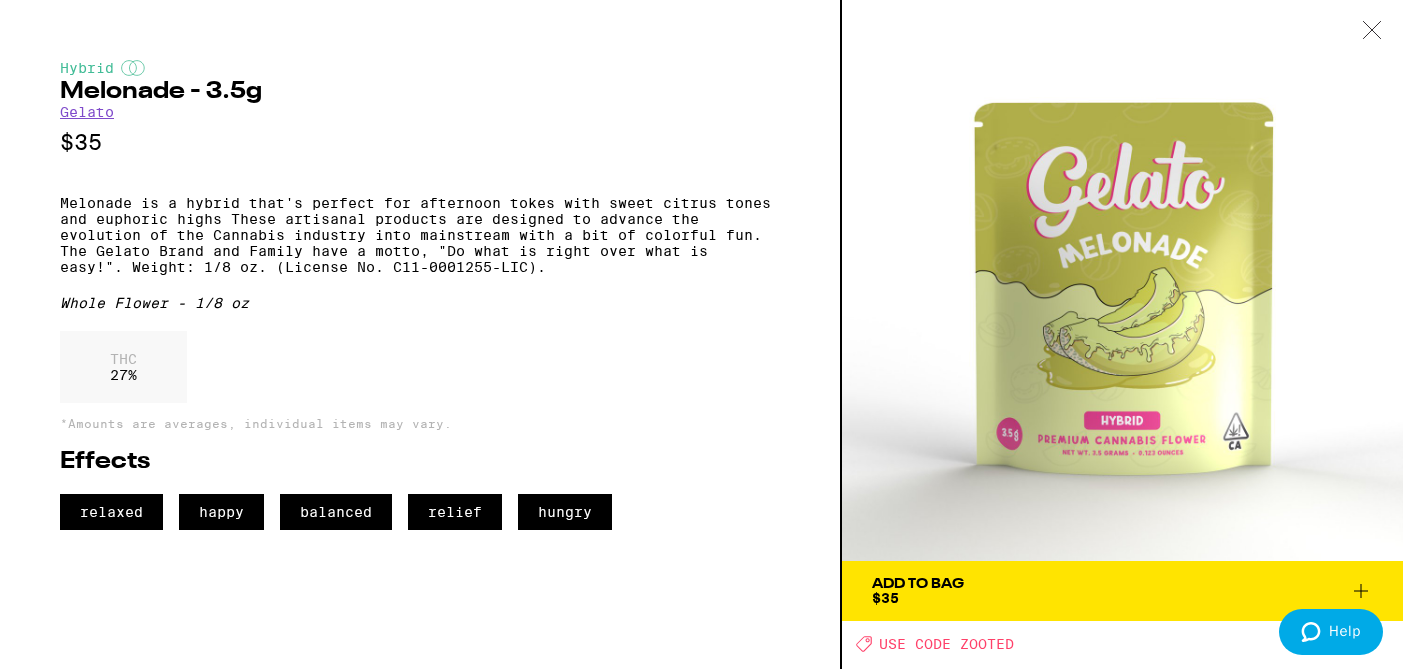 click on "Add To Bag" at bounding box center [918, 584] 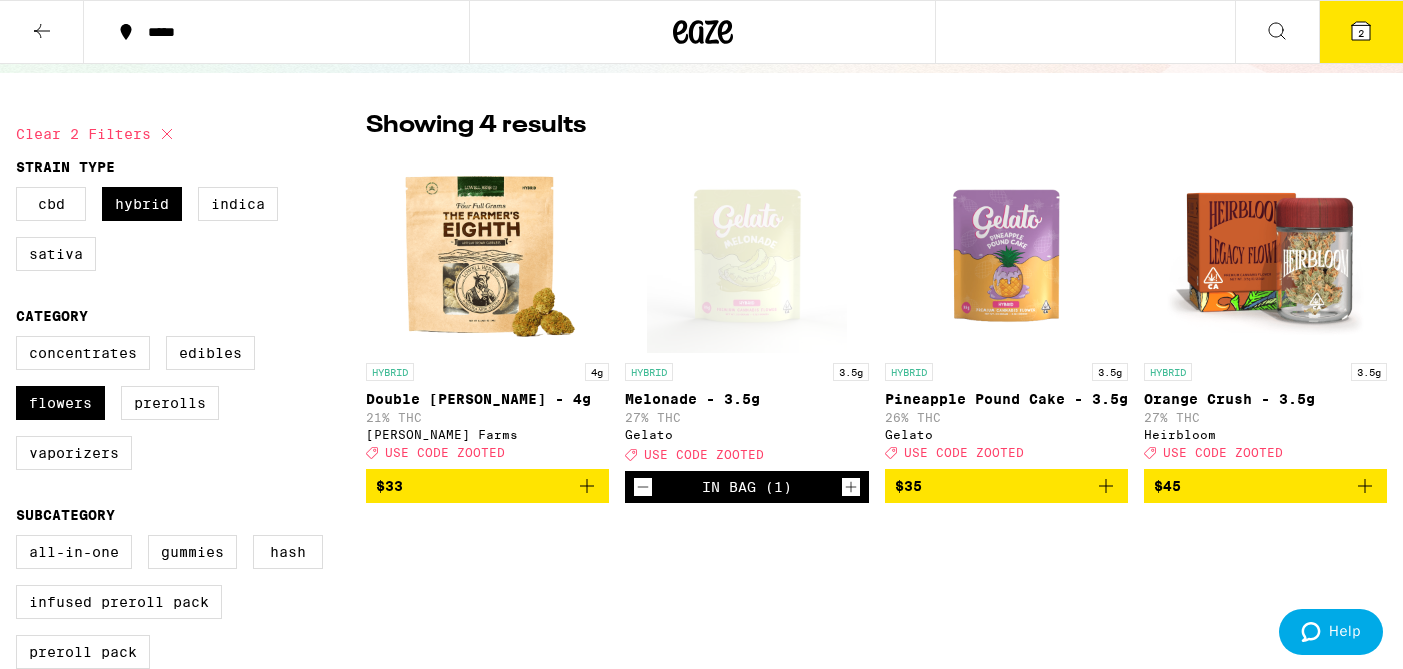 scroll, scrollTop: 57, scrollLeft: 0, axis: vertical 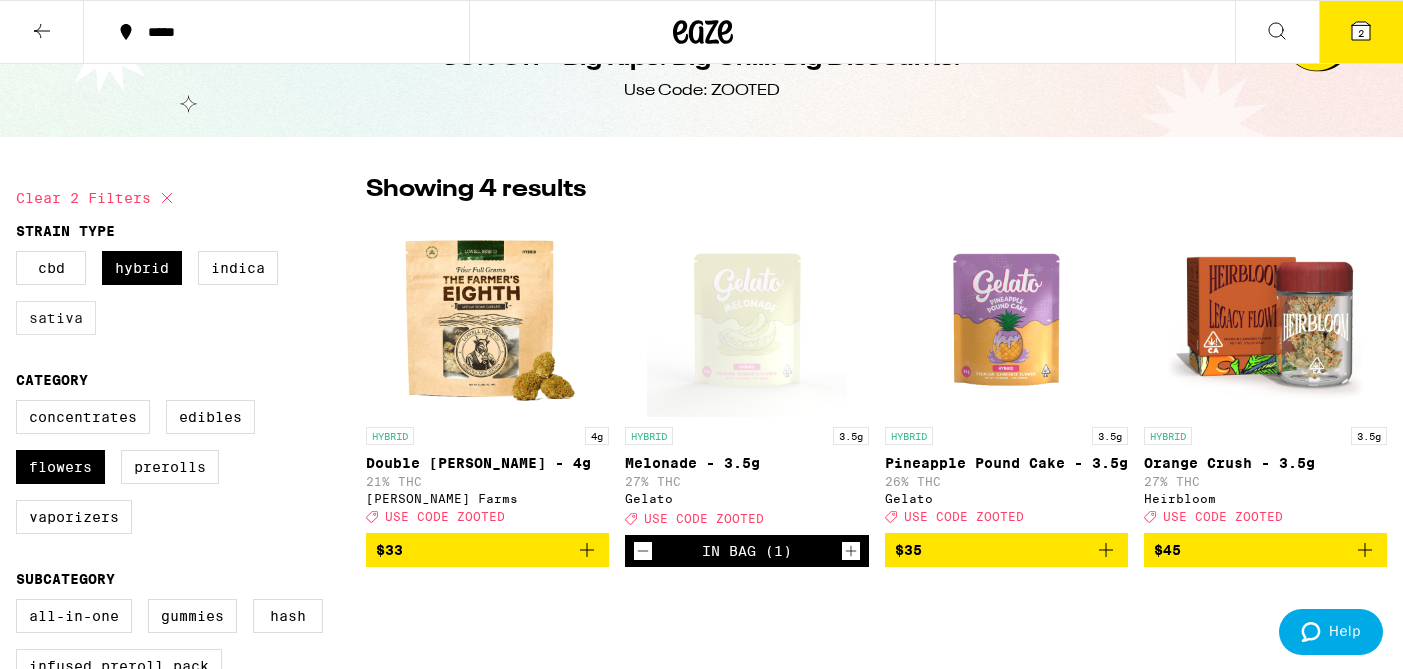 click on "Sativa" at bounding box center (56, 318) 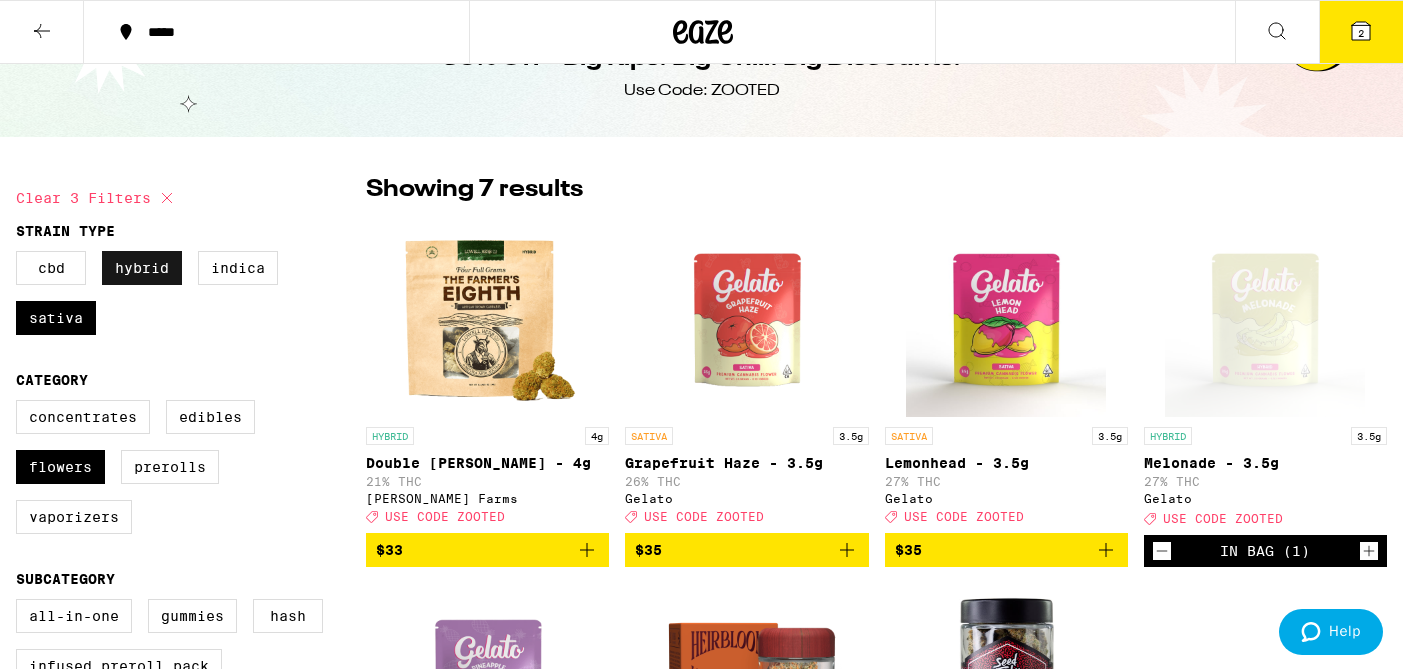 click on "Hybrid" at bounding box center [142, 268] 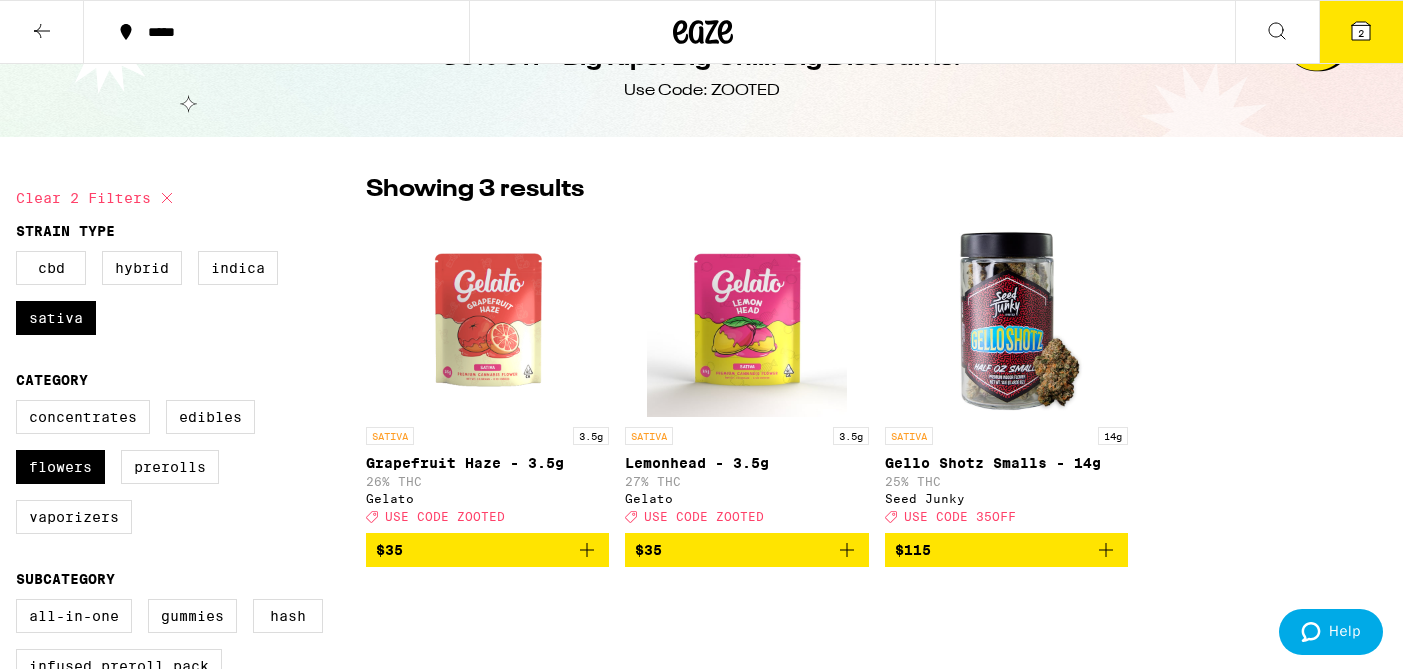 scroll, scrollTop: 0, scrollLeft: 0, axis: both 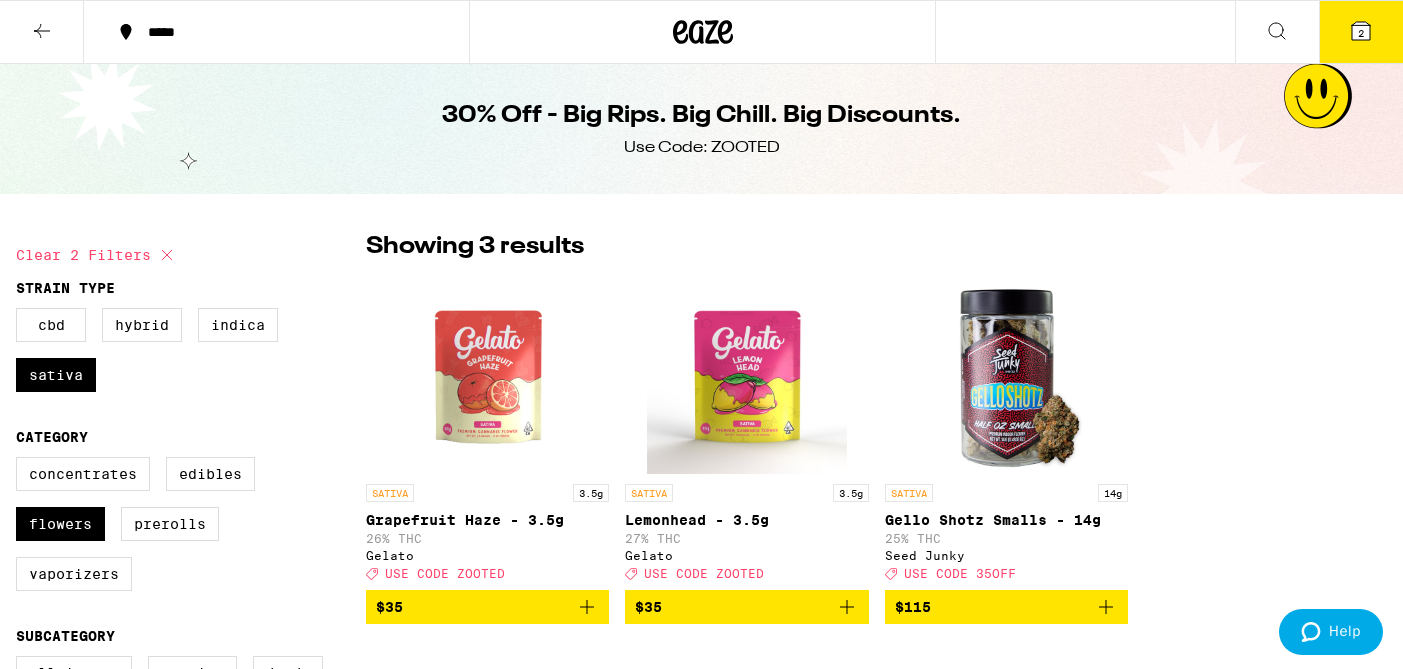 click on "2" at bounding box center [1361, 33] 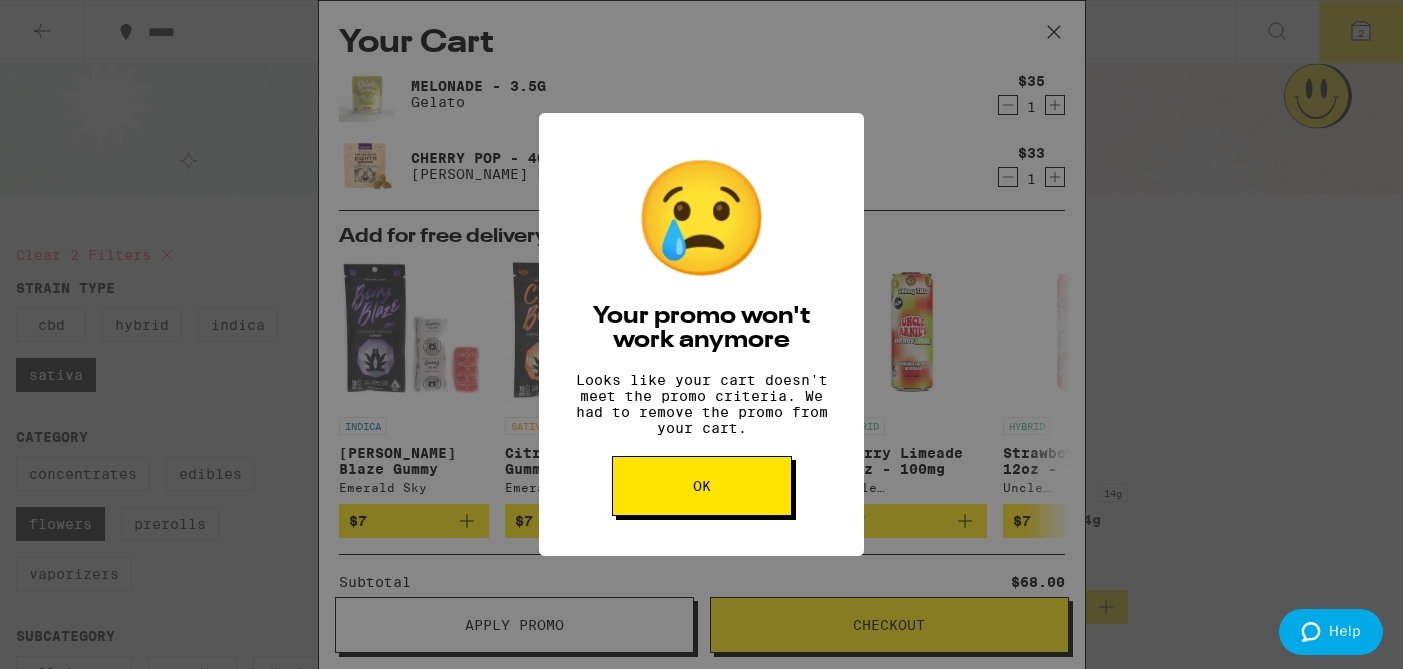 click on "OK" at bounding box center [702, 486] 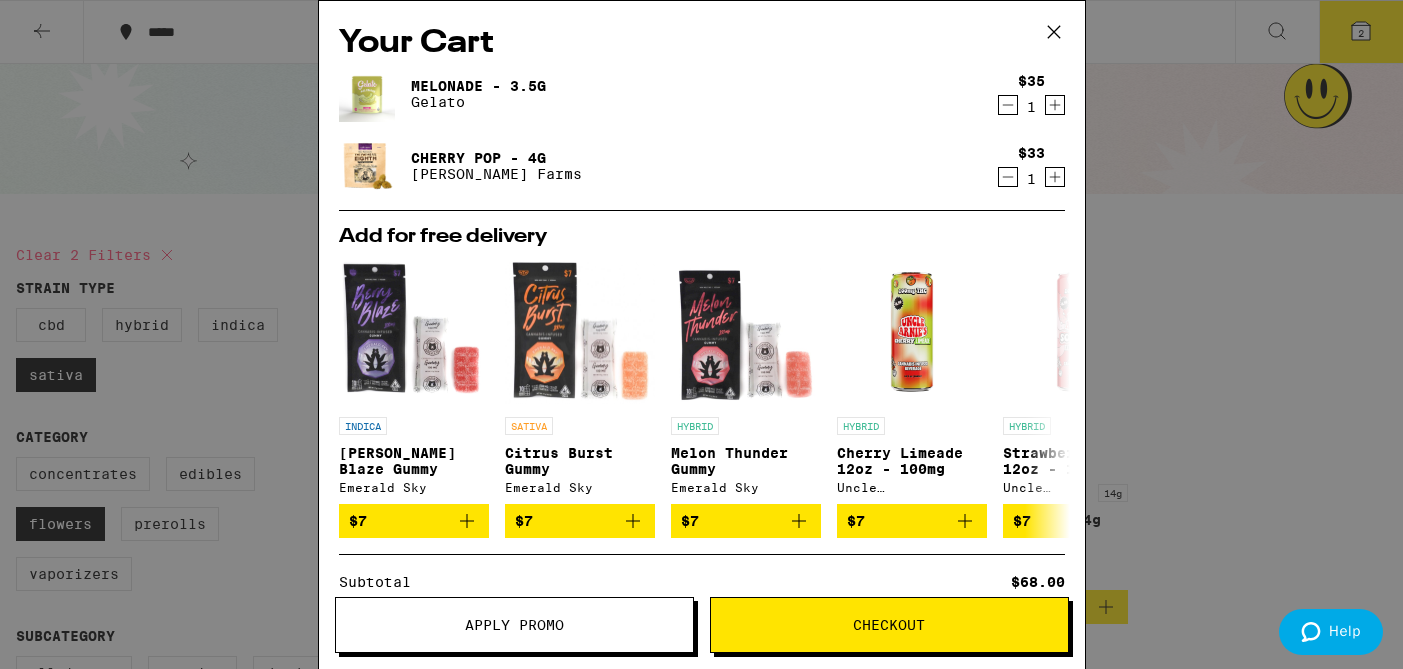 click on "Apply Promo" at bounding box center [514, 625] 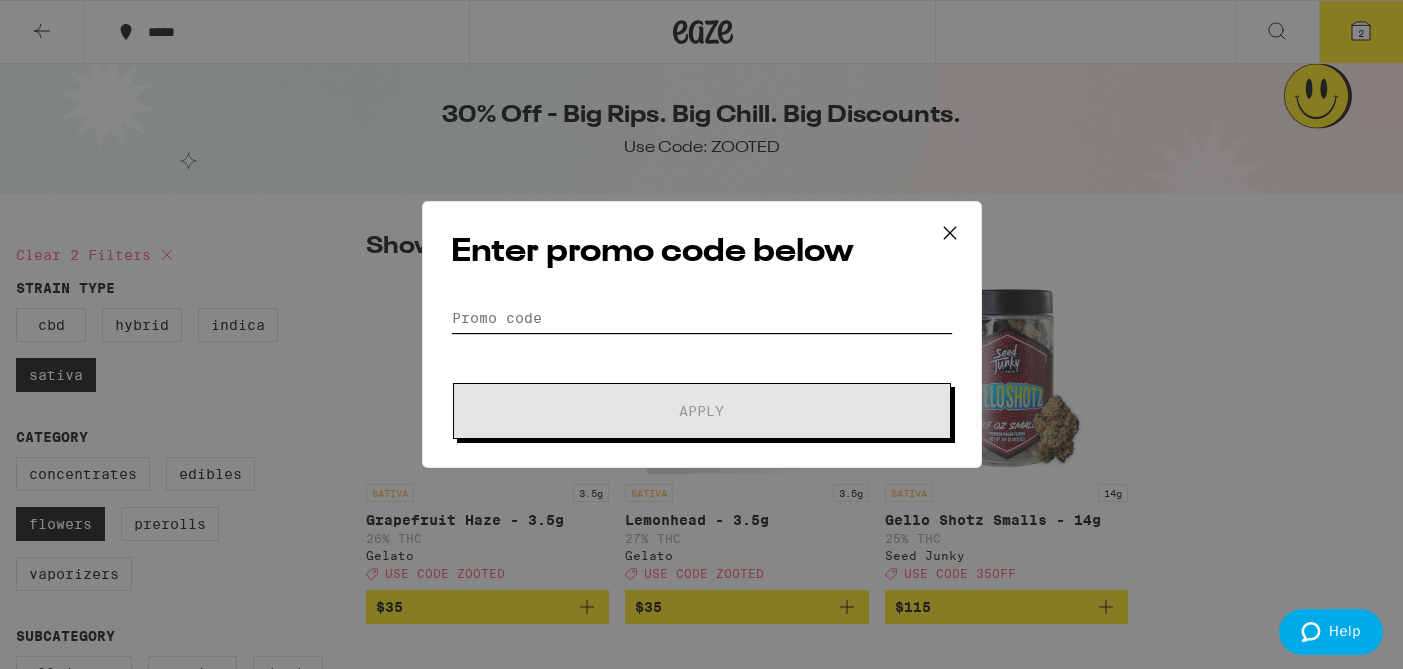 click on "Promo Code" at bounding box center [702, 318] 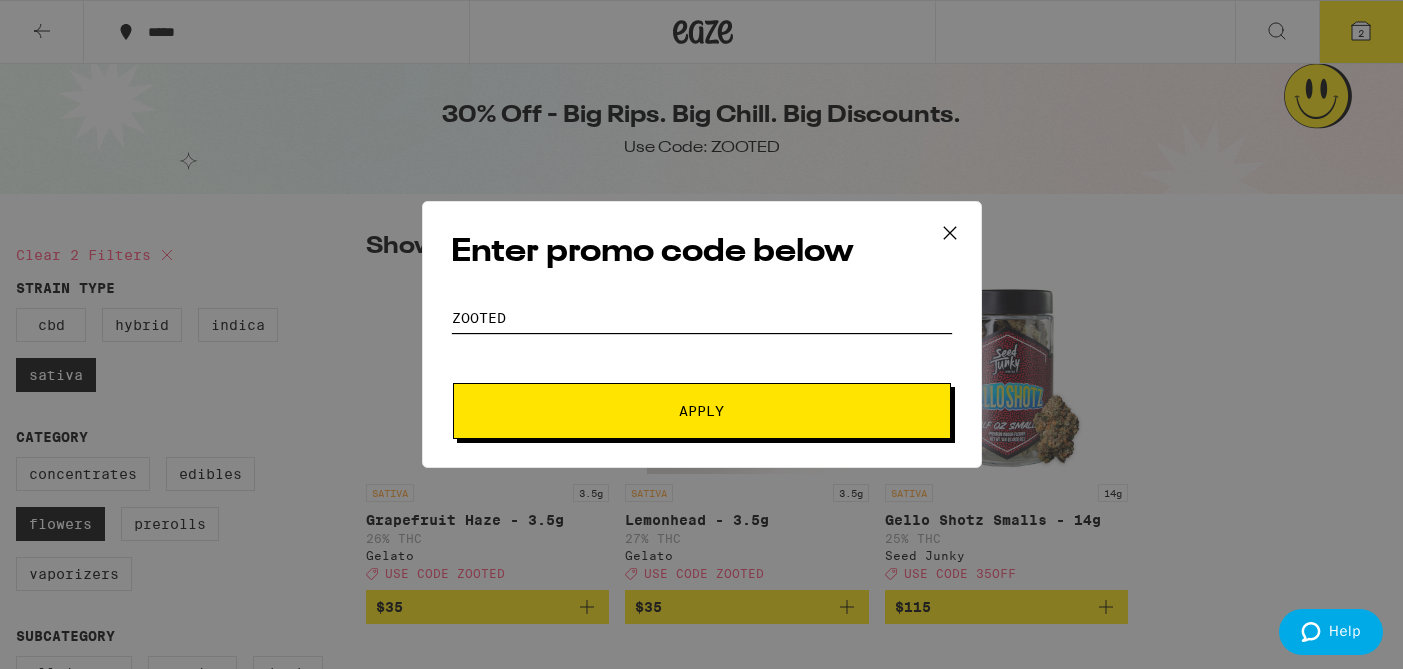type on "zooted" 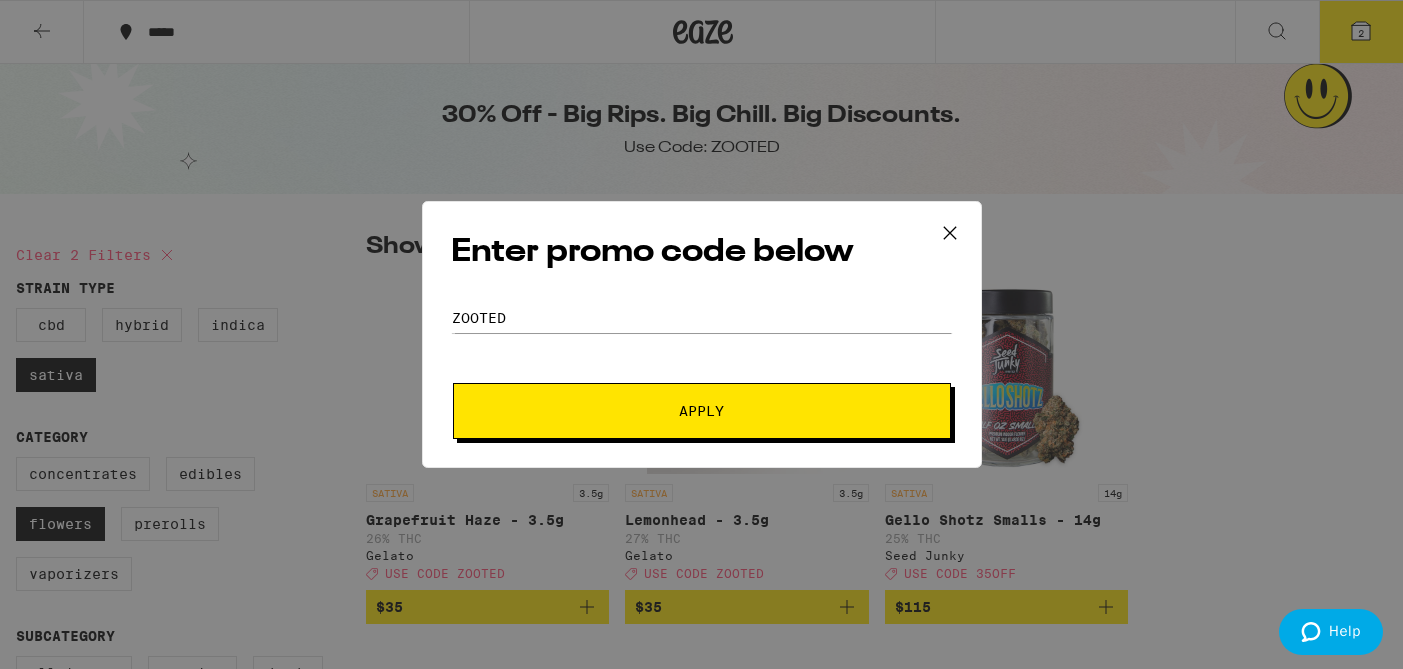 click on "Apply" at bounding box center [702, 411] 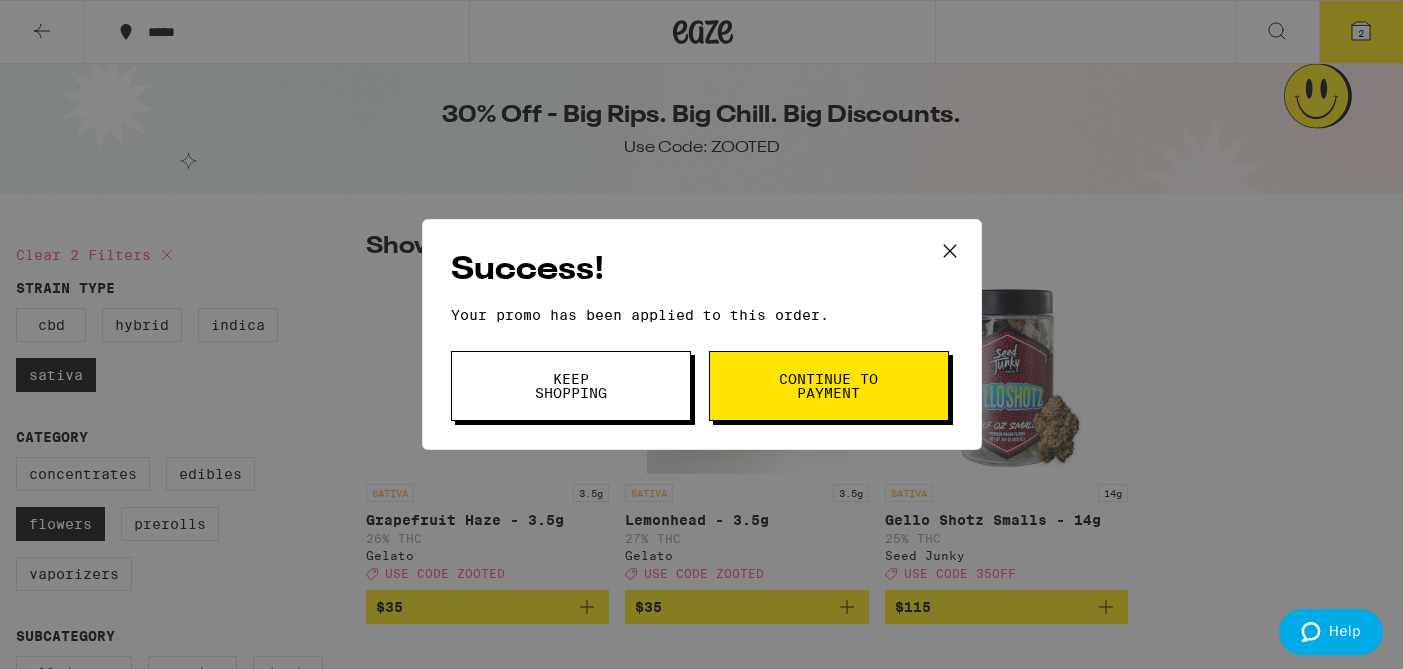 click on "Continue to payment" at bounding box center [829, 386] 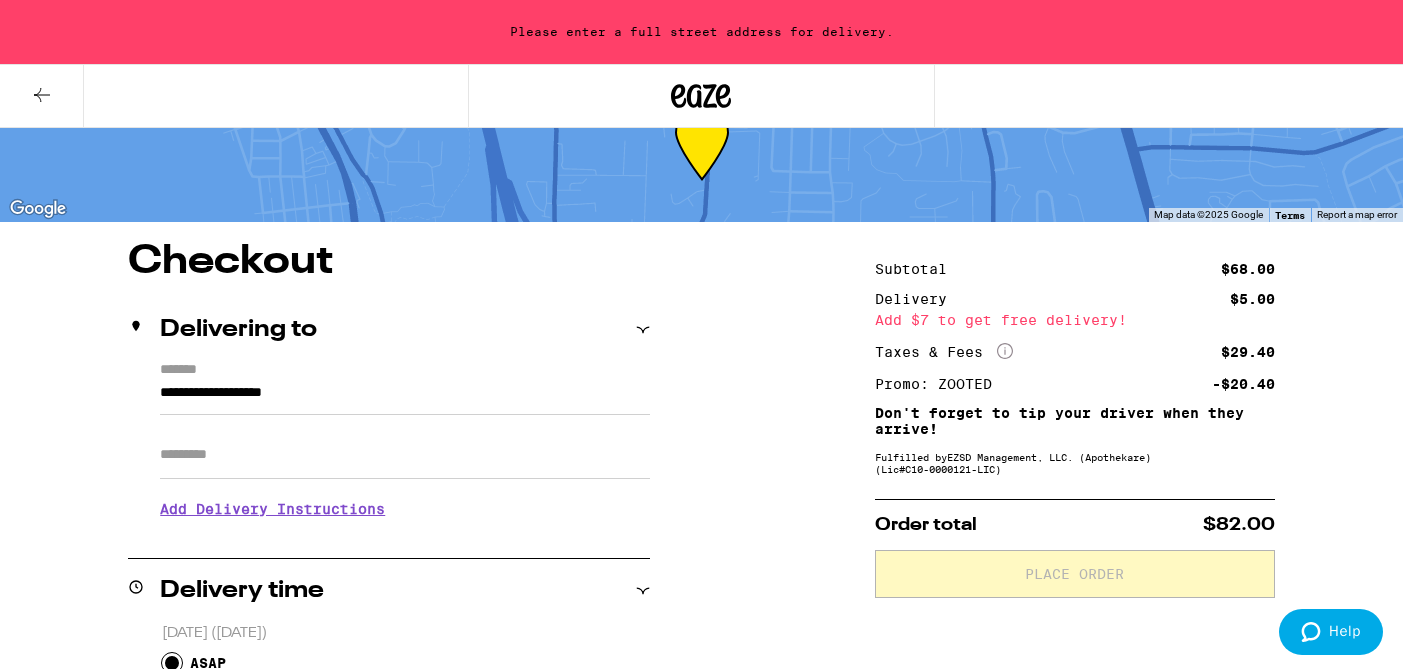 scroll, scrollTop: 0, scrollLeft: 0, axis: both 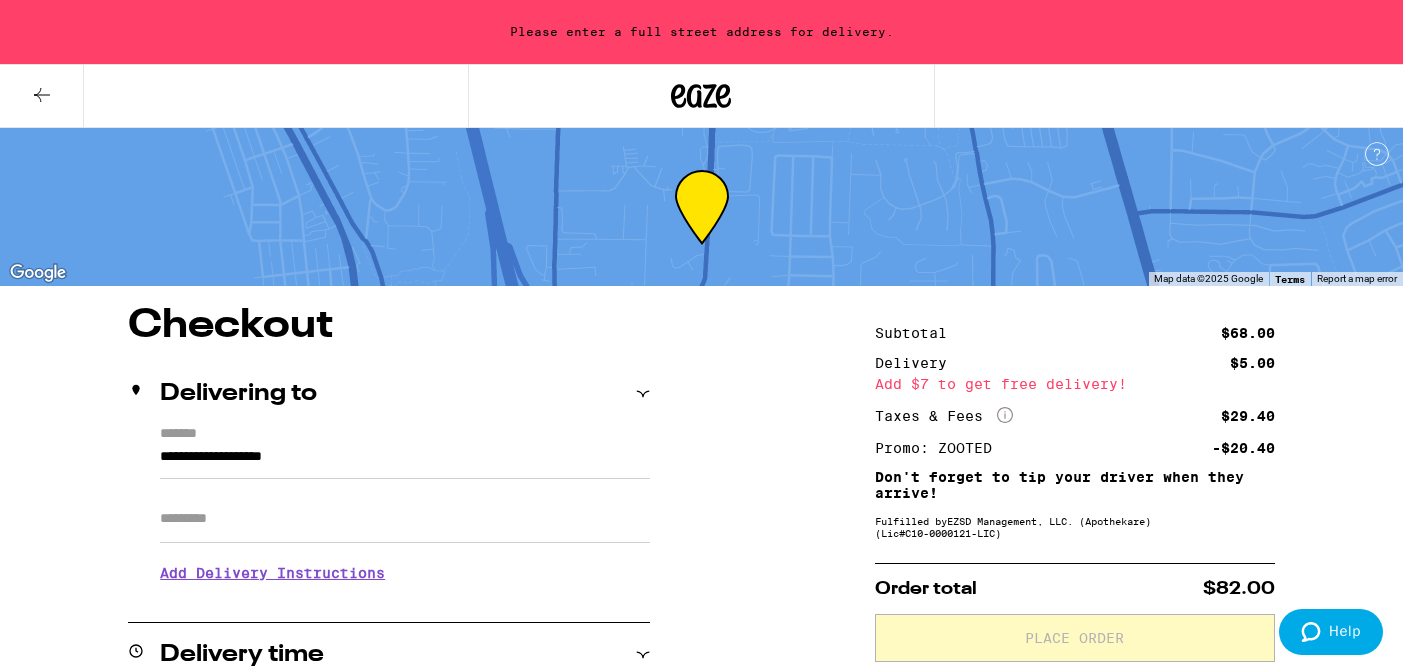 click at bounding box center (42, 96) 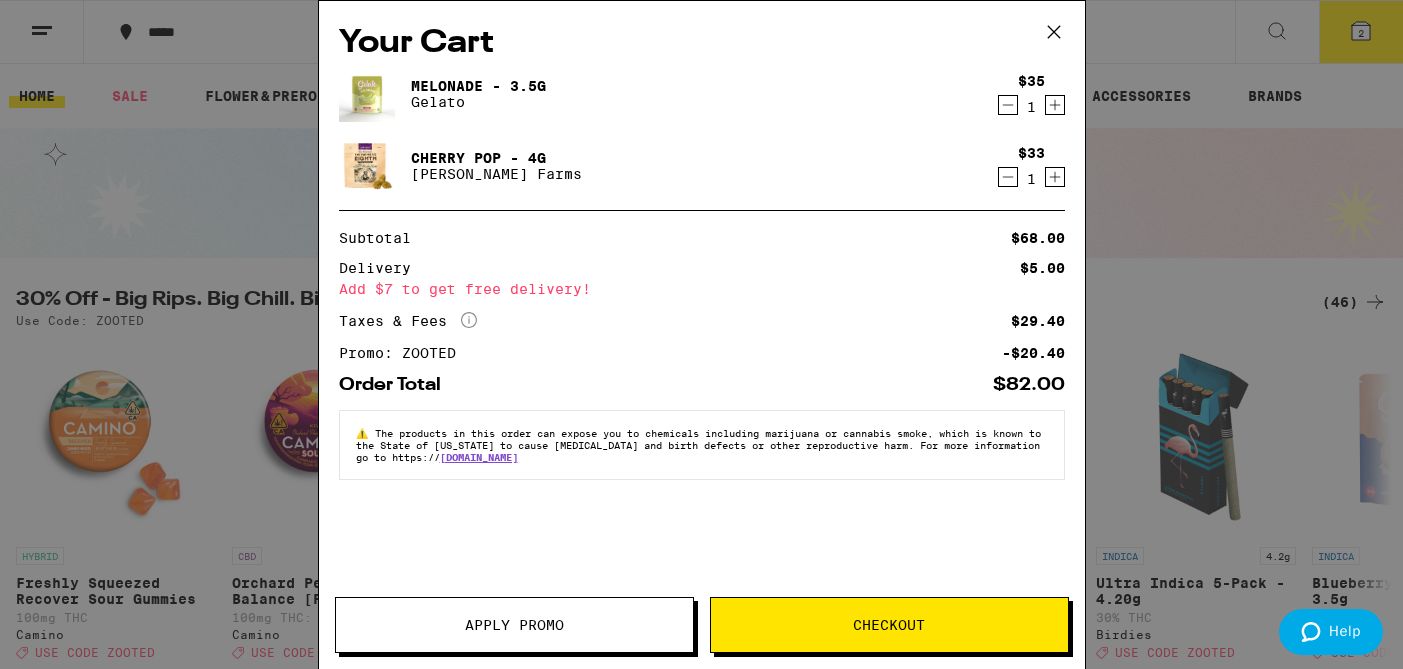 click 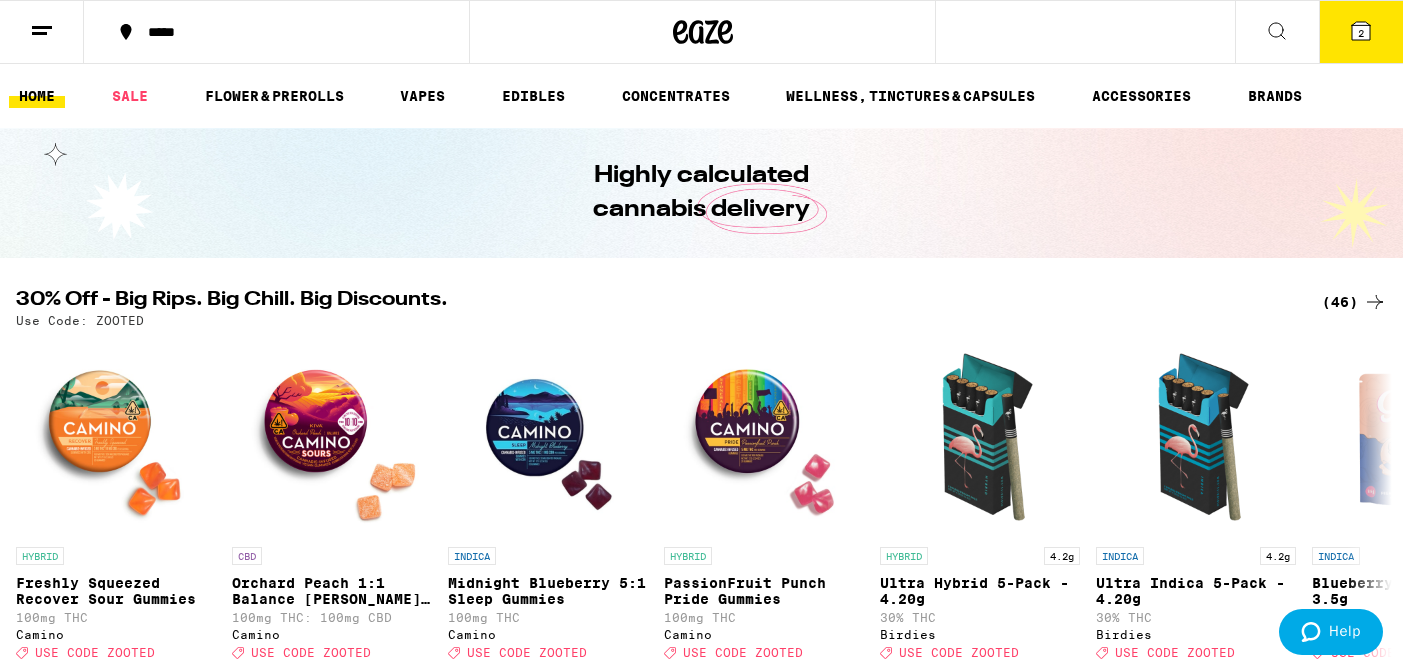 scroll, scrollTop: 0, scrollLeft: 0, axis: both 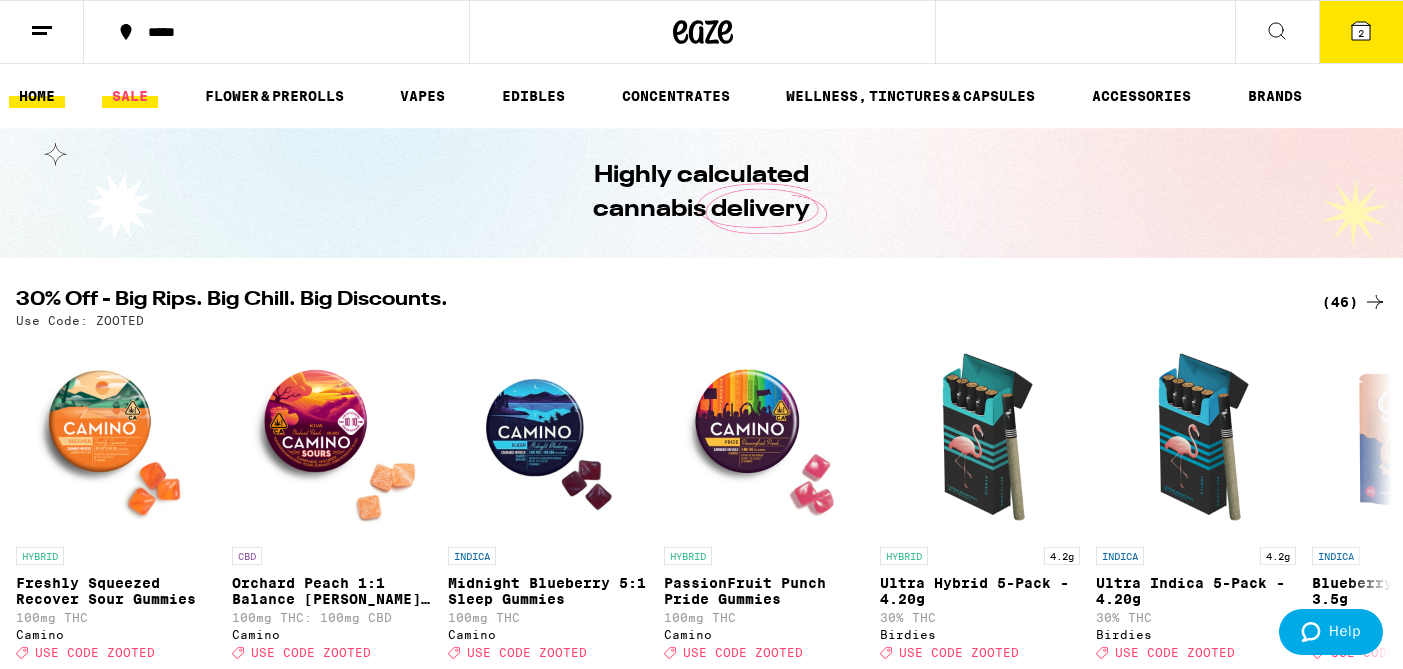 click on "SALE" at bounding box center [130, 96] 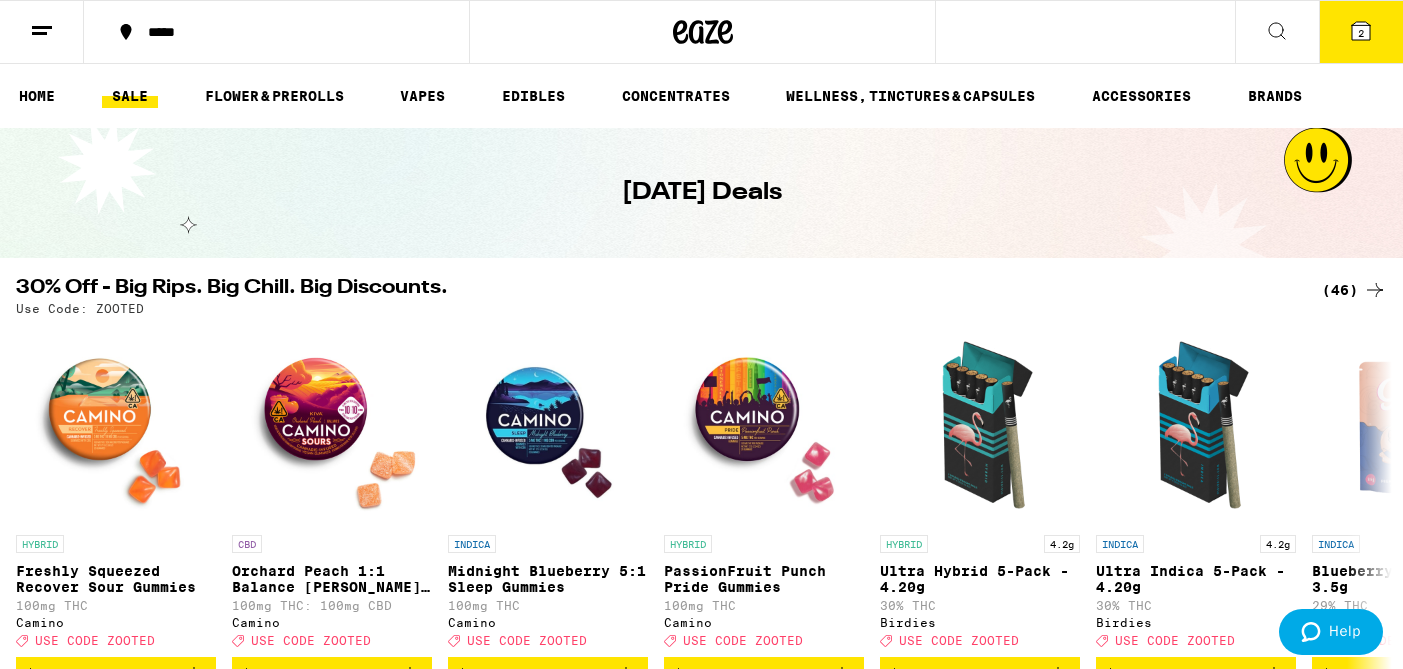 click on "***** ***** 2 Checkout $ 68 2 HOME SALE FLOWER & PREROLLS VAPES EDIBLES CONCENTRATES WELLNESS, TINCTURES & CAPSULES ACCESSORIES BRANDS [DATE] Deals 30% Off - Big Rips. Big Chill. Big Discounts. (46) Use Code: ZOOTED HYBRID Freshly Squeezed Recover Sour Gummies 100mg THC Camino Deal Created with Sketch. USE CODE ZOOTED $20 CBD Orchard Peach 1:1 Balance [PERSON_NAME] Gummies 100mg THC: 100mg CBD Camino Deal Created with Sketch. USE CODE ZOOTED $20 INDICA Midnight Blueberry 5:1 Sleep Gummies 100mg THC Camino Deal Created with Sketch. USE CODE ZOOTED $20 HYBRID PassionFruit Punch Pride Gummies 100mg THC Camino Deal Created with Sketch. USE CODE ZOOTED $20 HYBRID 4.2g Ultra Hybrid 5-Pack - 4.20g 30% THC Birdies Deal Created with Sketch. USE CODE ZOOTED $28 INDICA 4.2g Ultra Indica 5-Pack - 4.20g 30% THC Birdies Deal Created with Sketch. USE CODE ZOOTED $28 INDICA 3.5g Blueberry Fritter - 3.5g 29% THC Gelato Deal Created with Sketch. USE CODE ZOOTED $35 HYBRID 1g Pineapple Express Surf AIO - 1g 81% THC Bloom Brand Deal 1g" at bounding box center (701, 760) 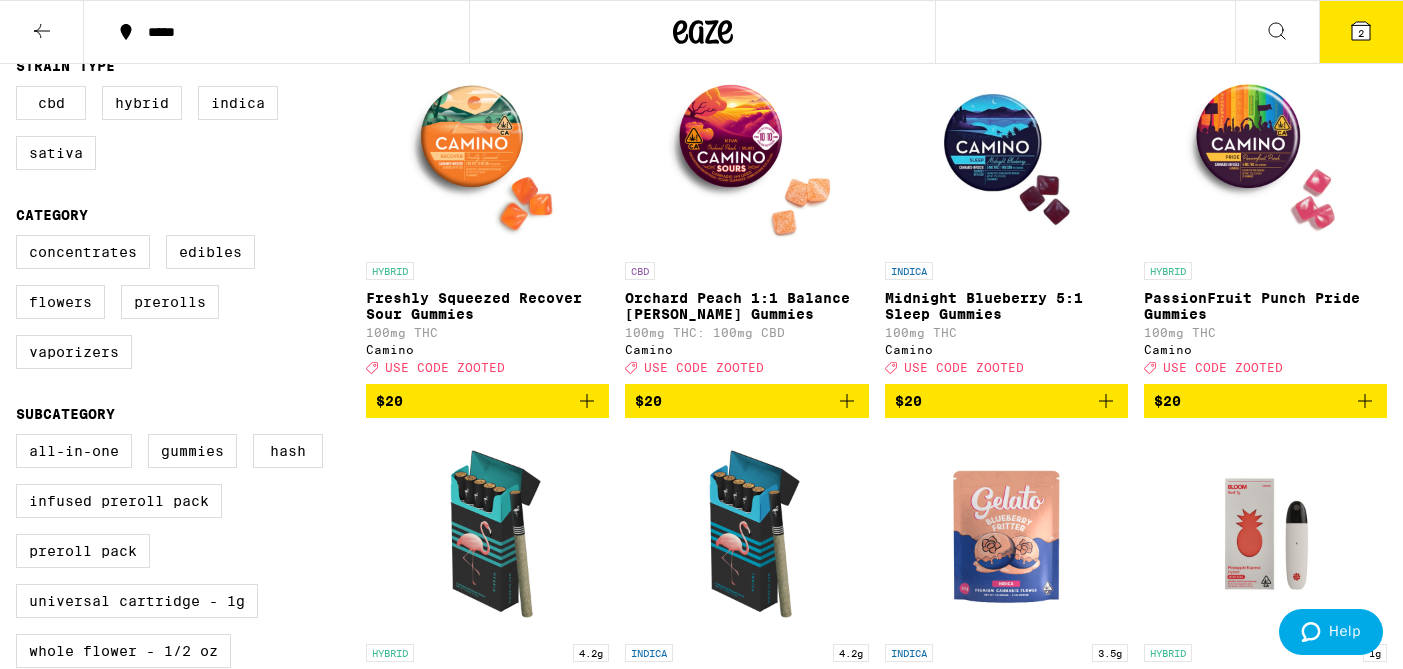 scroll, scrollTop: 0, scrollLeft: 0, axis: both 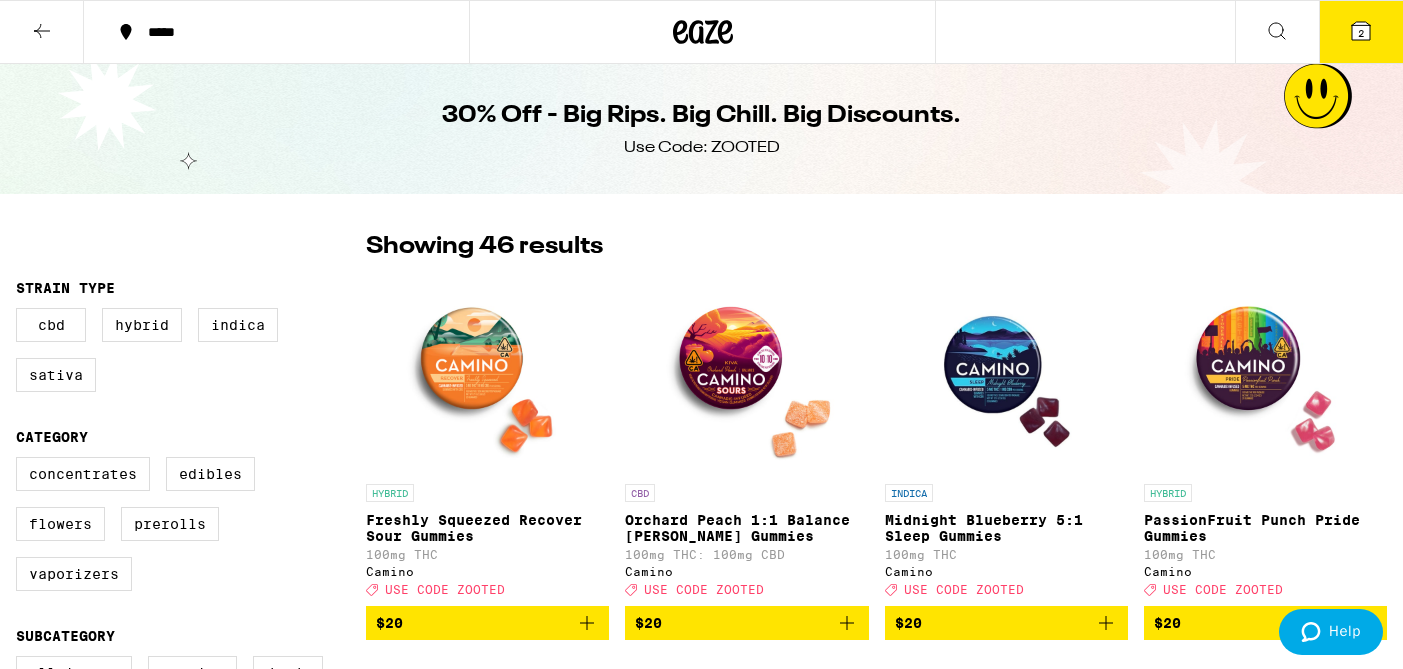 click 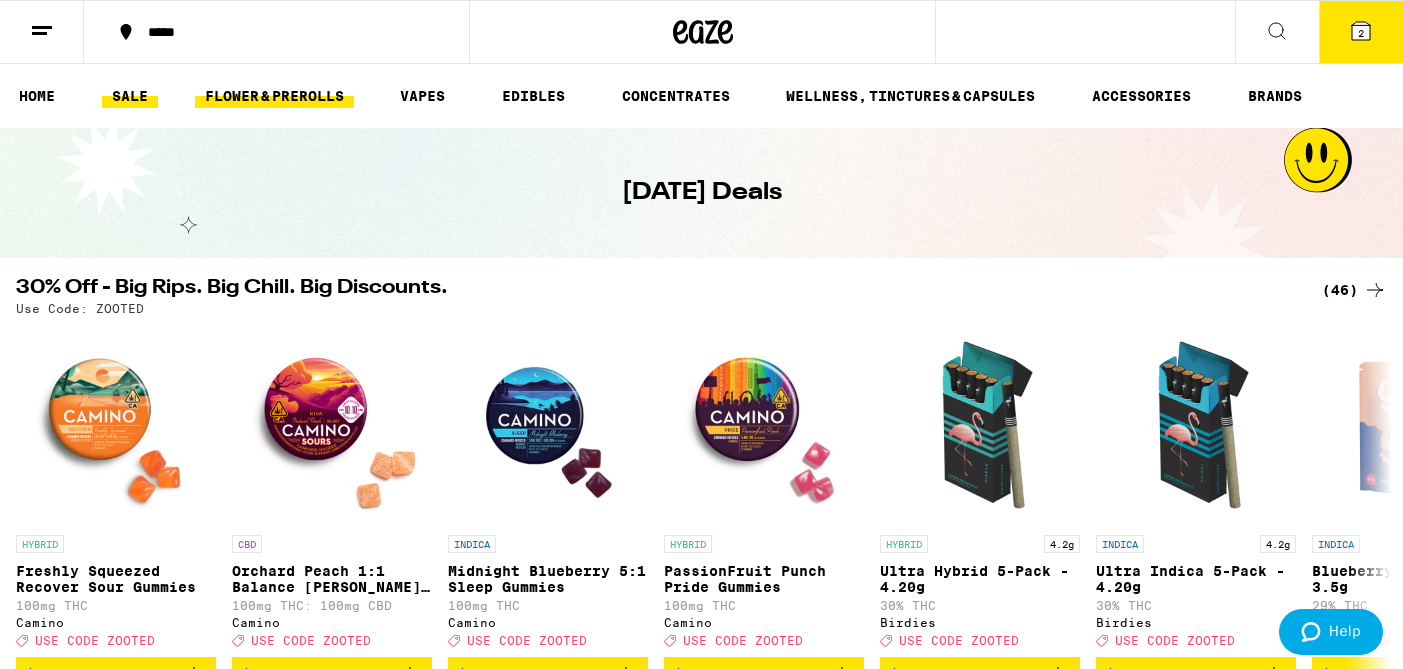 click on "FLOWER & PREROLLS" at bounding box center (274, 96) 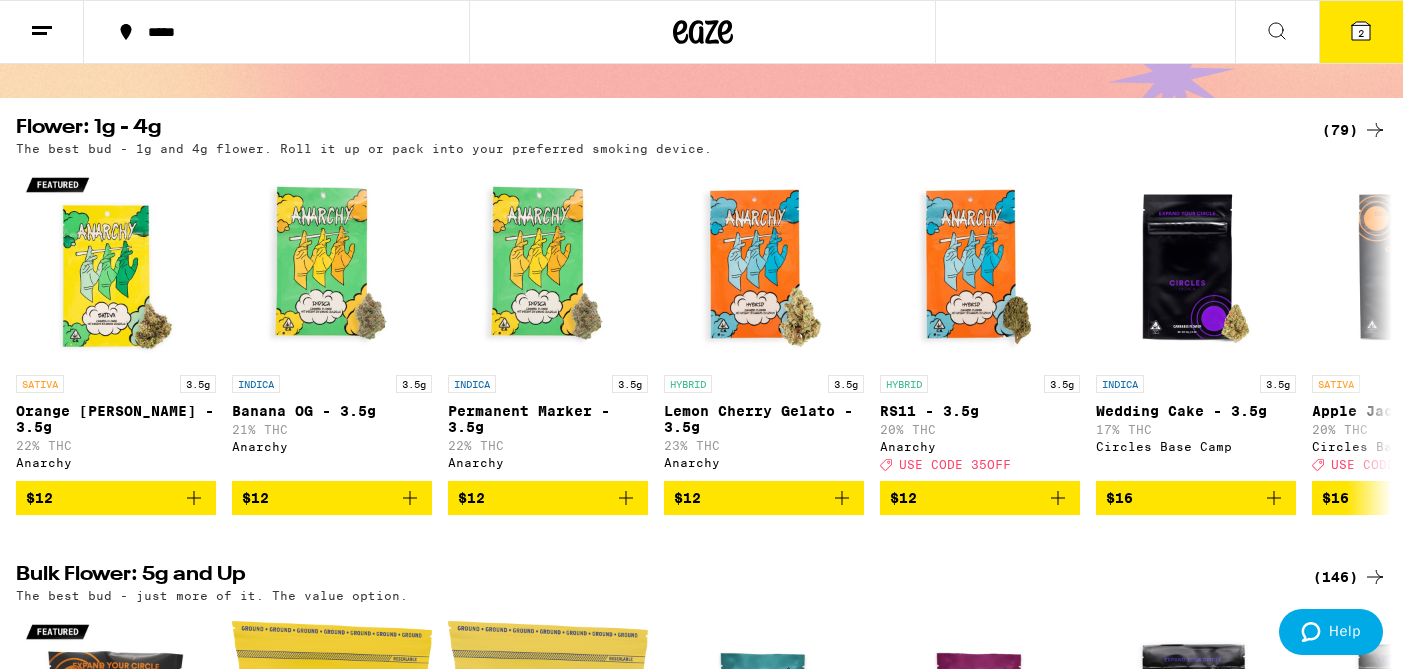 scroll, scrollTop: 181, scrollLeft: 0, axis: vertical 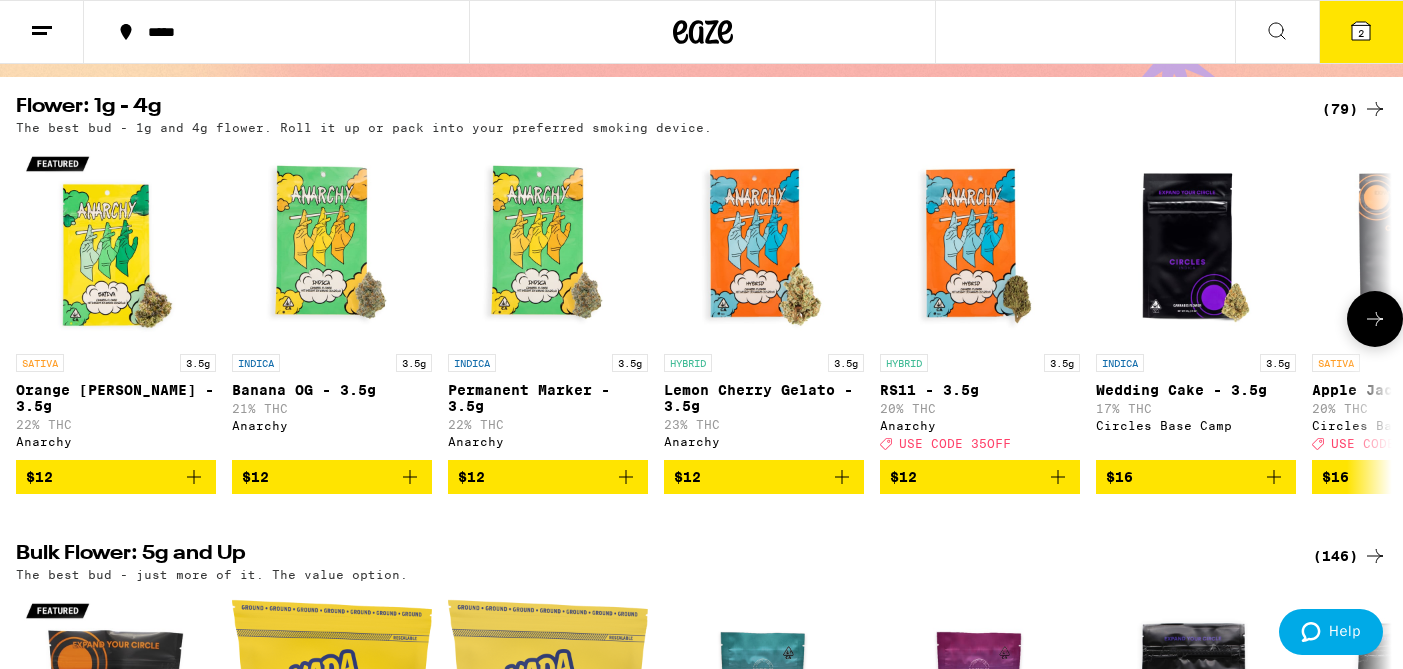 click at bounding box center [1375, 319] 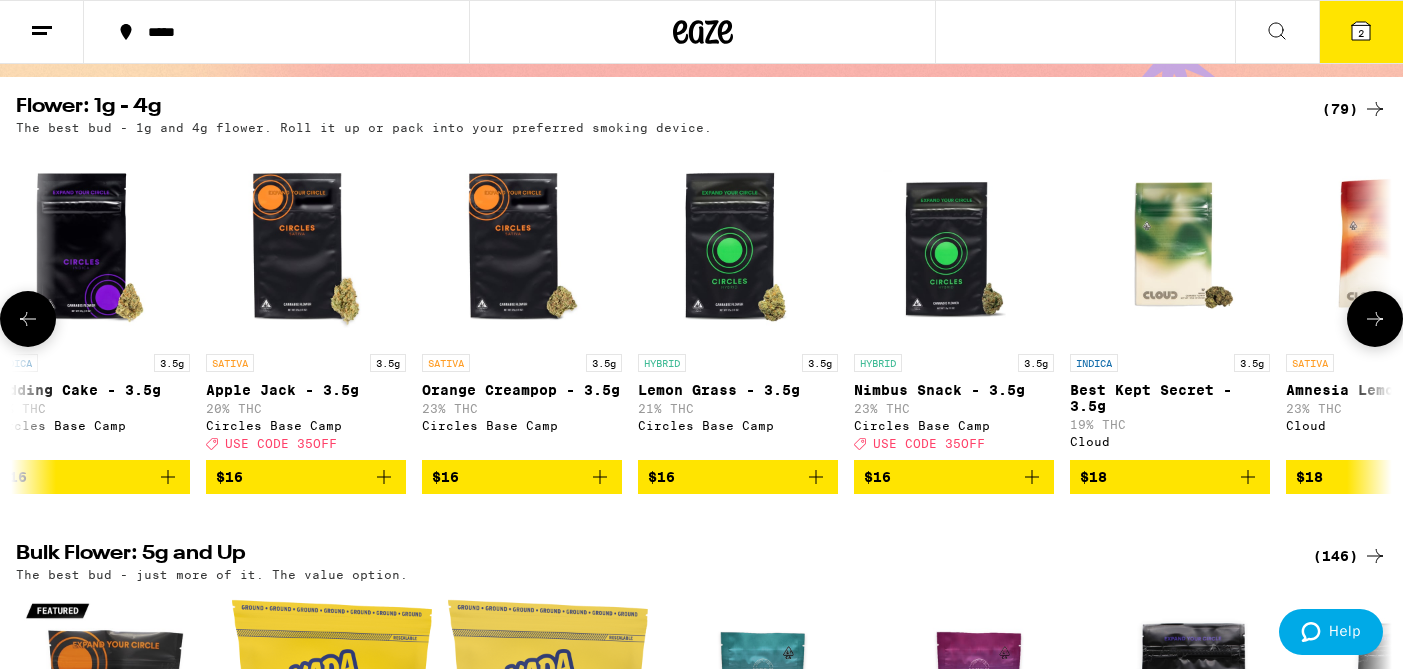 scroll, scrollTop: 0, scrollLeft: 1153, axis: horizontal 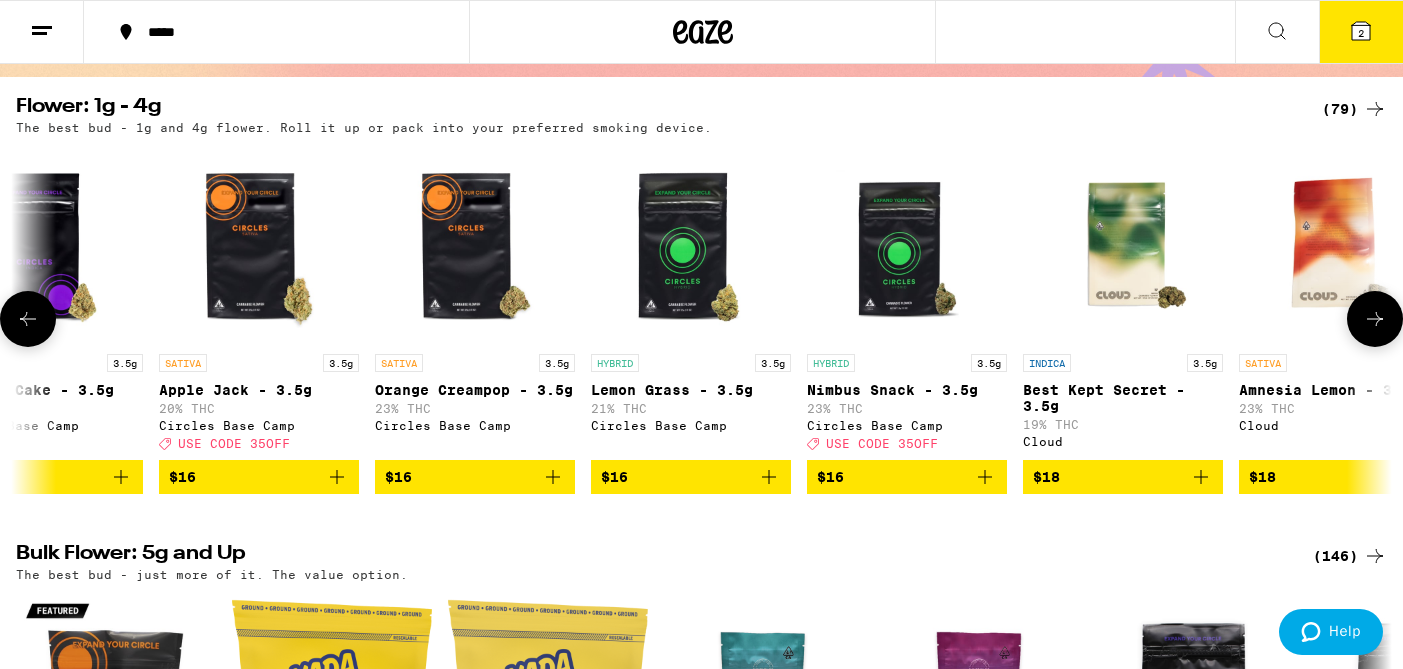 click at bounding box center [1375, 319] 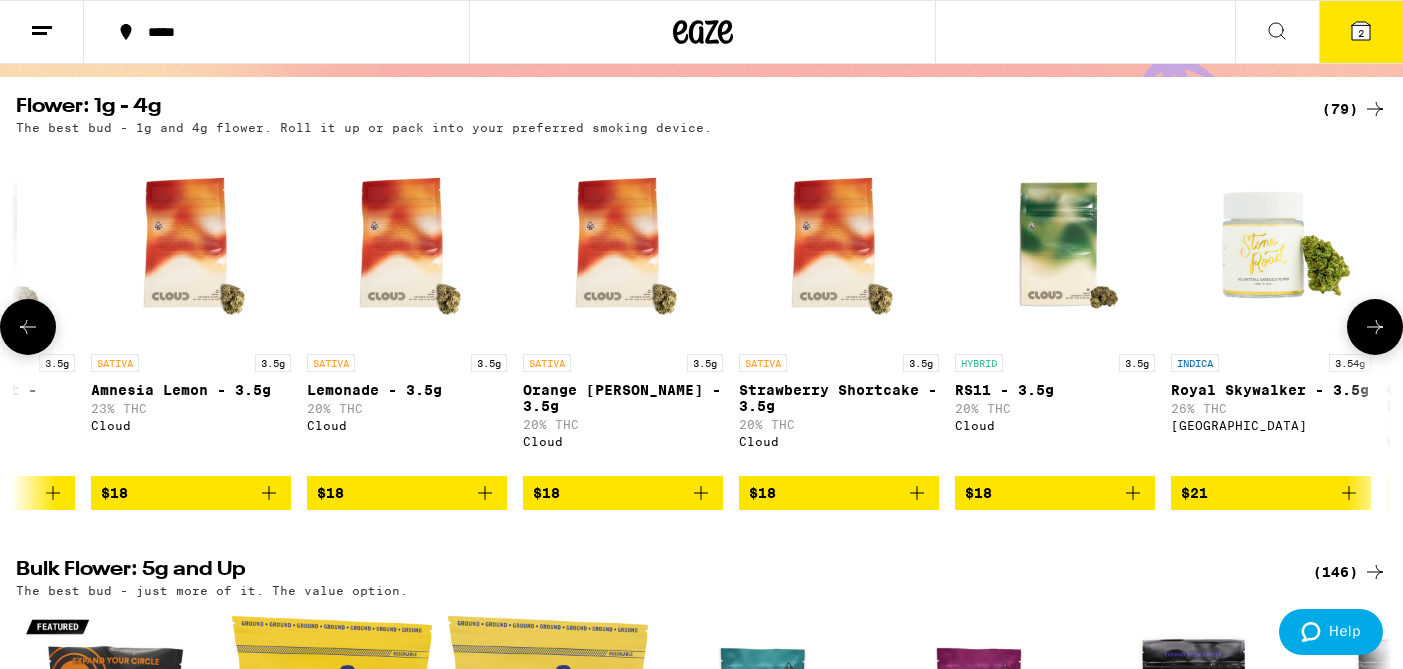 scroll, scrollTop: 0, scrollLeft: 2306, axis: horizontal 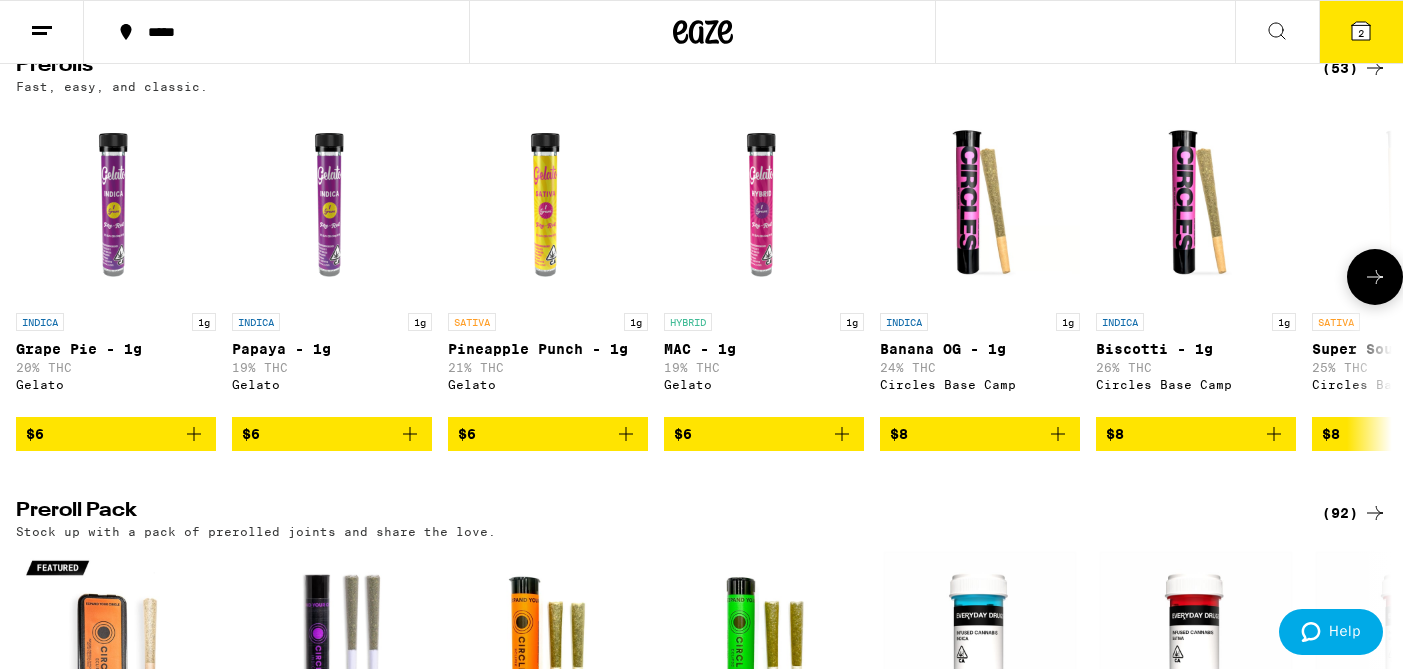 click 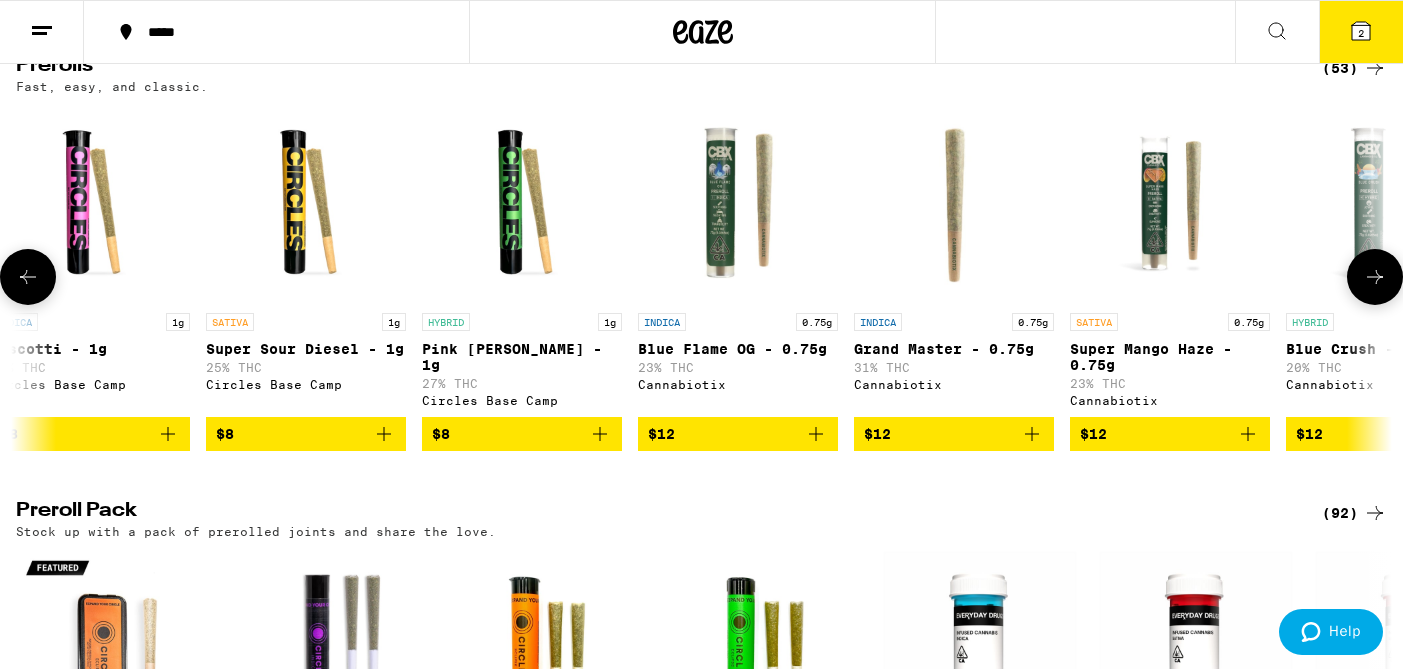 scroll, scrollTop: 0, scrollLeft: 1153, axis: horizontal 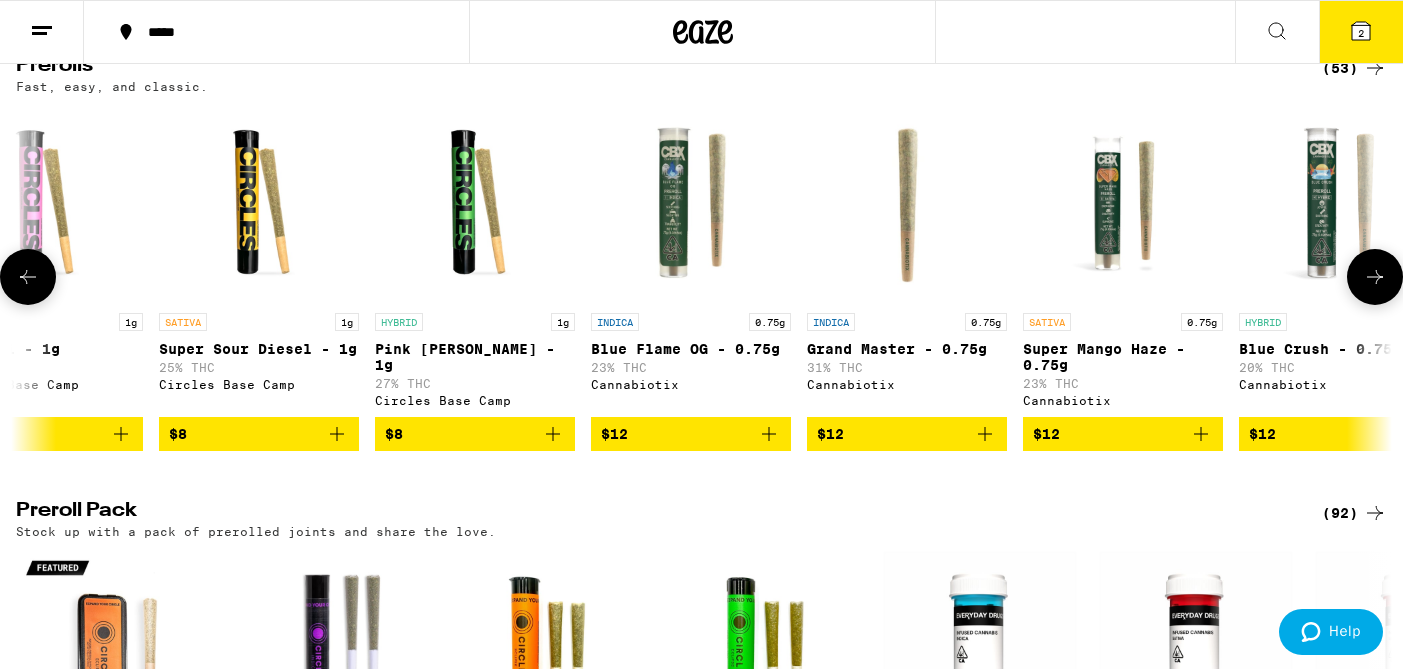 click 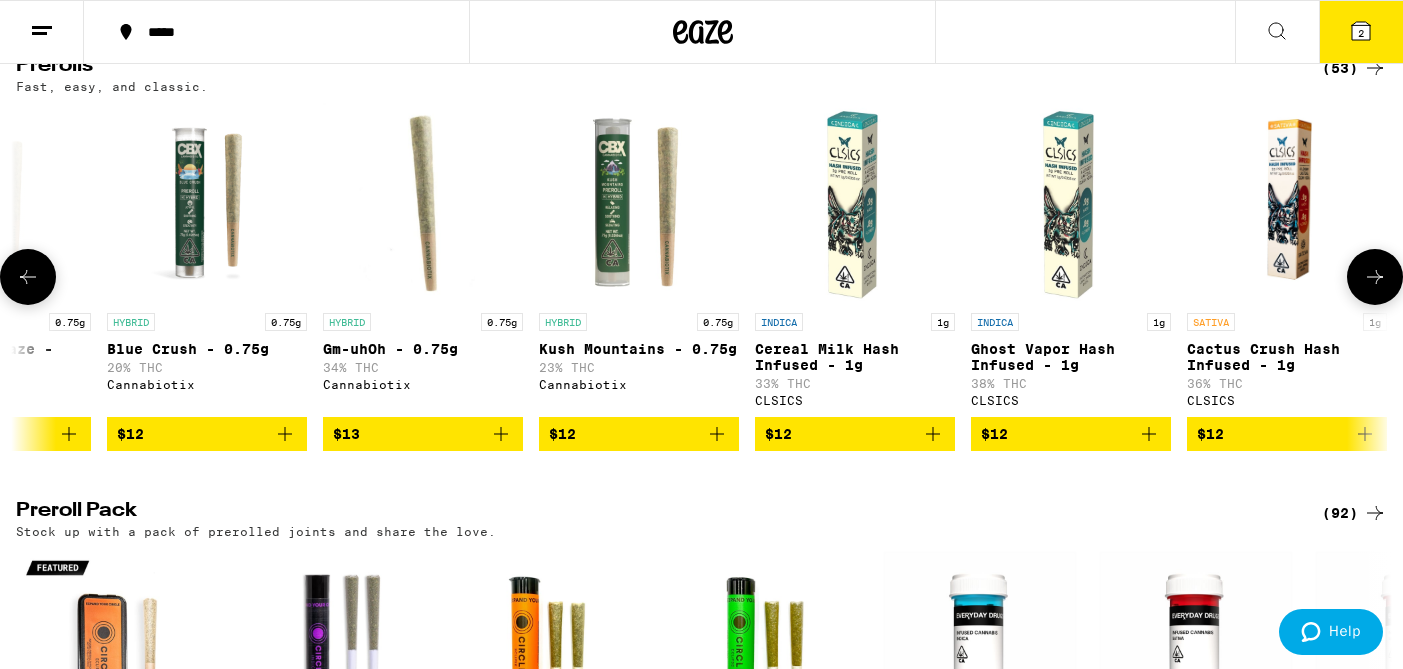 scroll, scrollTop: 0, scrollLeft: 2306, axis: horizontal 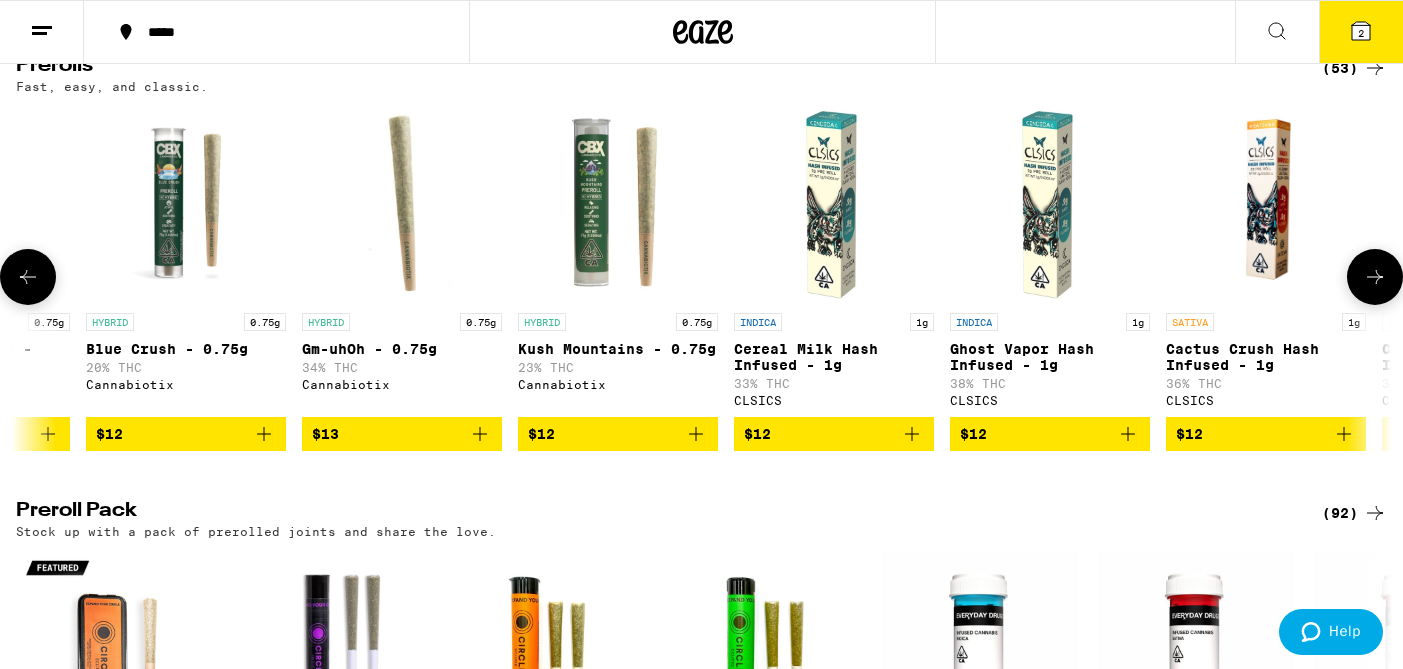 click 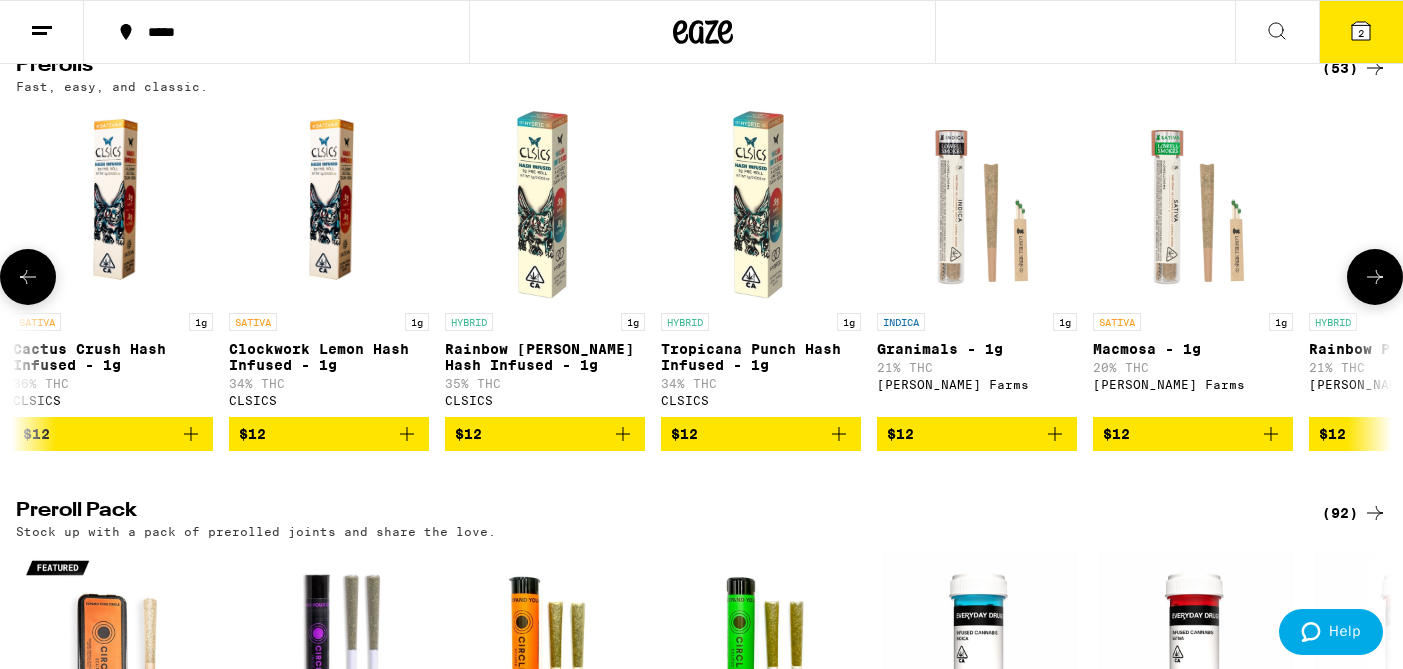 click 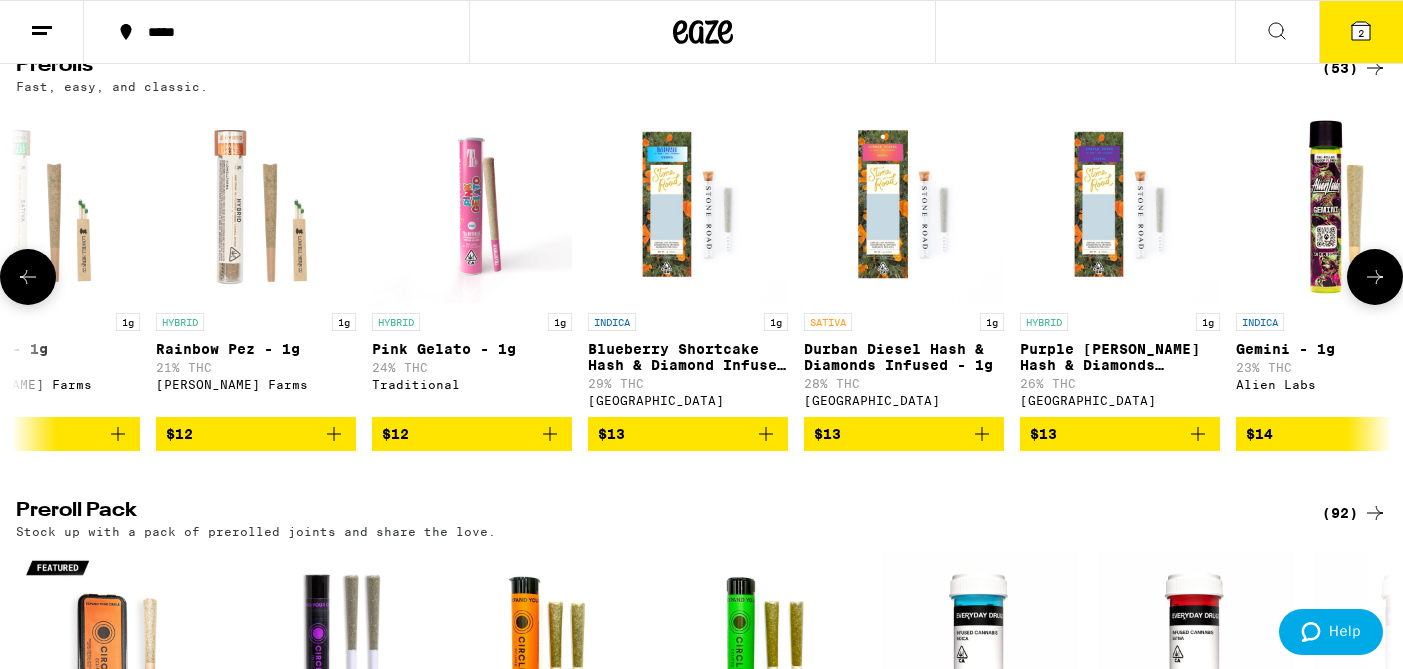 click 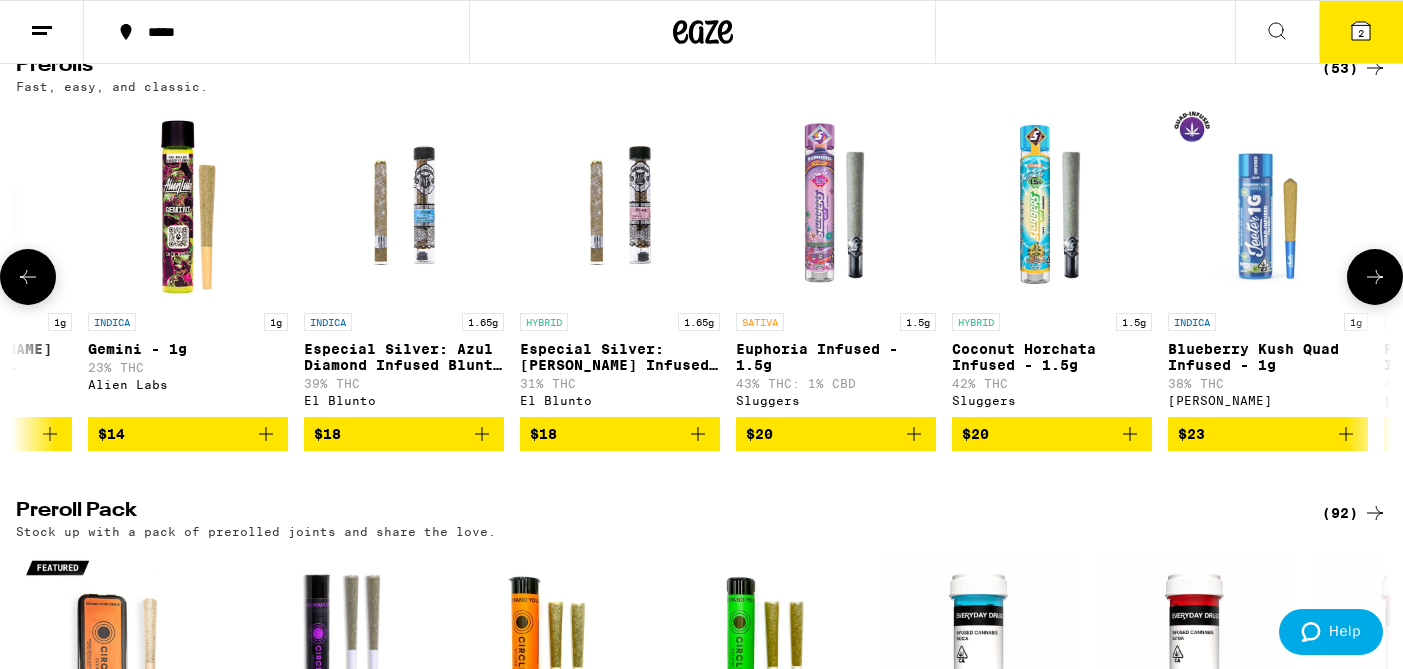 scroll, scrollTop: 0, scrollLeft: 5765, axis: horizontal 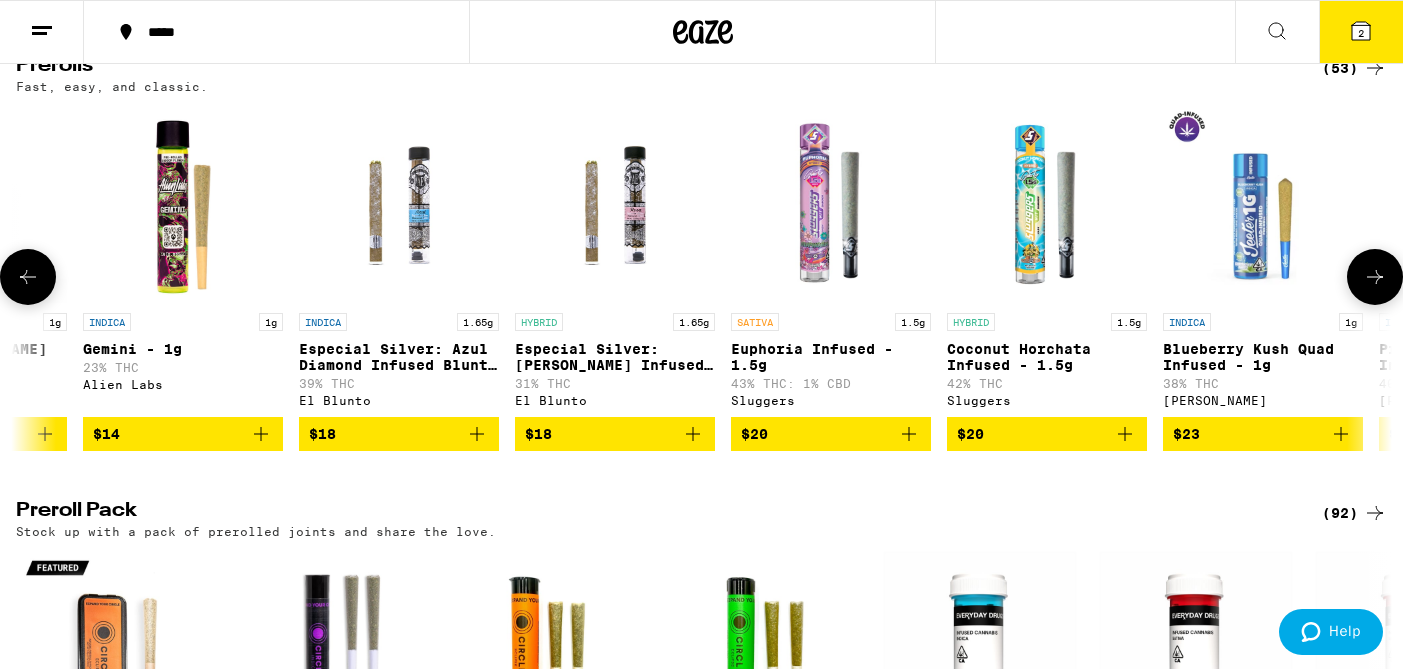 click at bounding box center [28, 277] 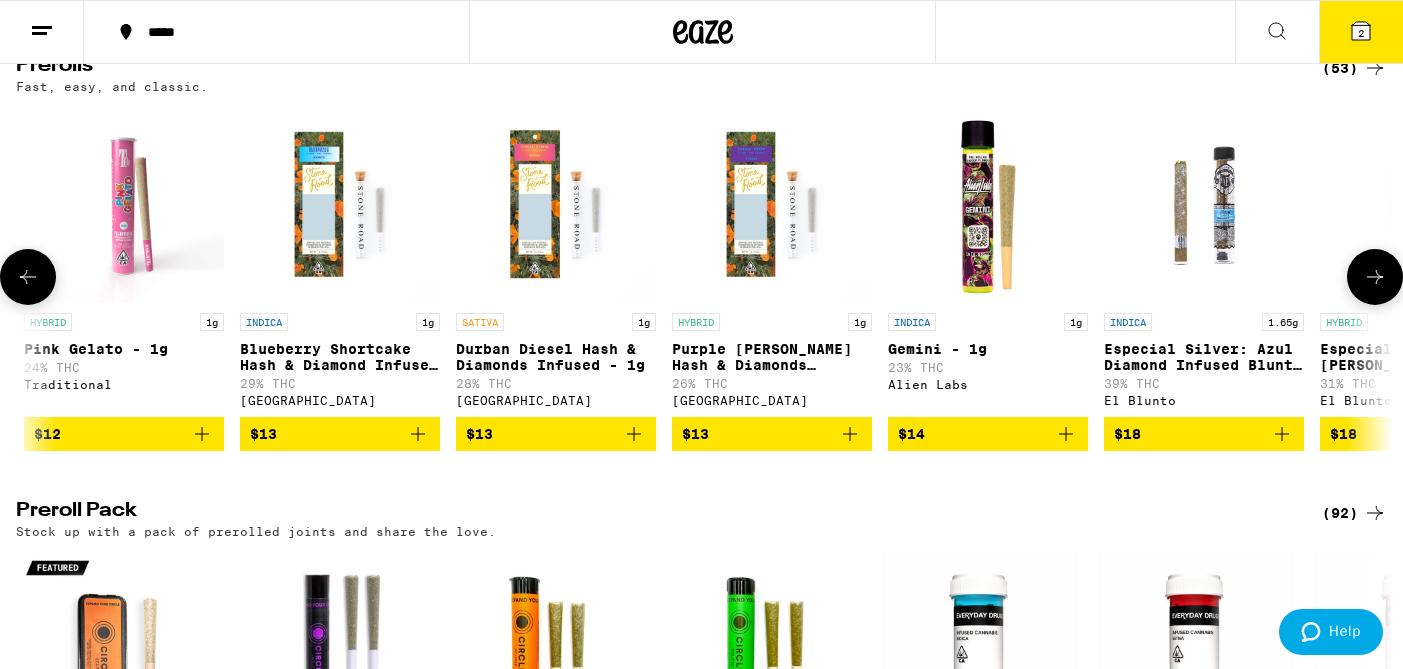 click at bounding box center [28, 277] 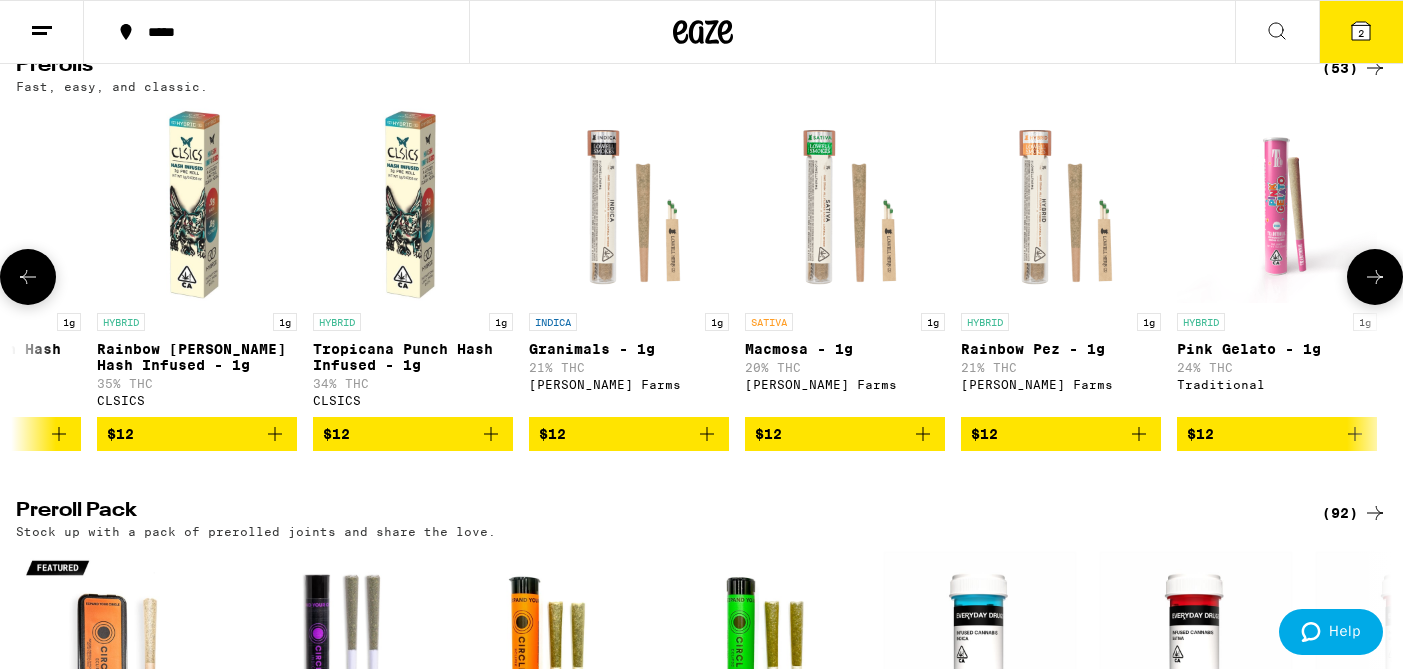 click at bounding box center [28, 277] 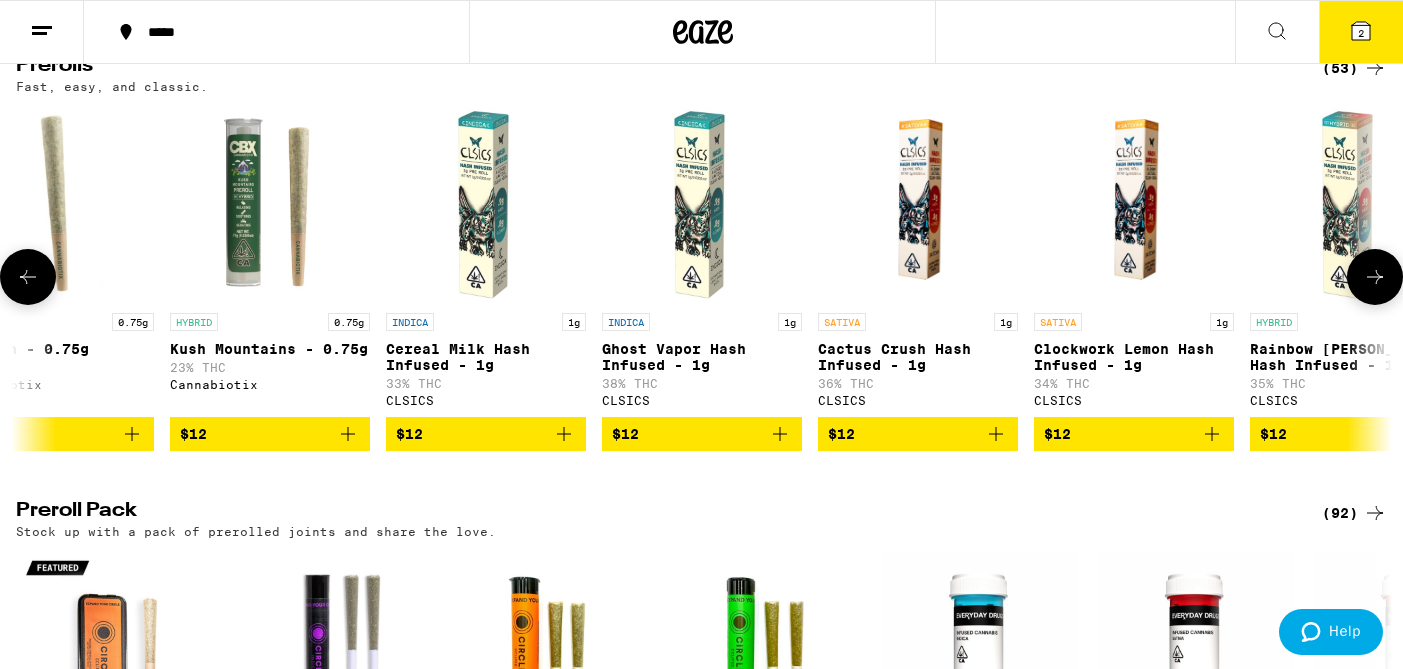click at bounding box center (28, 277) 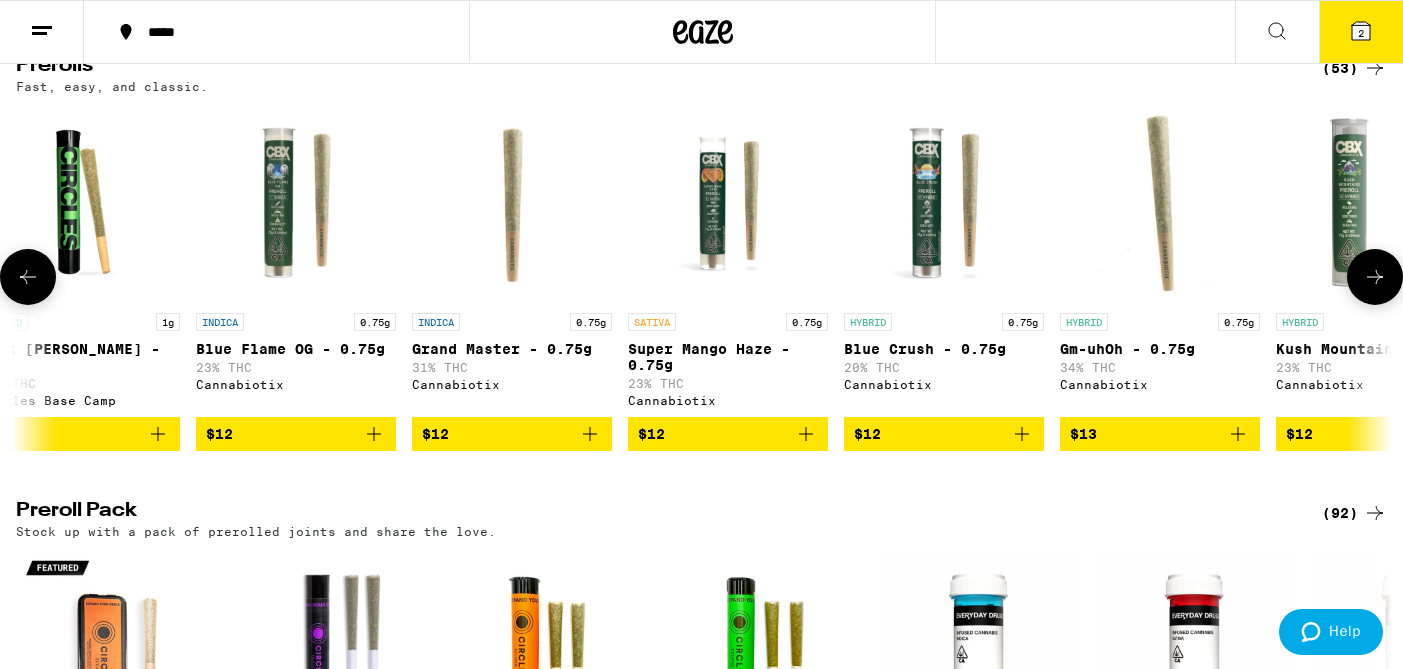 scroll, scrollTop: 0, scrollLeft: 1501, axis: horizontal 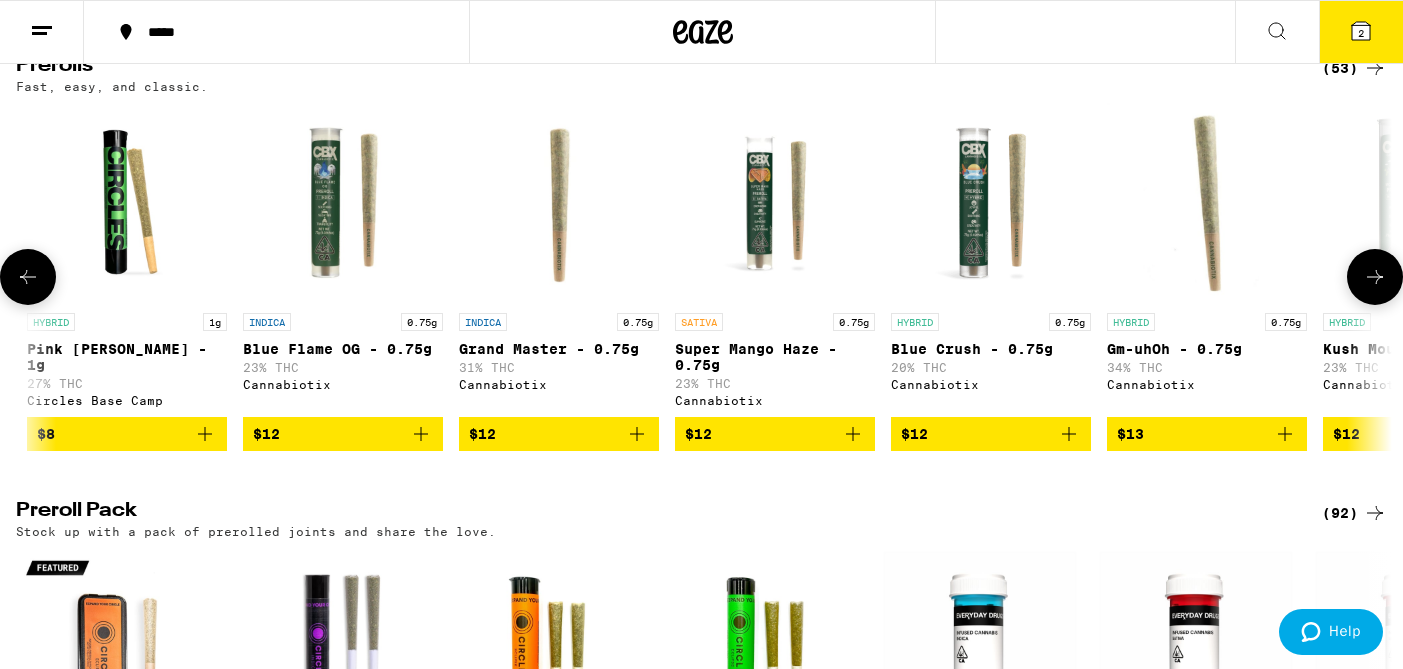 click at bounding box center [28, 277] 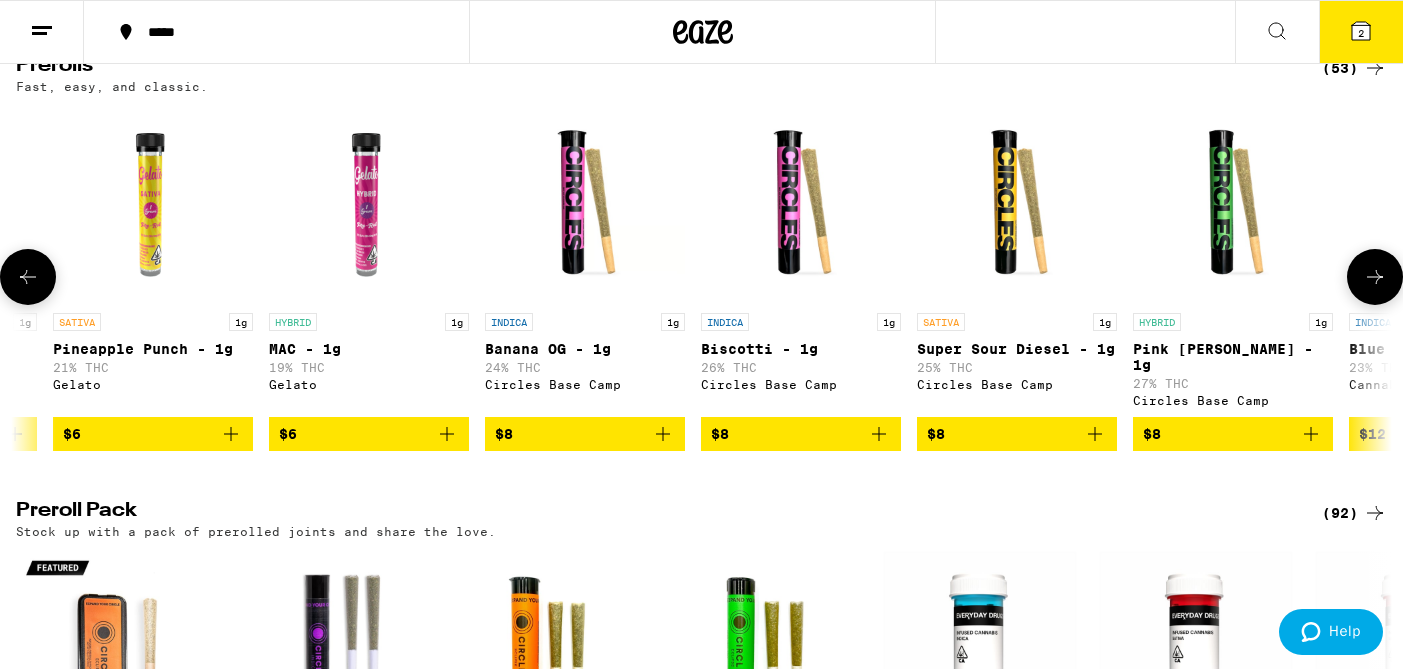 scroll, scrollTop: 0, scrollLeft: 348, axis: horizontal 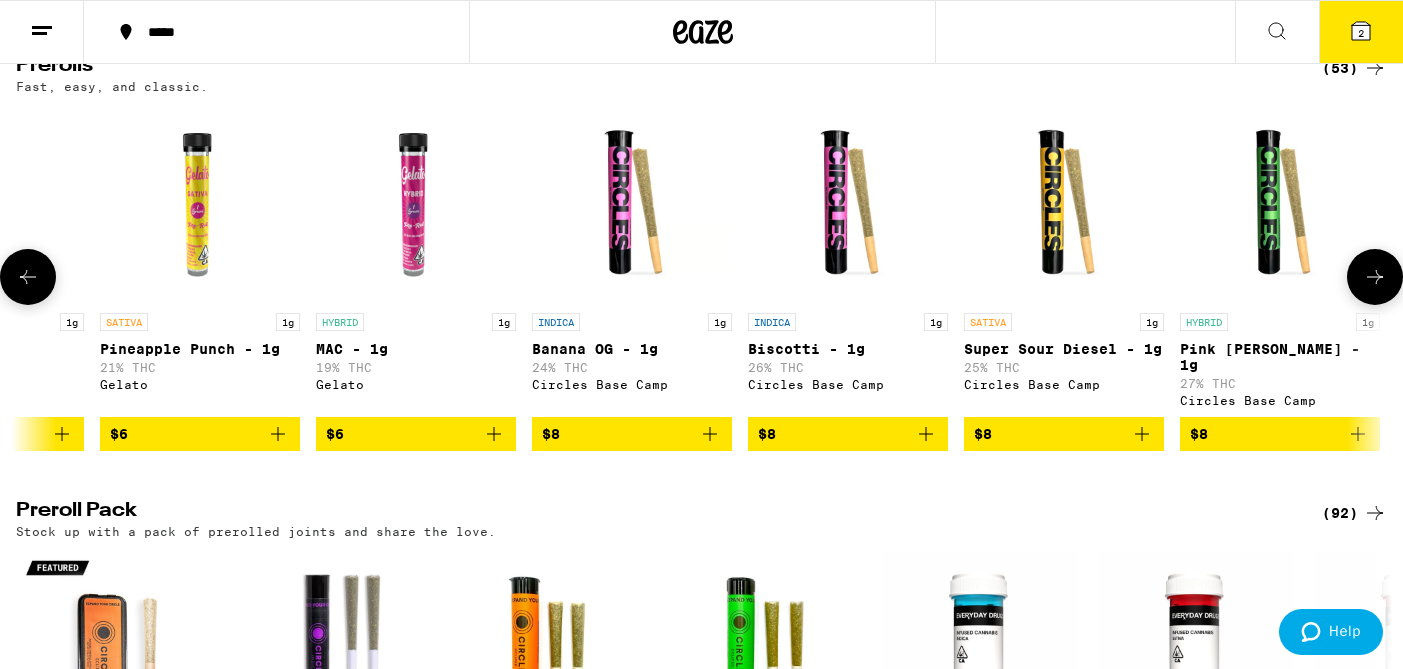 click at bounding box center [1064, 203] 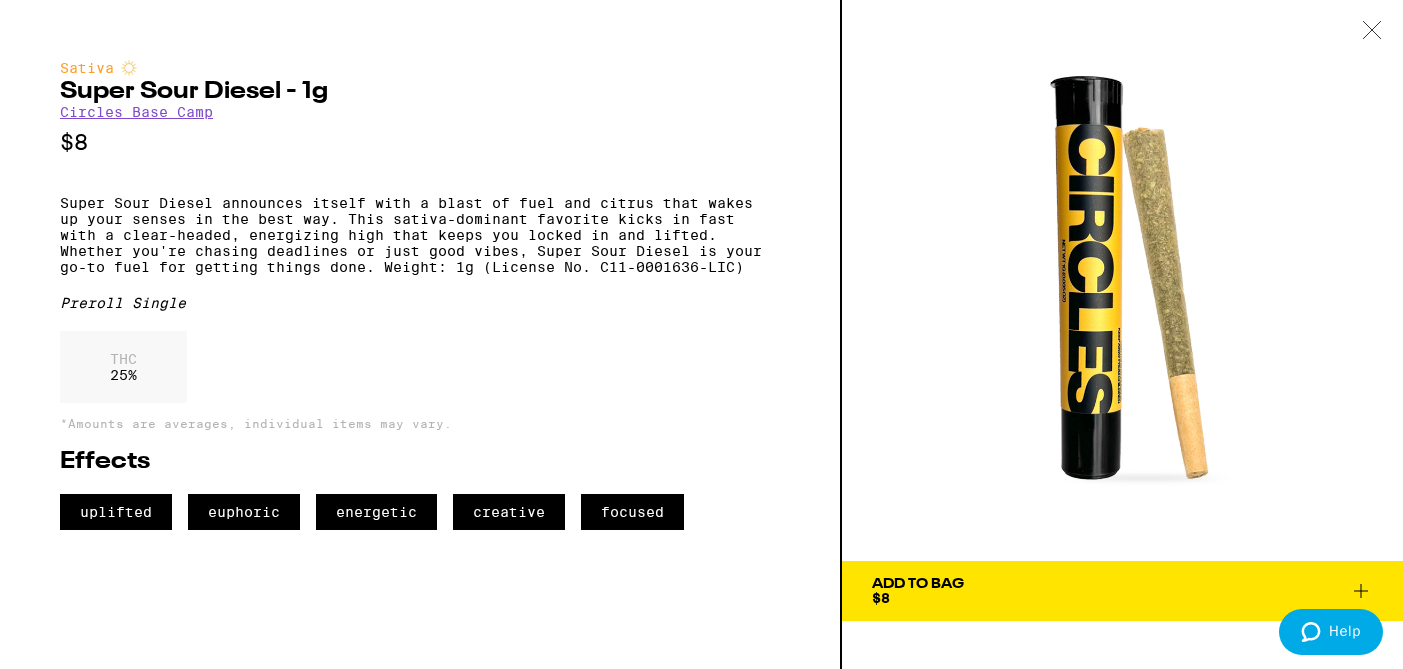 click on "Add To Bag $8" at bounding box center [918, 591] 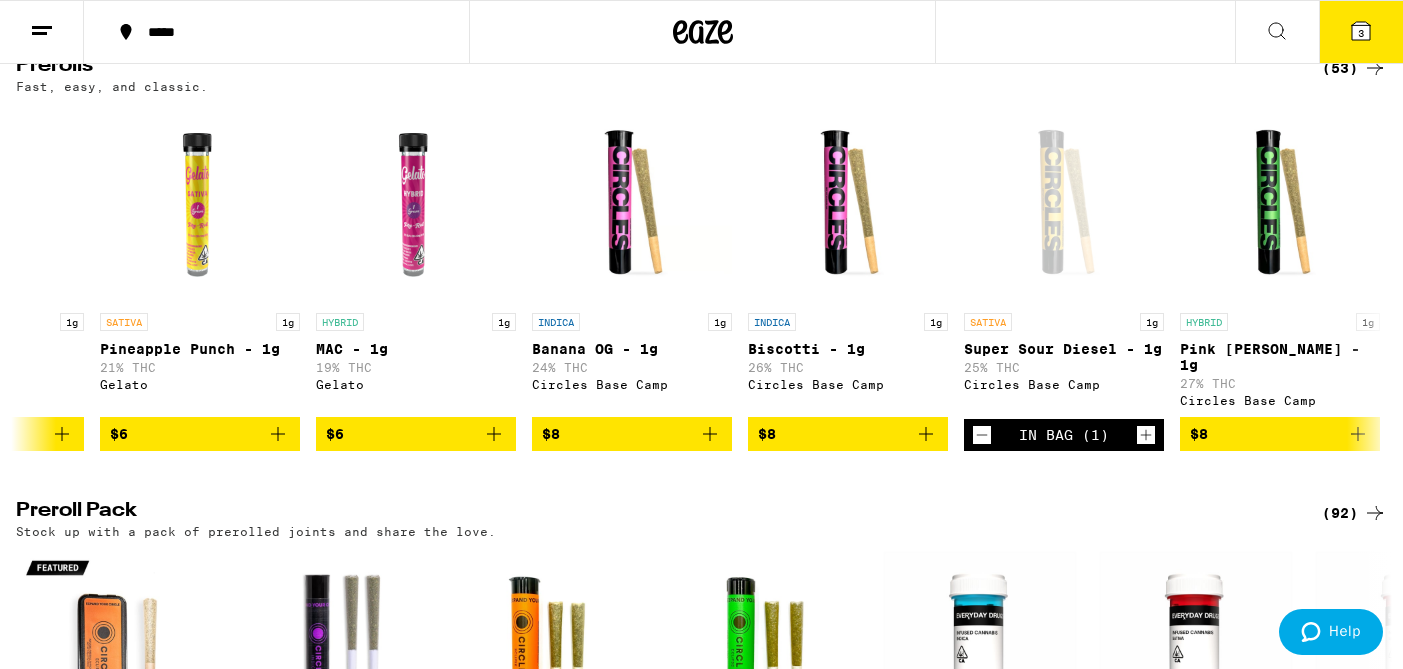 click 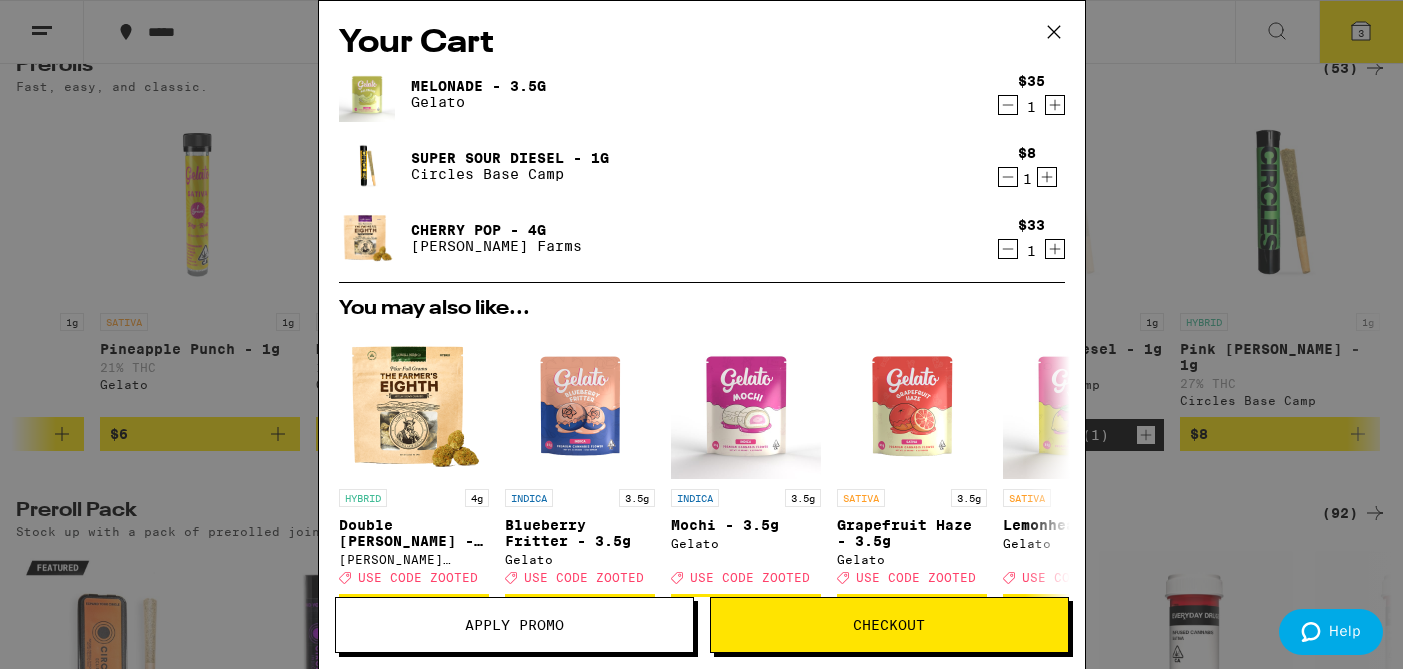 click on "Checkout" at bounding box center [889, 625] 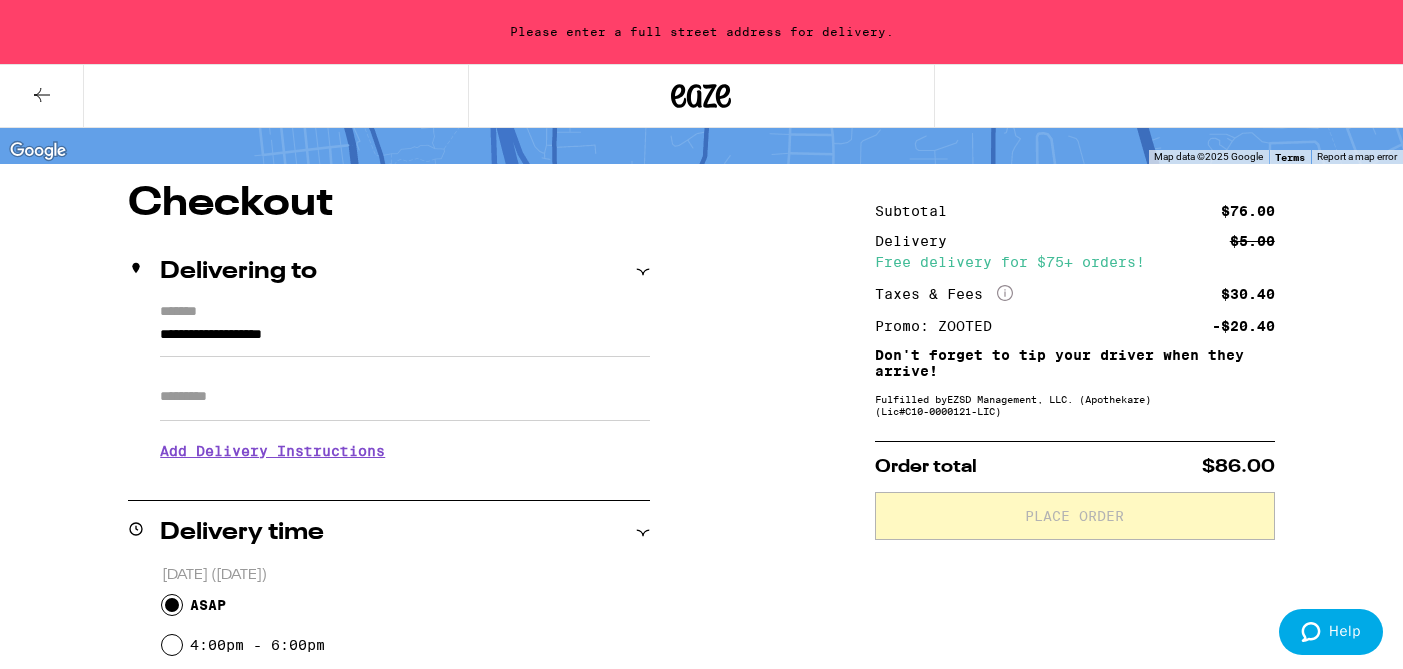 scroll, scrollTop: 115, scrollLeft: 0, axis: vertical 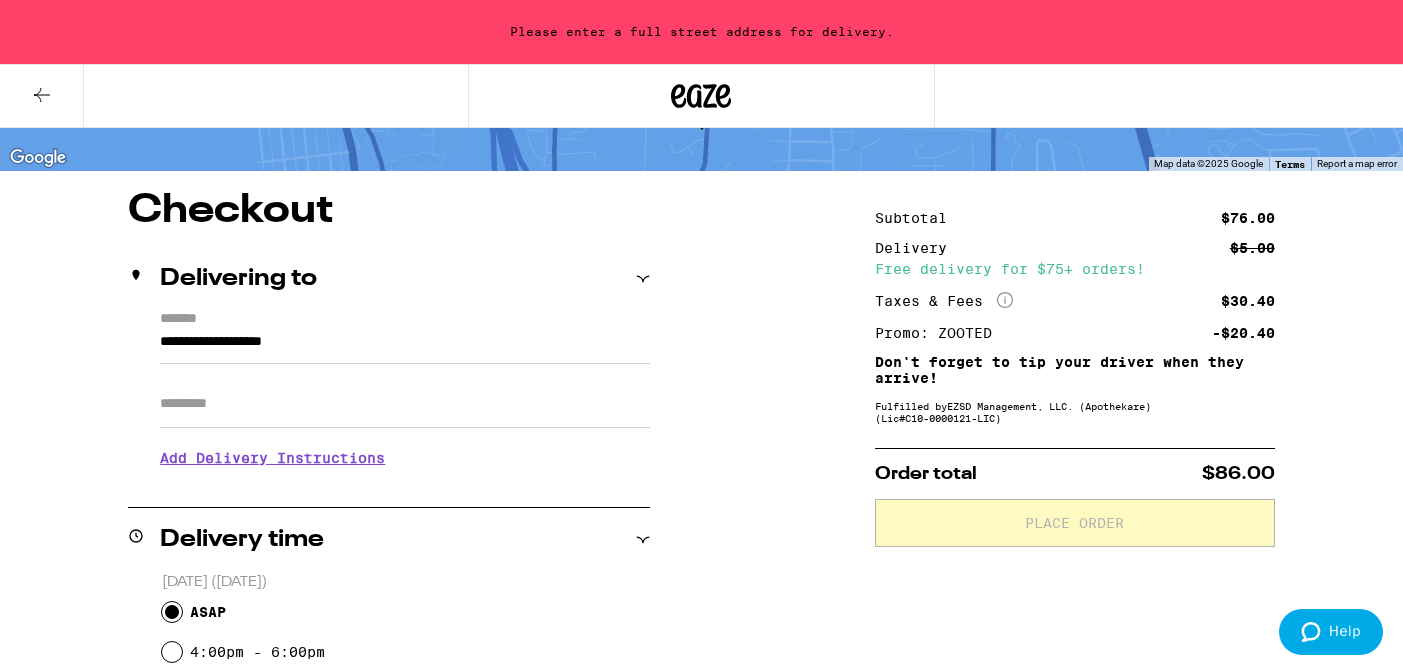 click on "Delivering to" at bounding box center [389, 279] 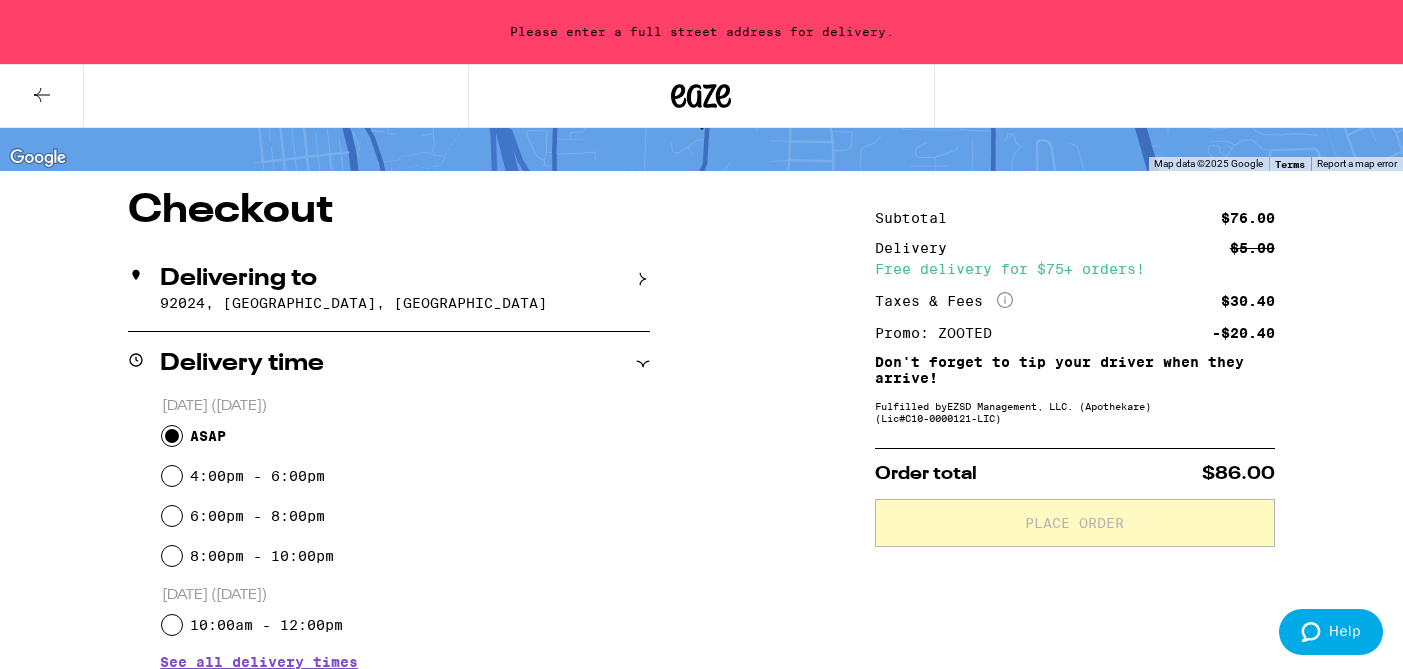 click on "Delivering to" at bounding box center [389, 279] 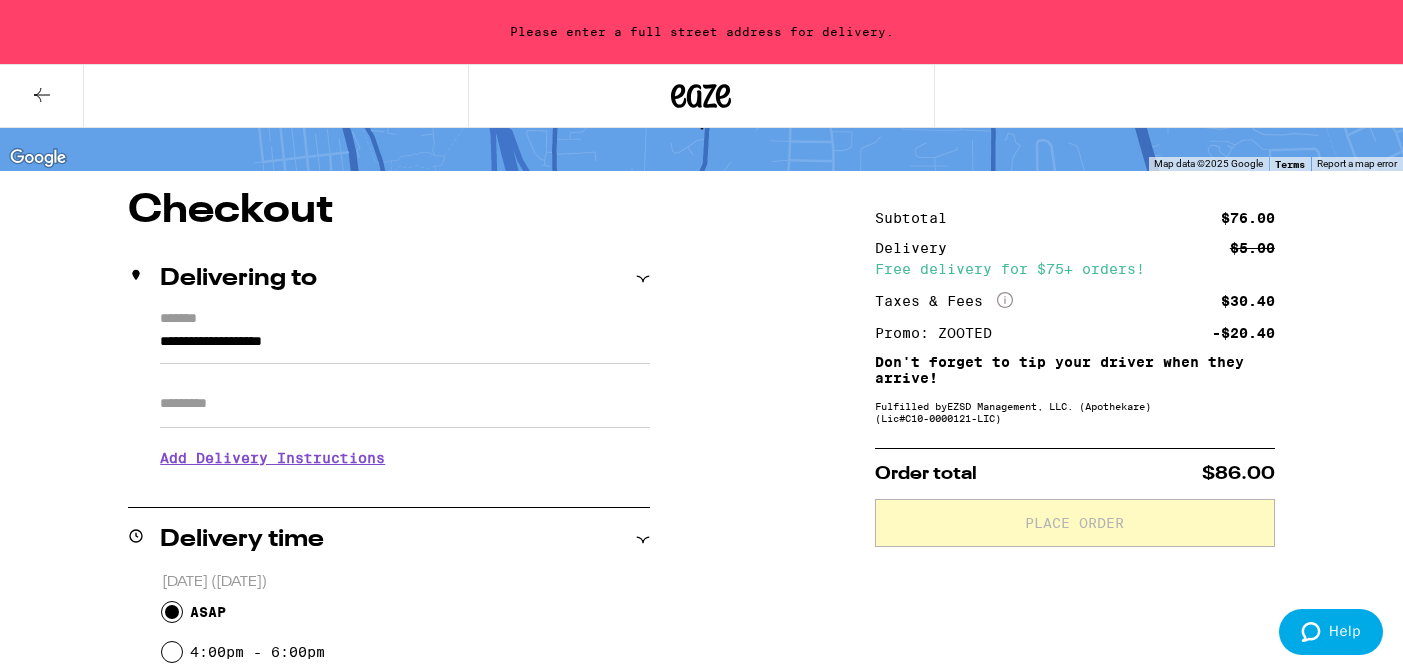 click on "Add Delivery Instructions" at bounding box center (405, 458) 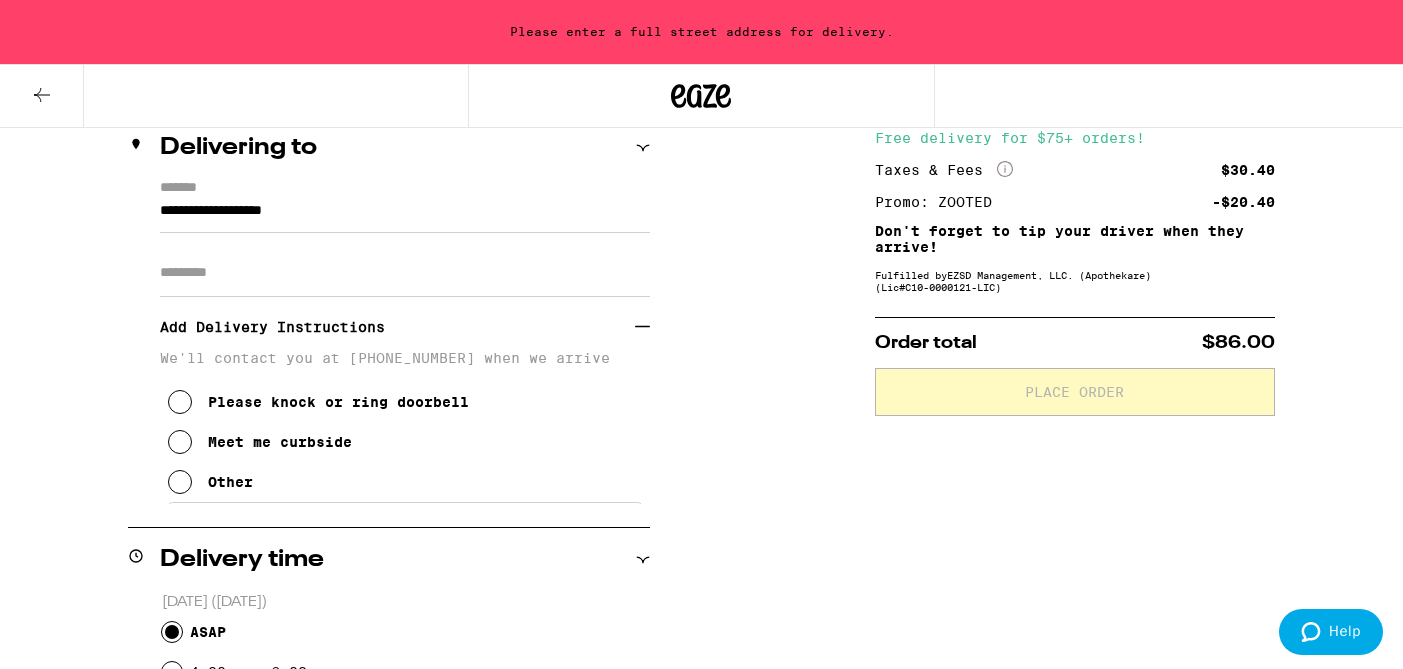 scroll, scrollTop: 248, scrollLeft: 0, axis: vertical 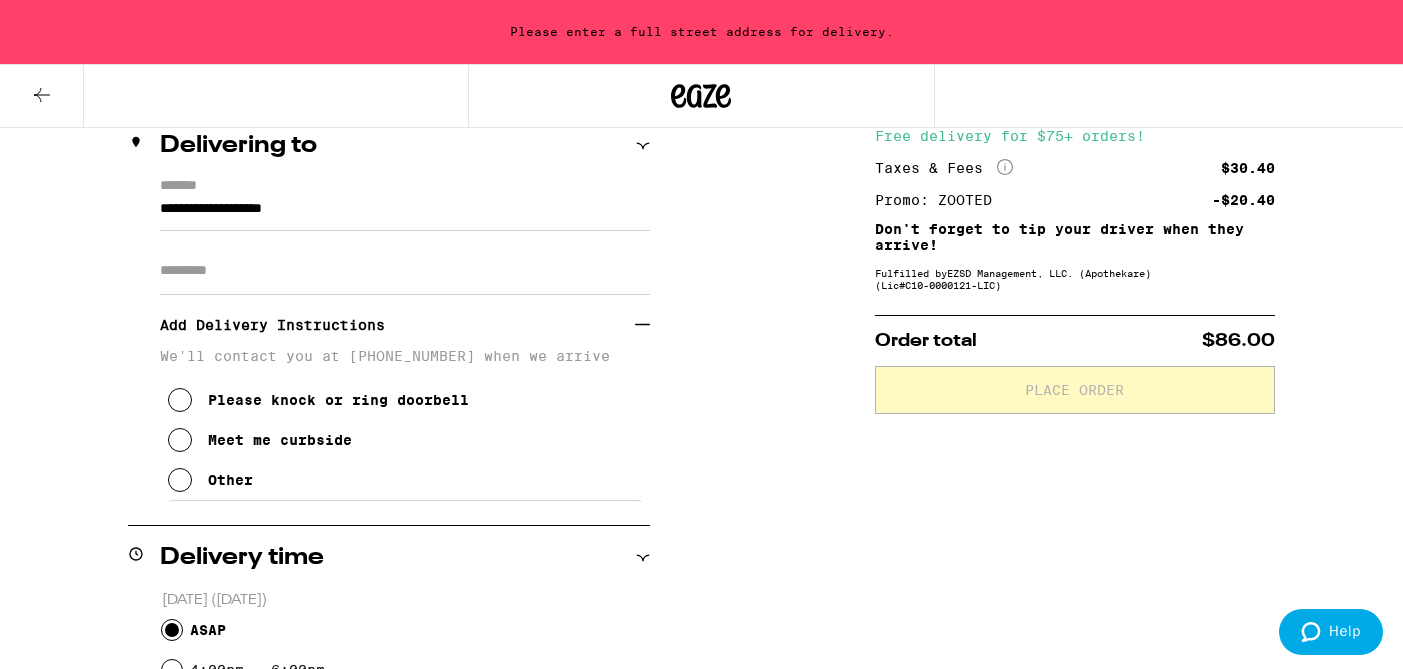 click on "Apt/Suite" at bounding box center [405, 271] 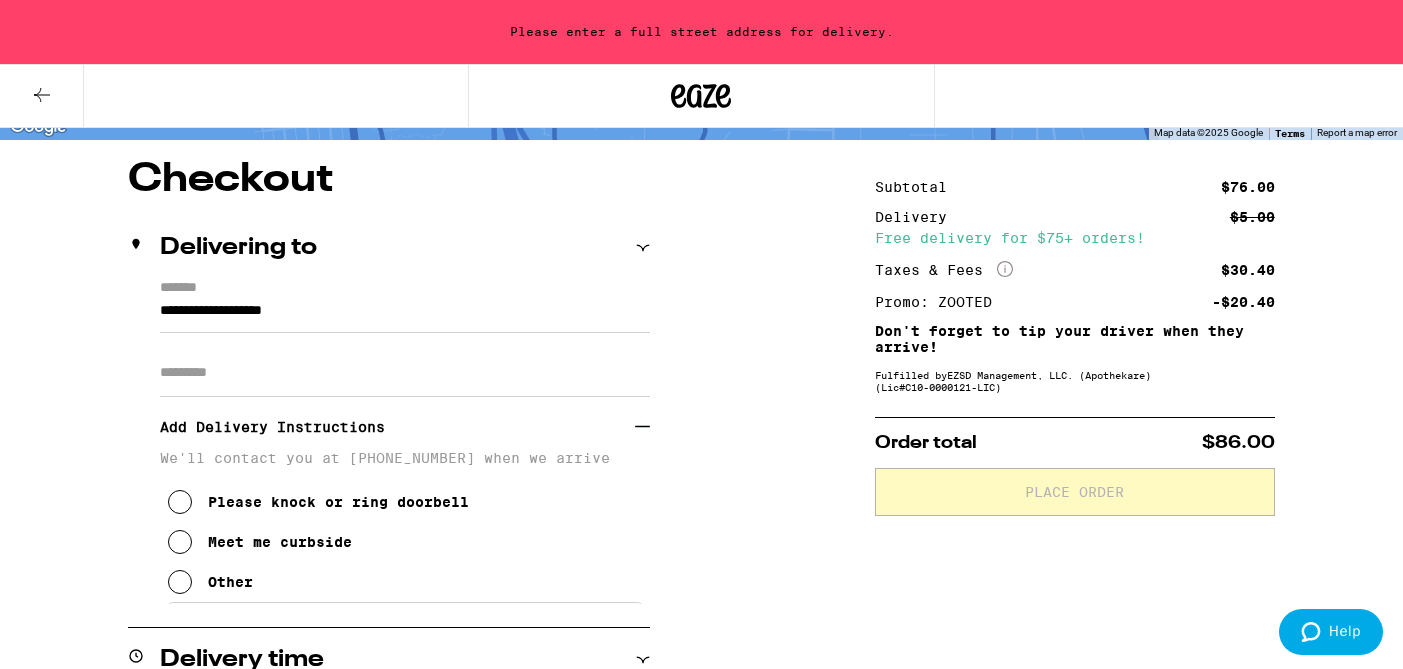 scroll, scrollTop: 134, scrollLeft: 0, axis: vertical 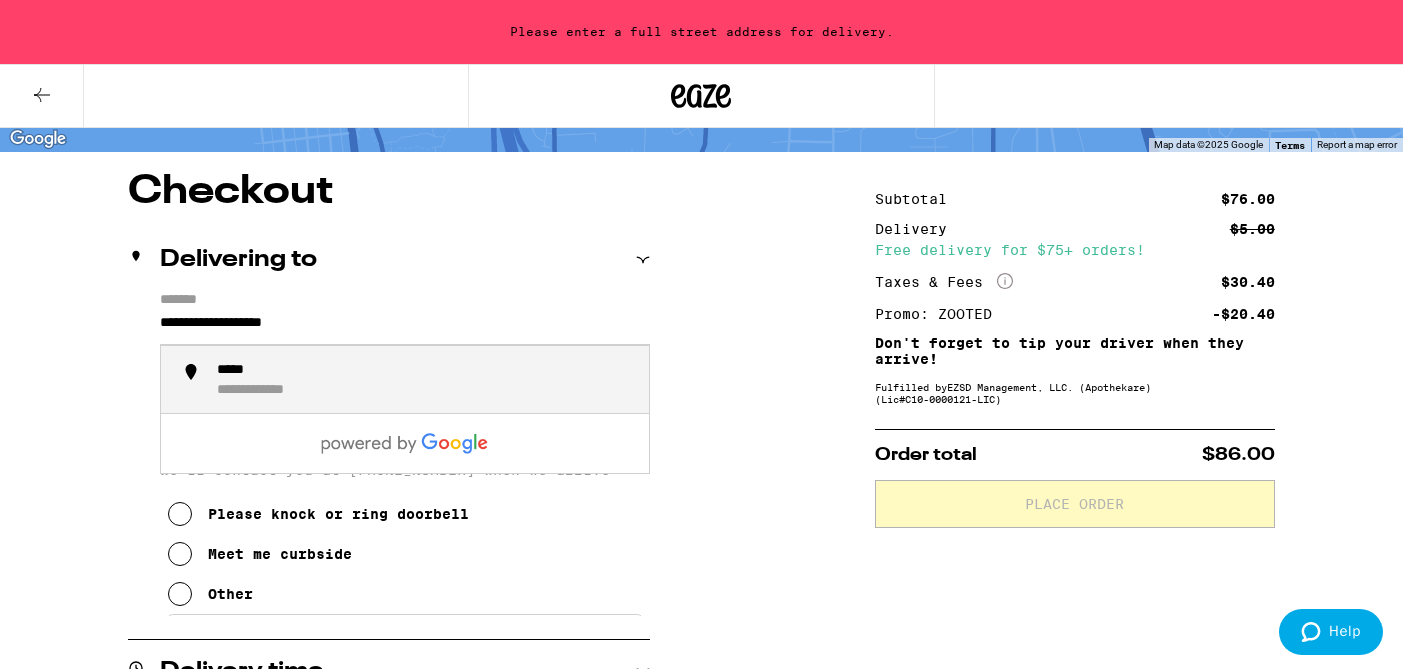 click on "**********" at bounding box center (405, 328) 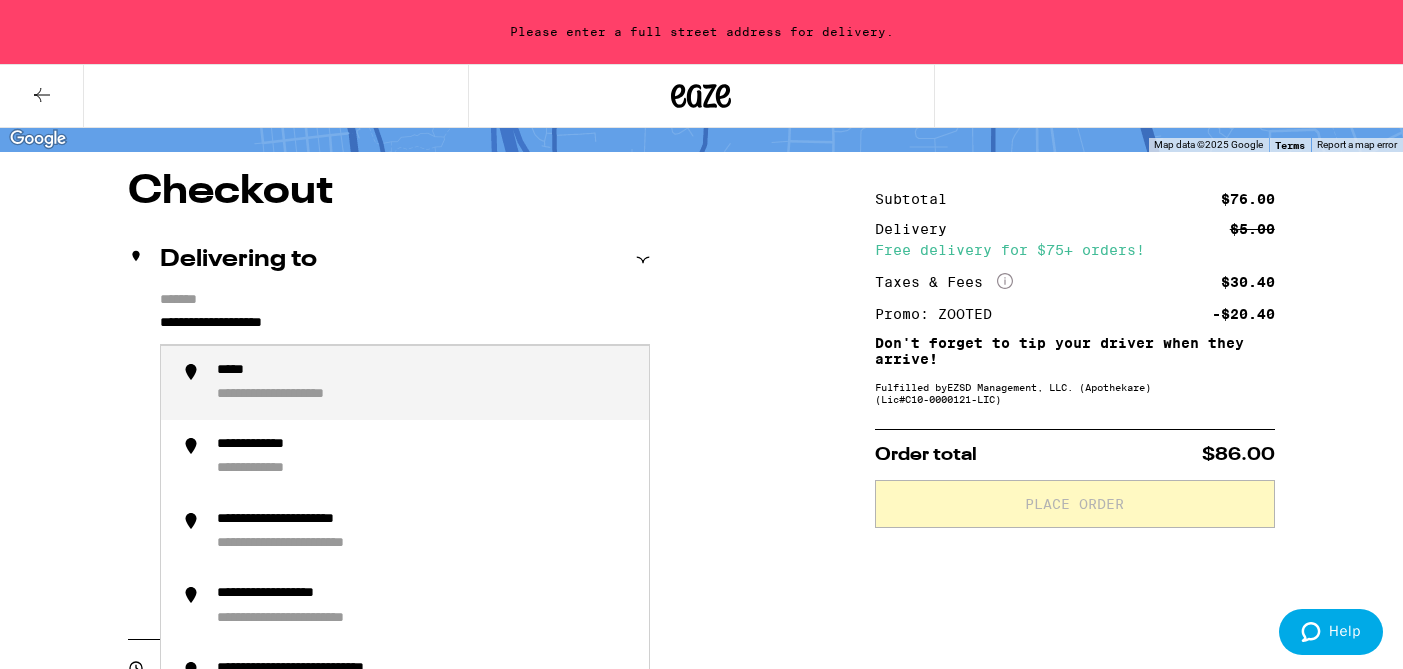 click on "*****" at bounding box center [239, 371] 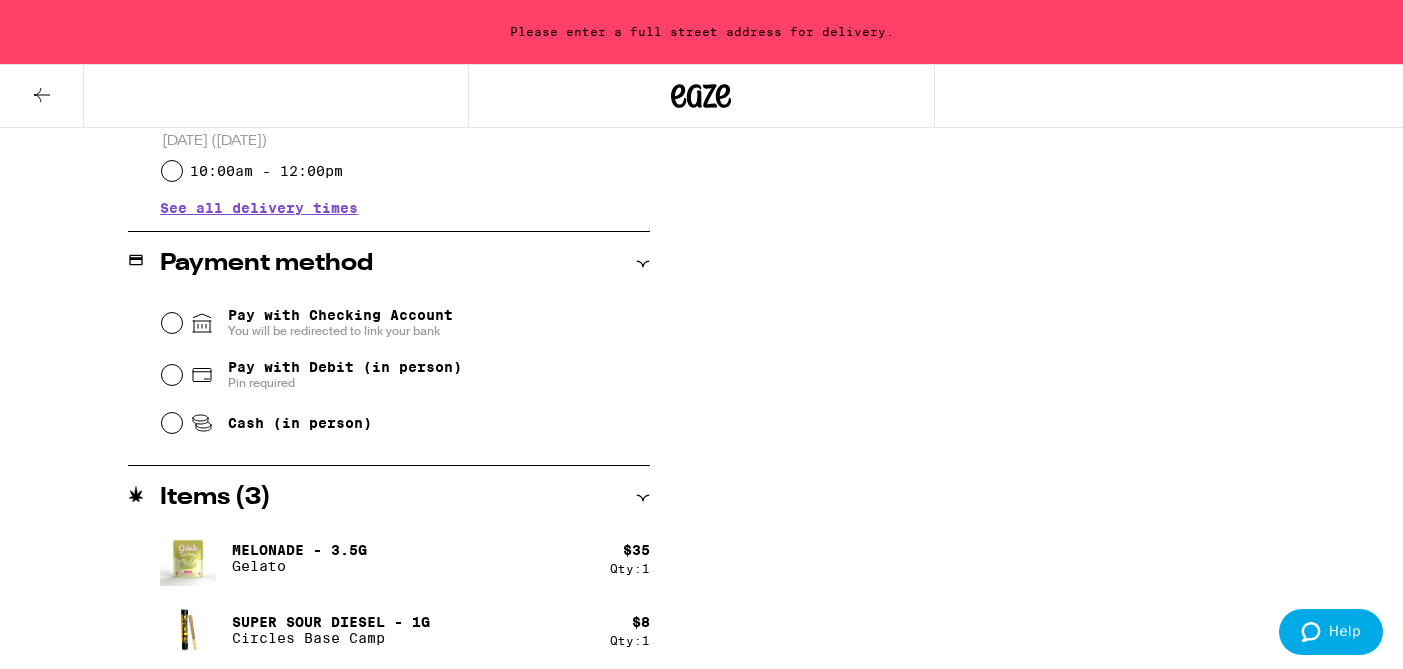 scroll, scrollTop: 953, scrollLeft: 0, axis: vertical 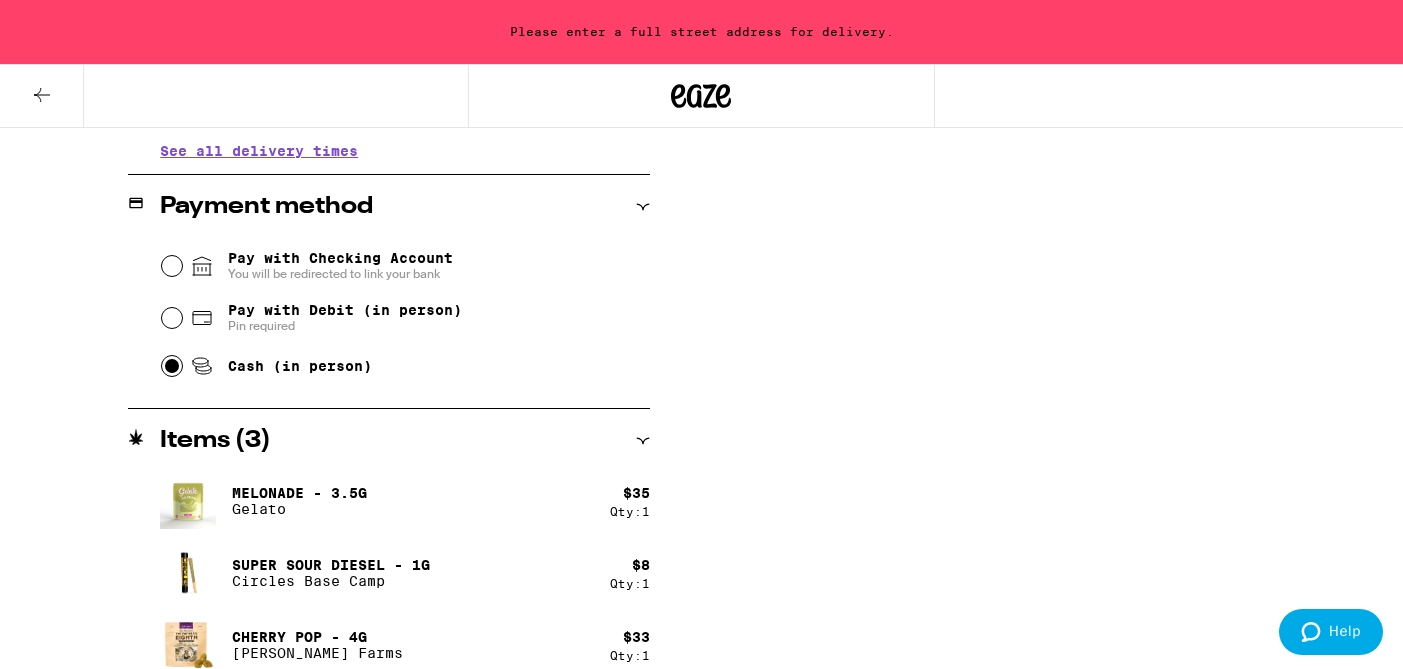 click on "Cash (in person)" at bounding box center [172, 366] 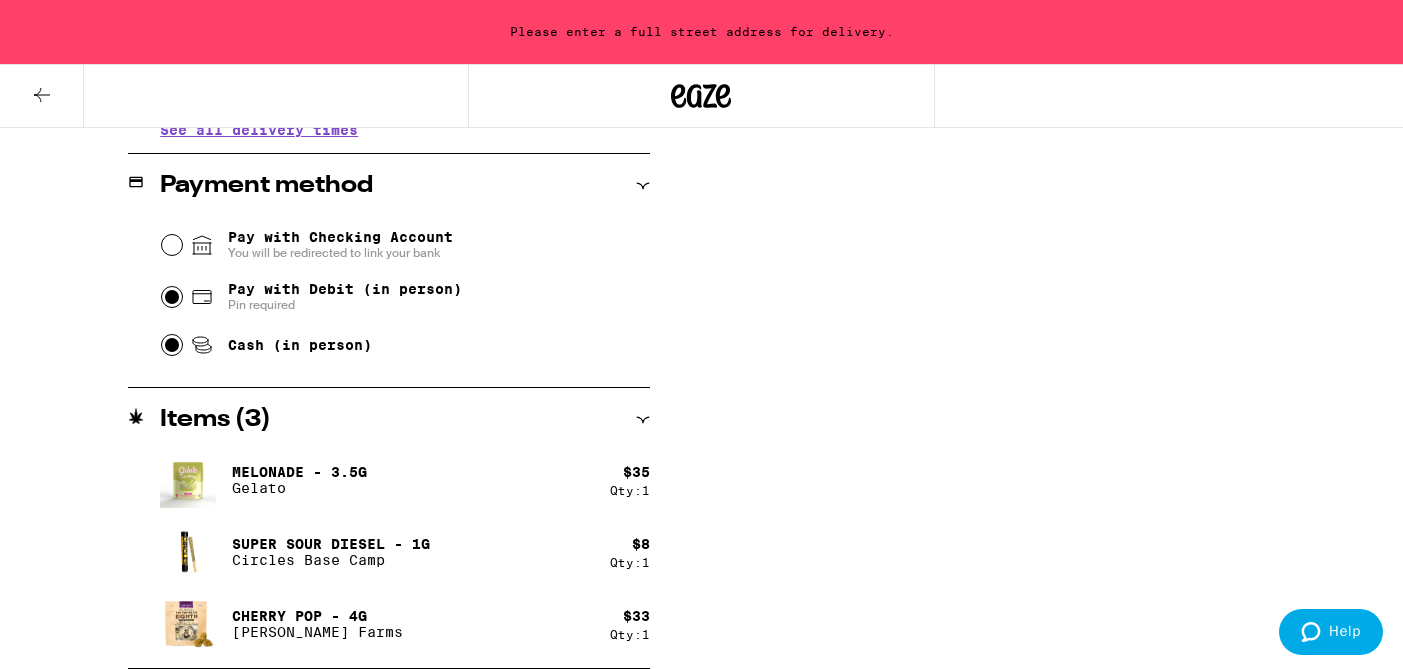 click on "Pay with Debit (in person) Pin required" at bounding box center (172, 297) 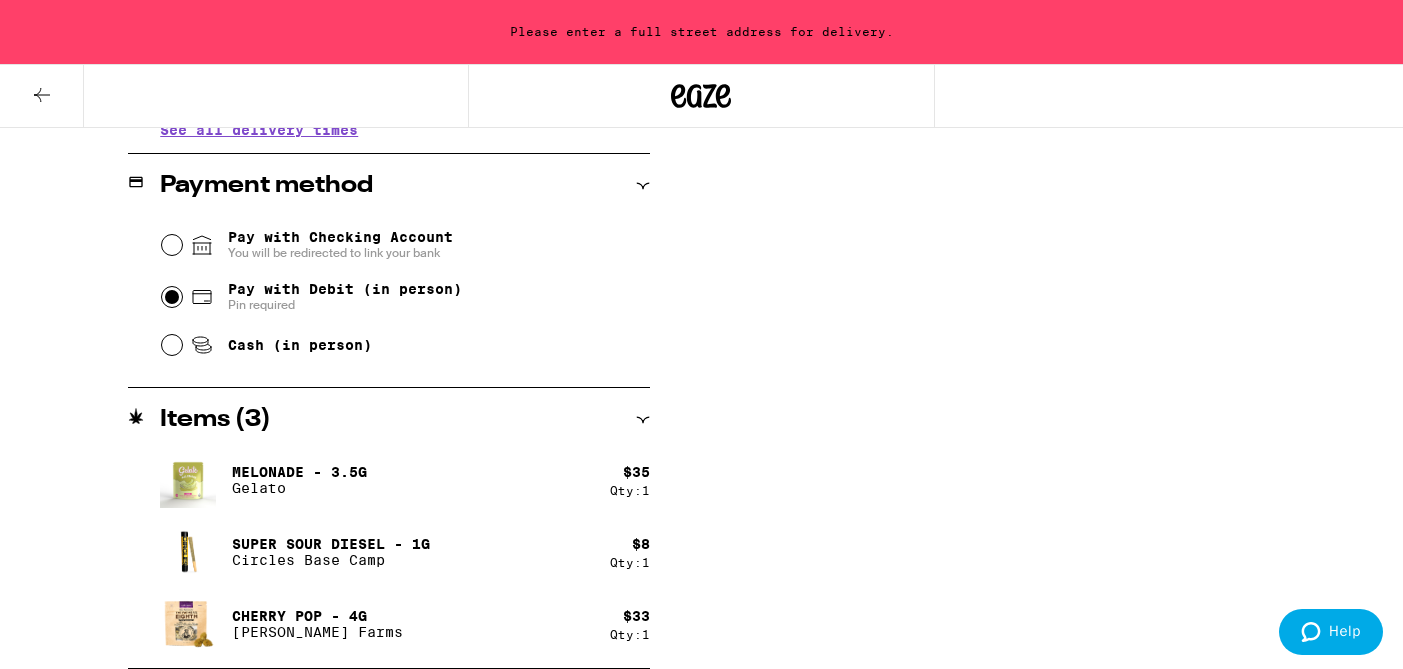 radio on "true" 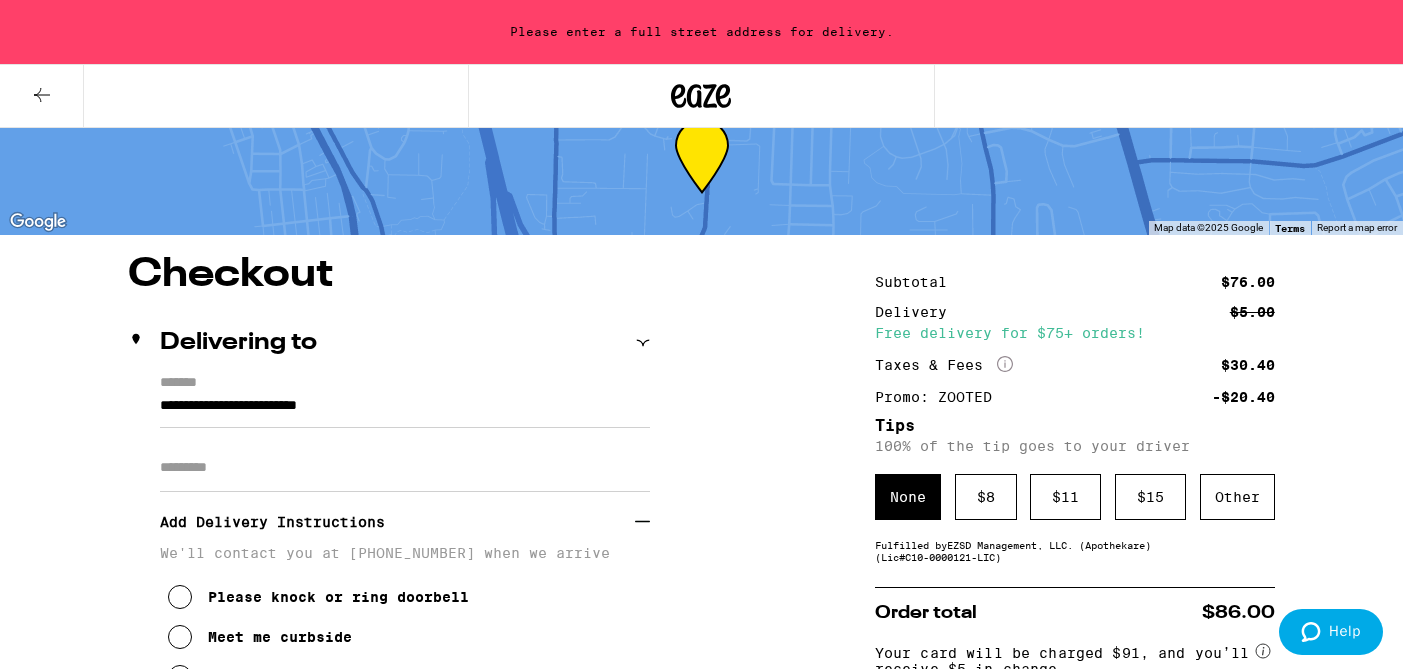 scroll, scrollTop: 0, scrollLeft: 0, axis: both 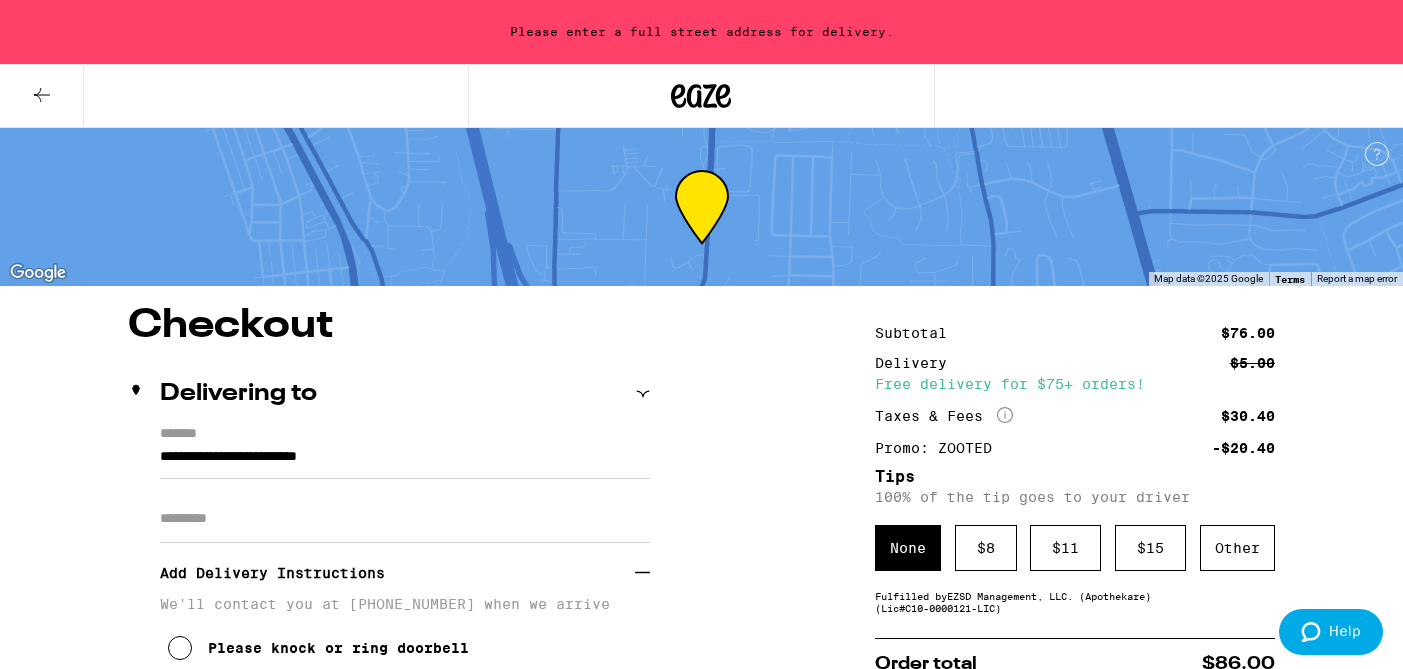 click on "Apt/Suite" at bounding box center [405, 519] 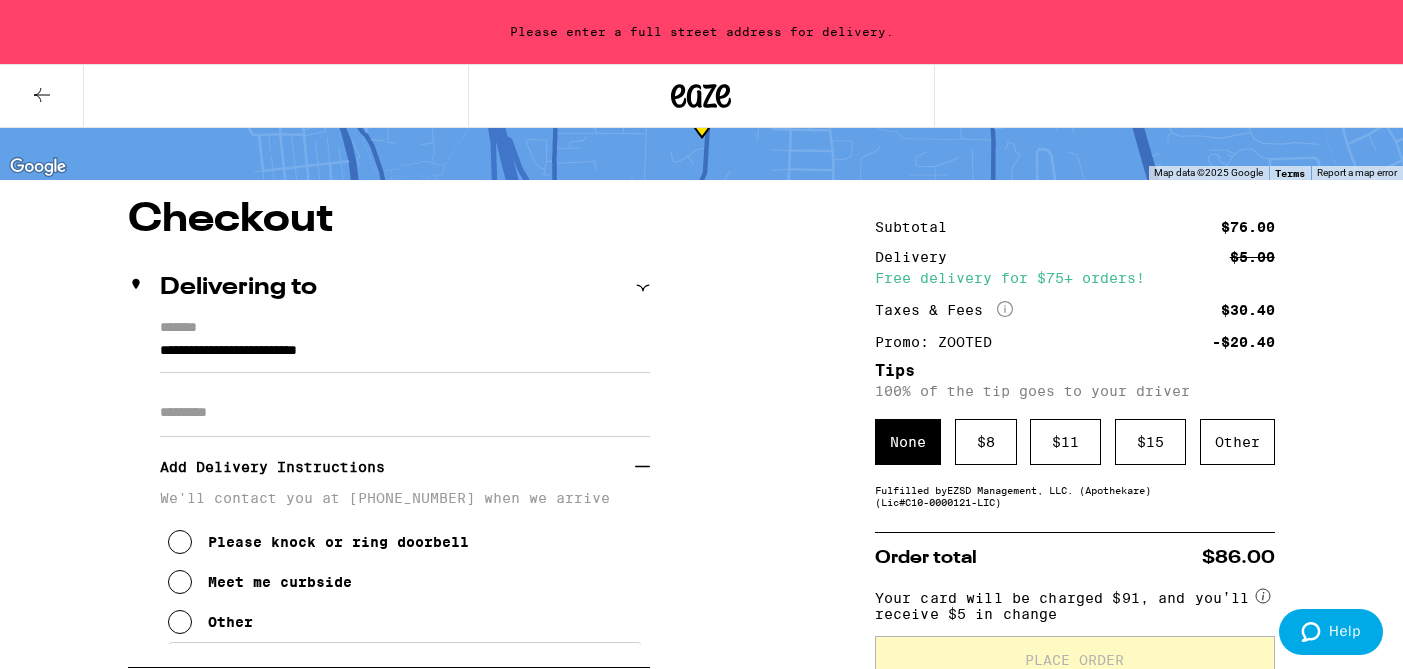 scroll, scrollTop: 125, scrollLeft: 0, axis: vertical 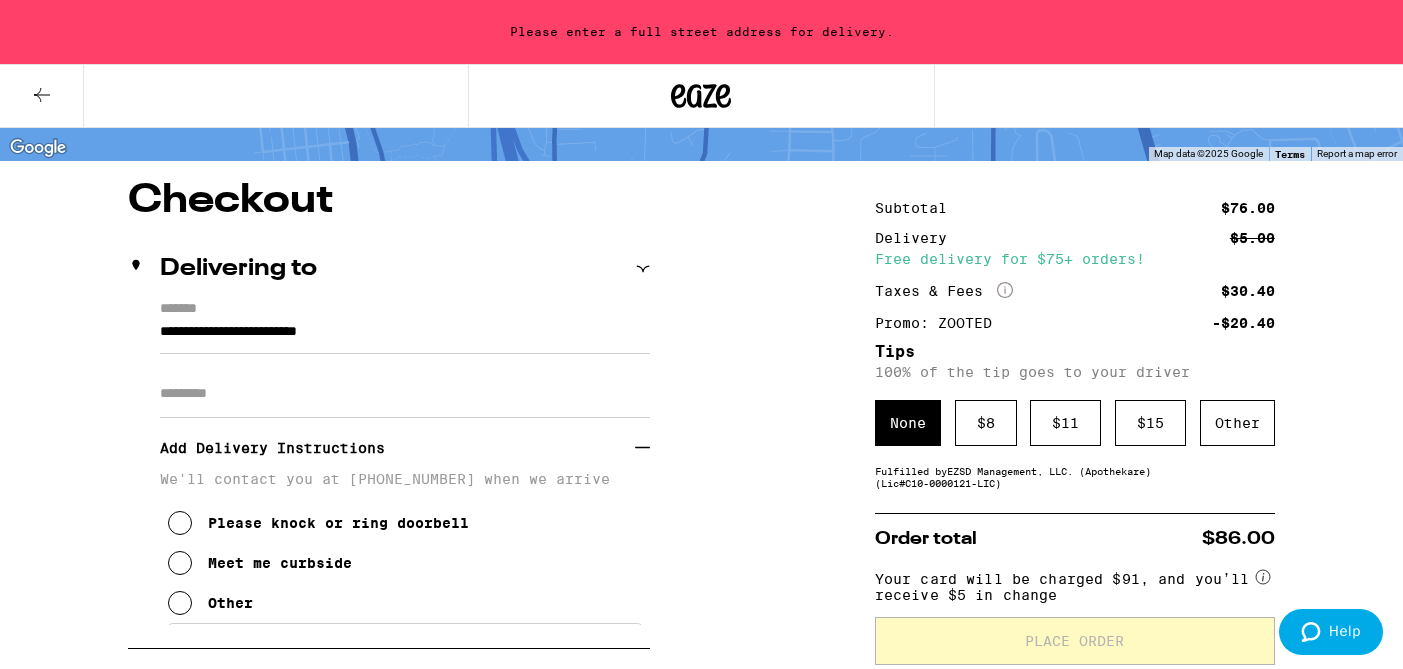 click on "**********" at bounding box center (405, 337) 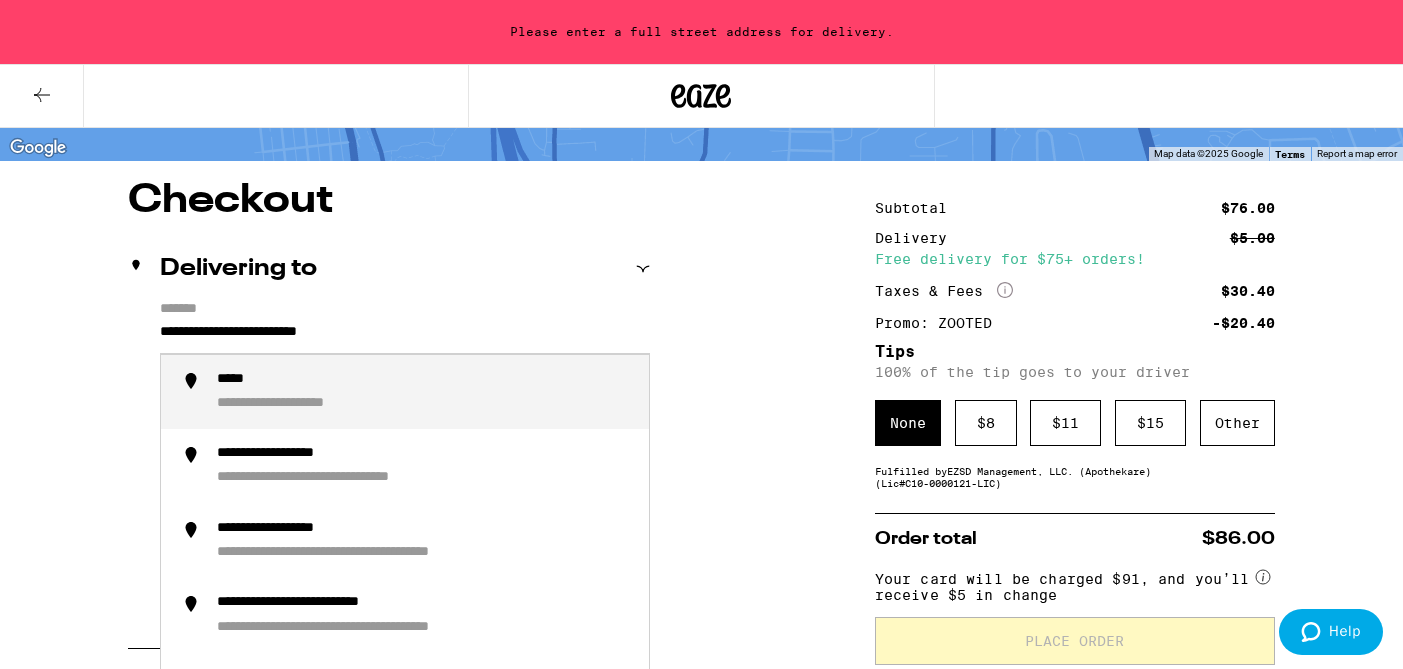 click on "**********" at bounding box center (389, 463) 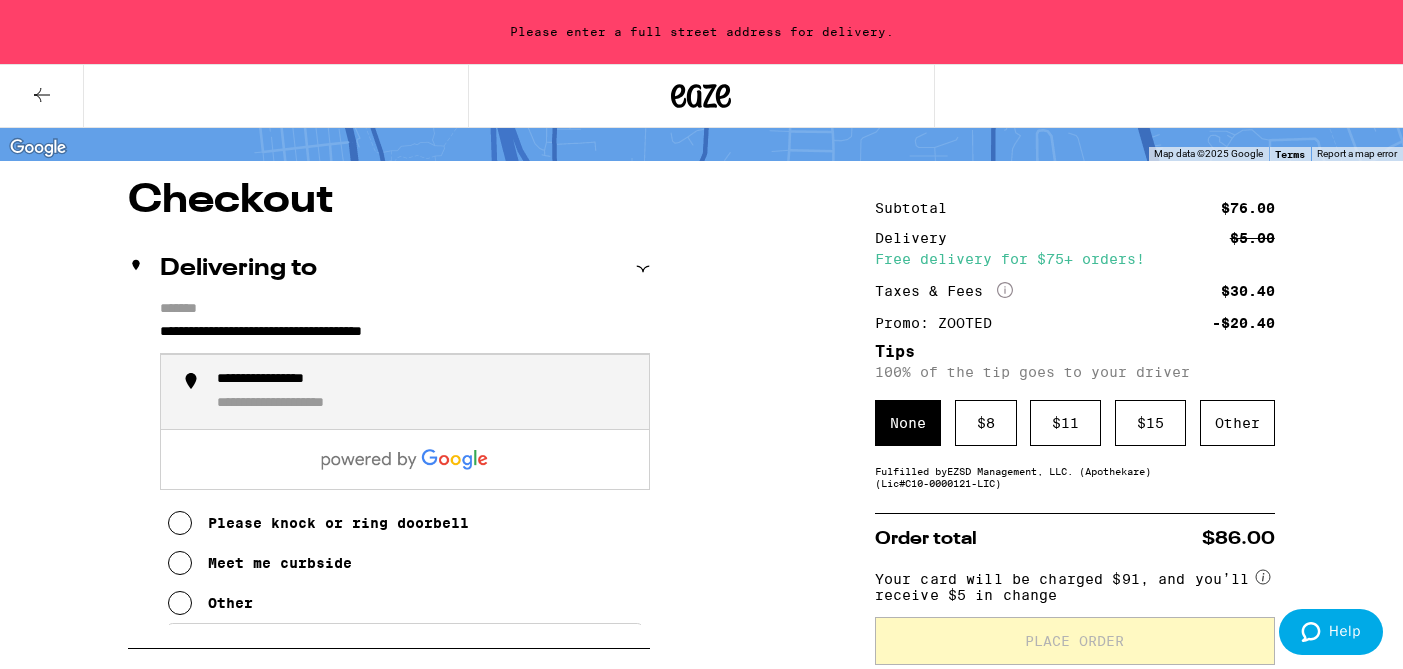 click on "**********" at bounding box center [425, 392] 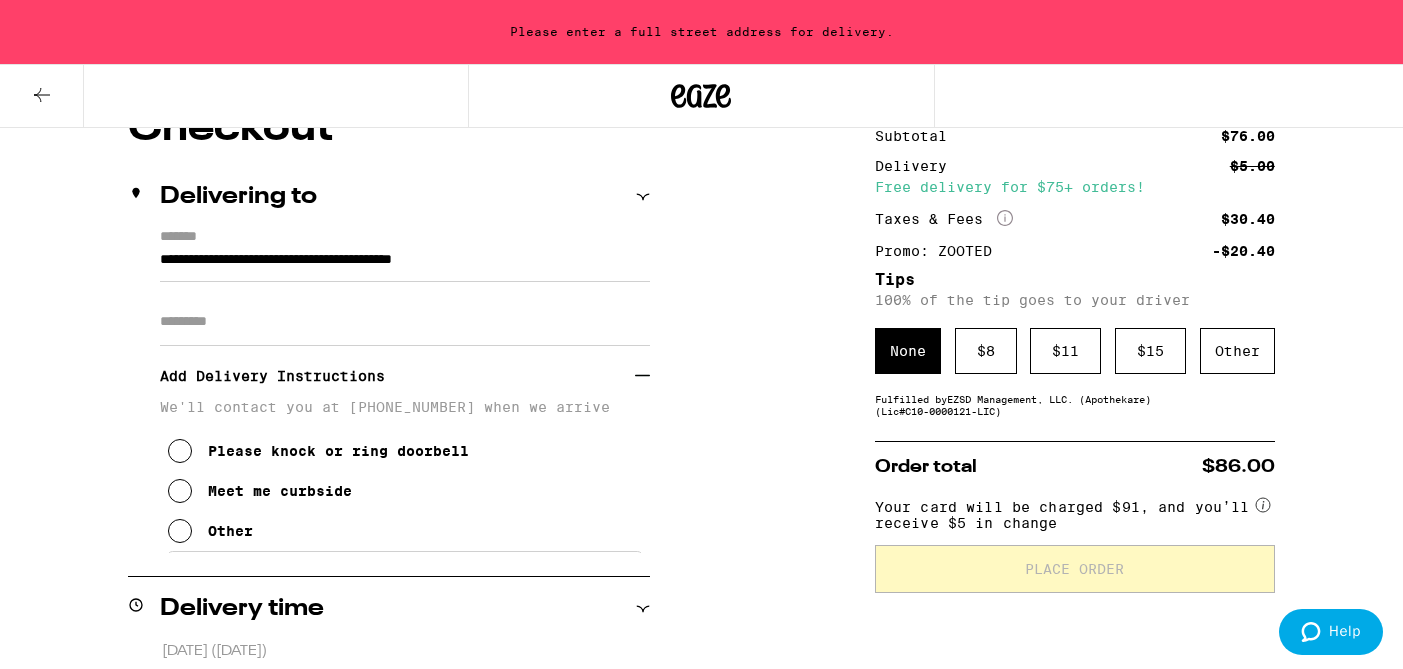 scroll, scrollTop: 210, scrollLeft: 0, axis: vertical 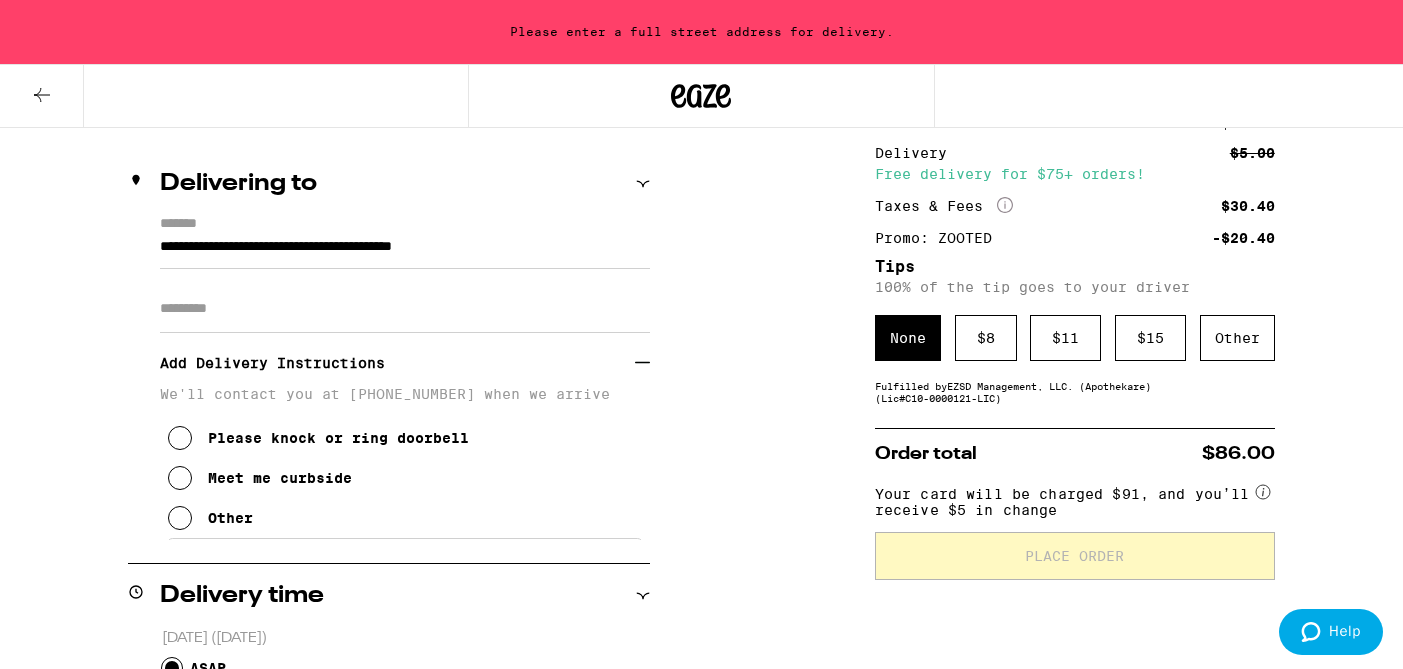 click at bounding box center [180, 478] 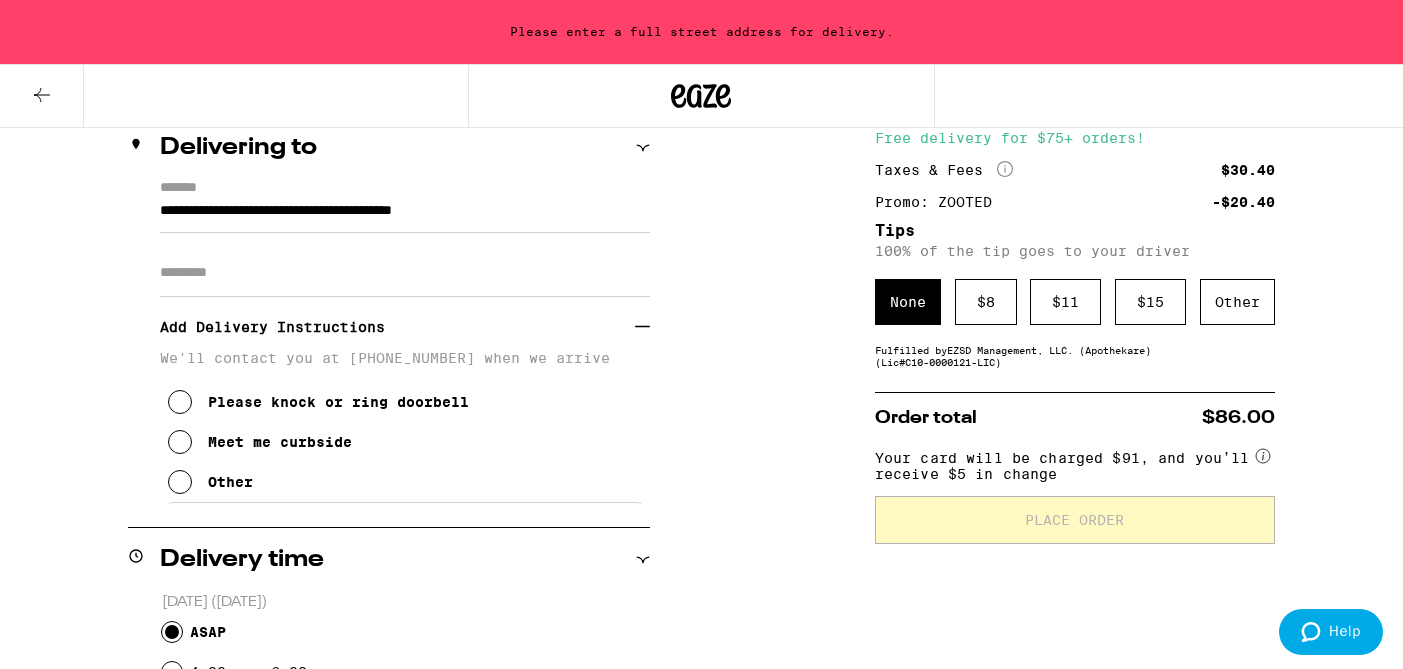 scroll, scrollTop: 248, scrollLeft: 0, axis: vertical 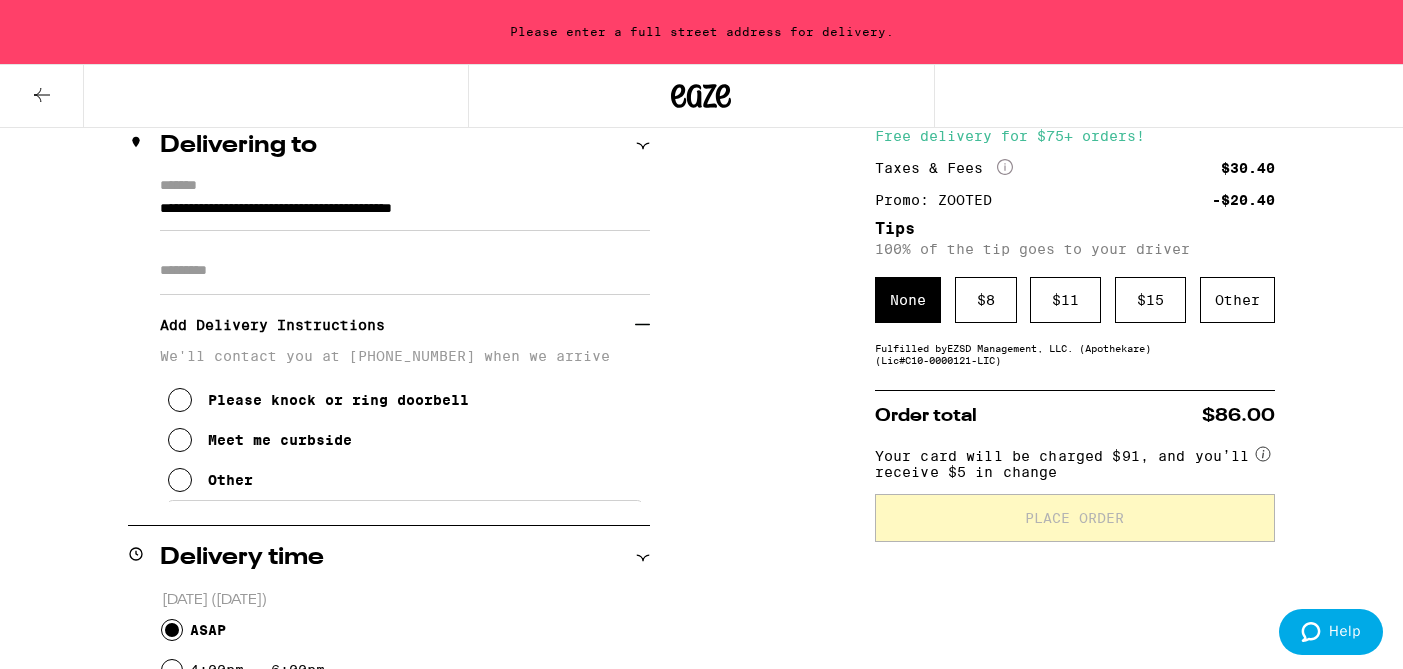 click on "Other" at bounding box center [210, 480] 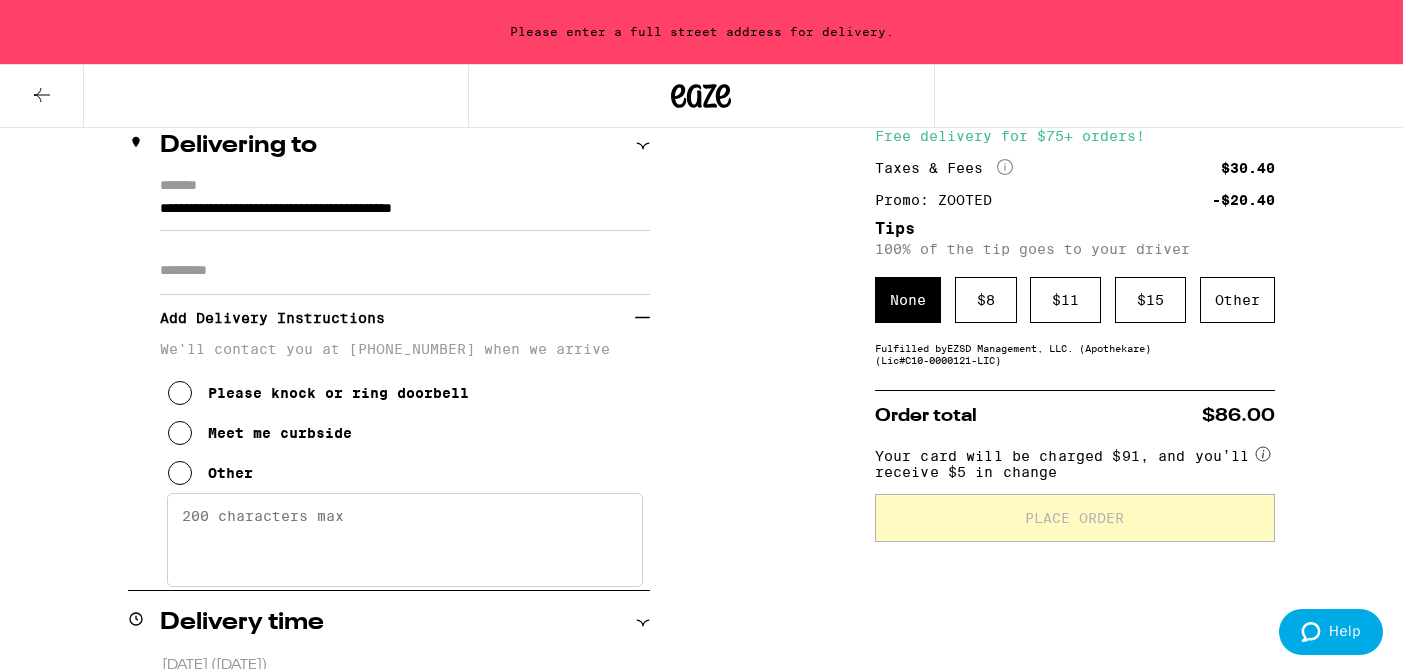 click on "Enter any other delivery instructions you want driver to know" at bounding box center (405, 540) 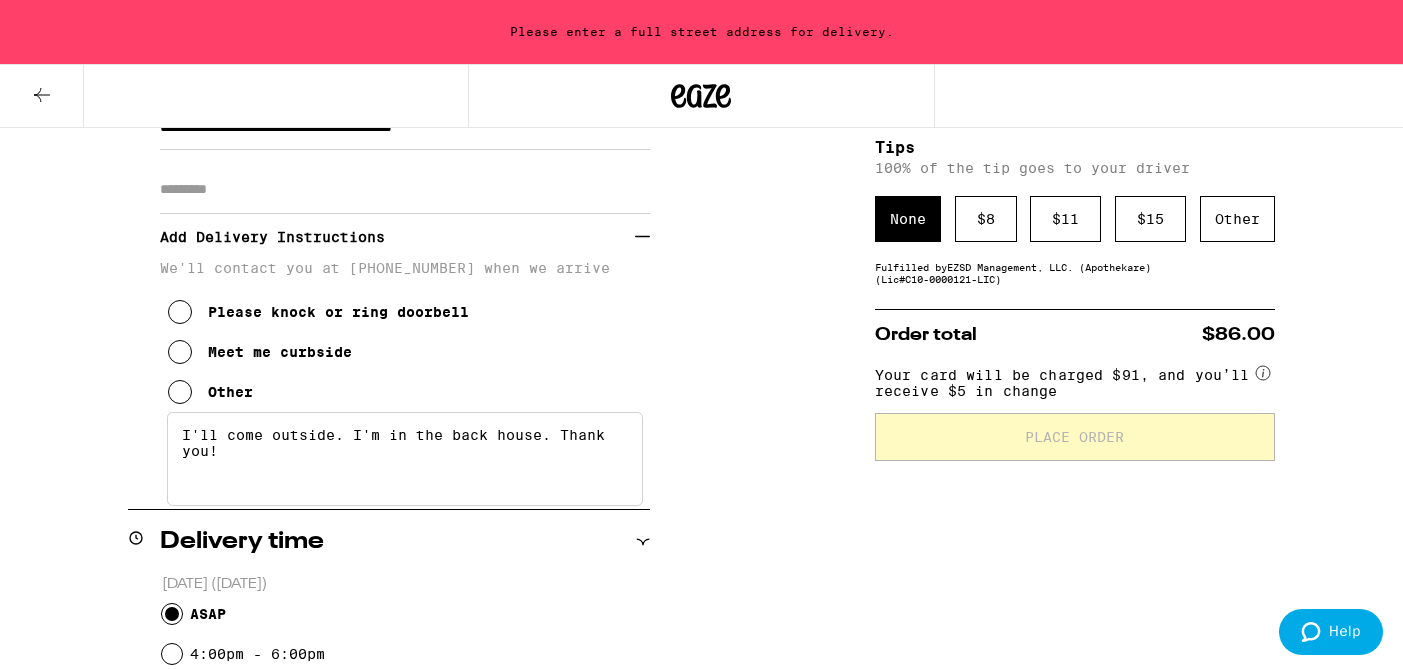 scroll, scrollTop: 300, scrollLeft: 0, axis: vertical 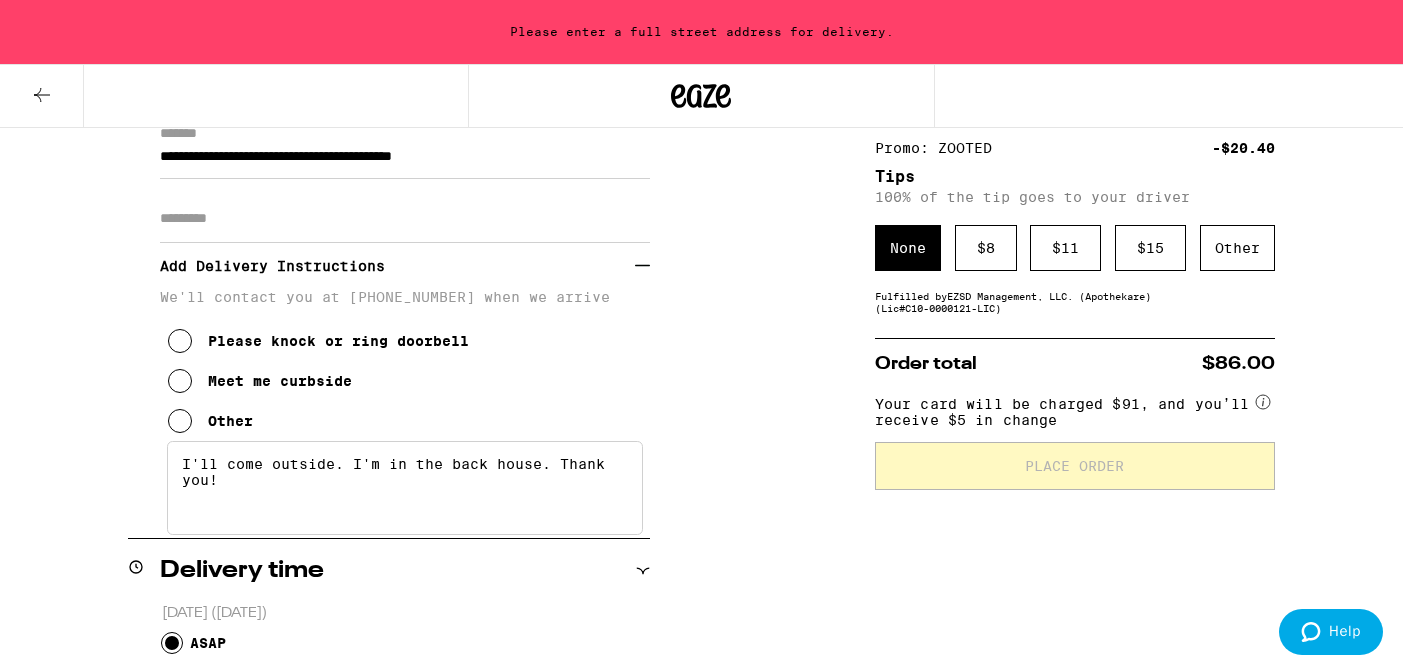 type on "I'll come outside. I'm in the back house. Thank you!" 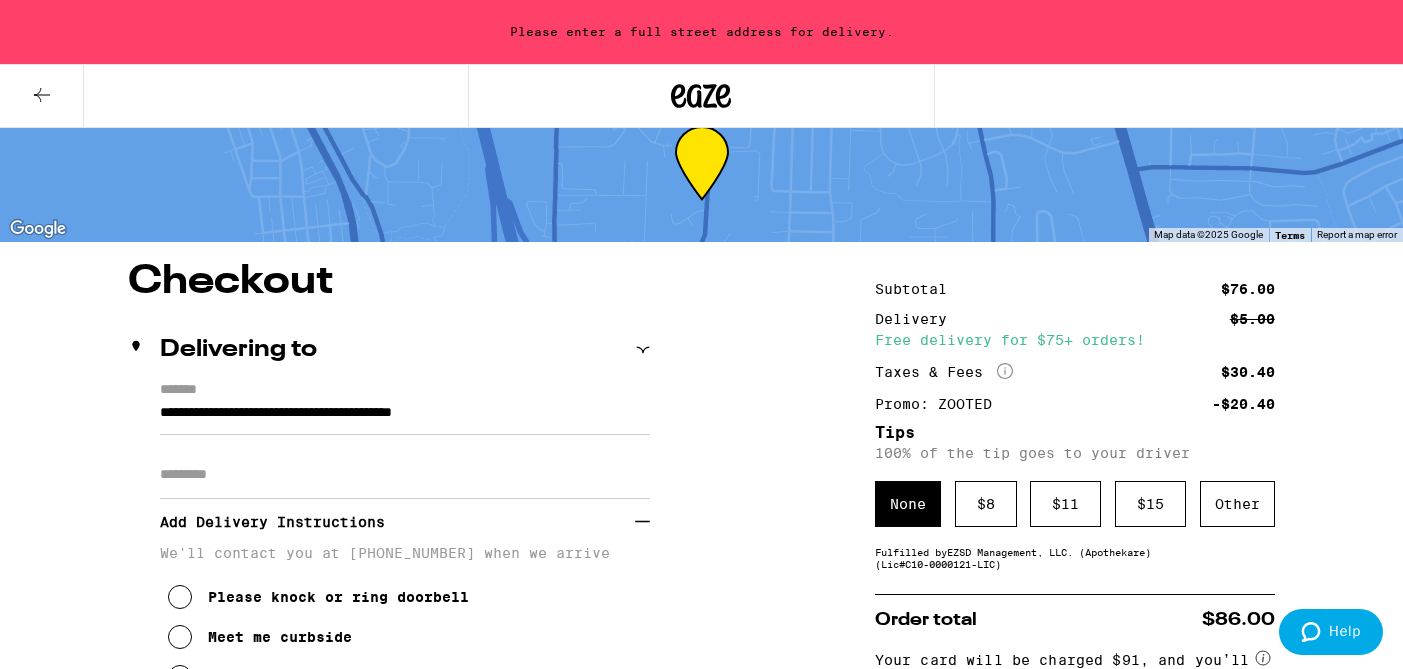 scroll, scrollTop: 39, scrollLeft: 0, axis: vertical 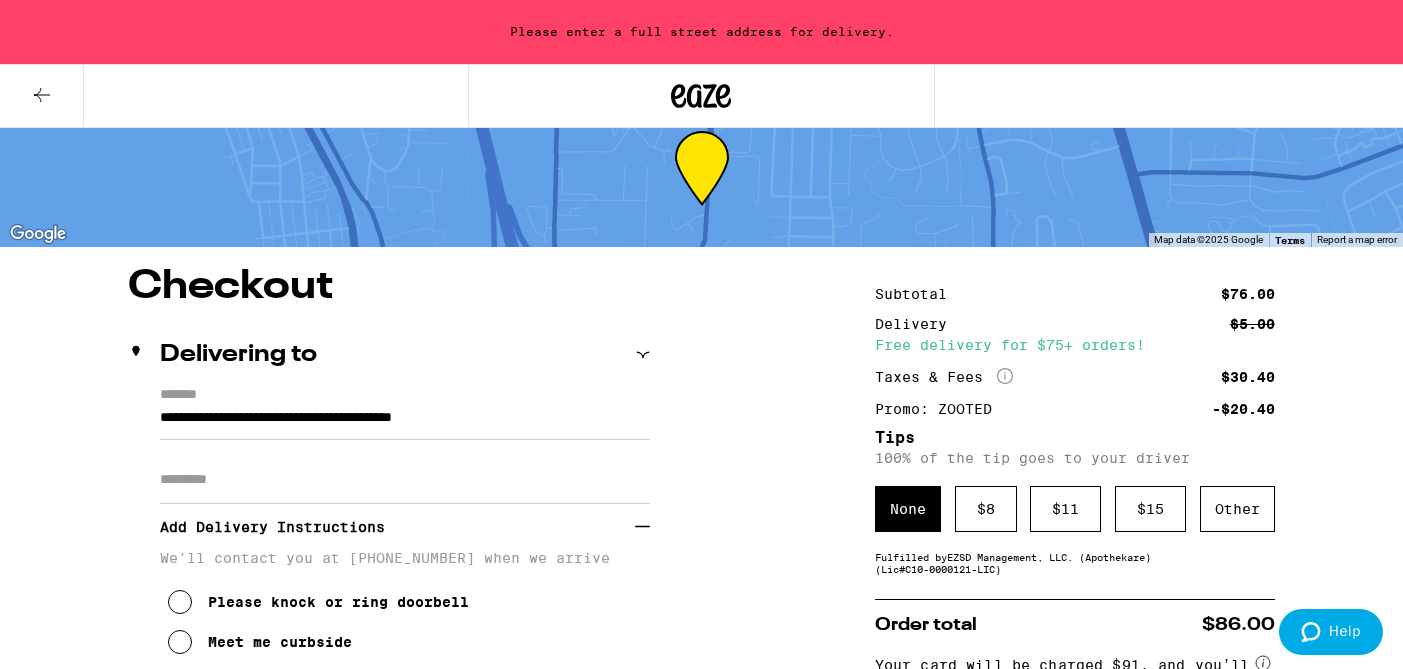 click on "None" at bounding box center [908, 509] 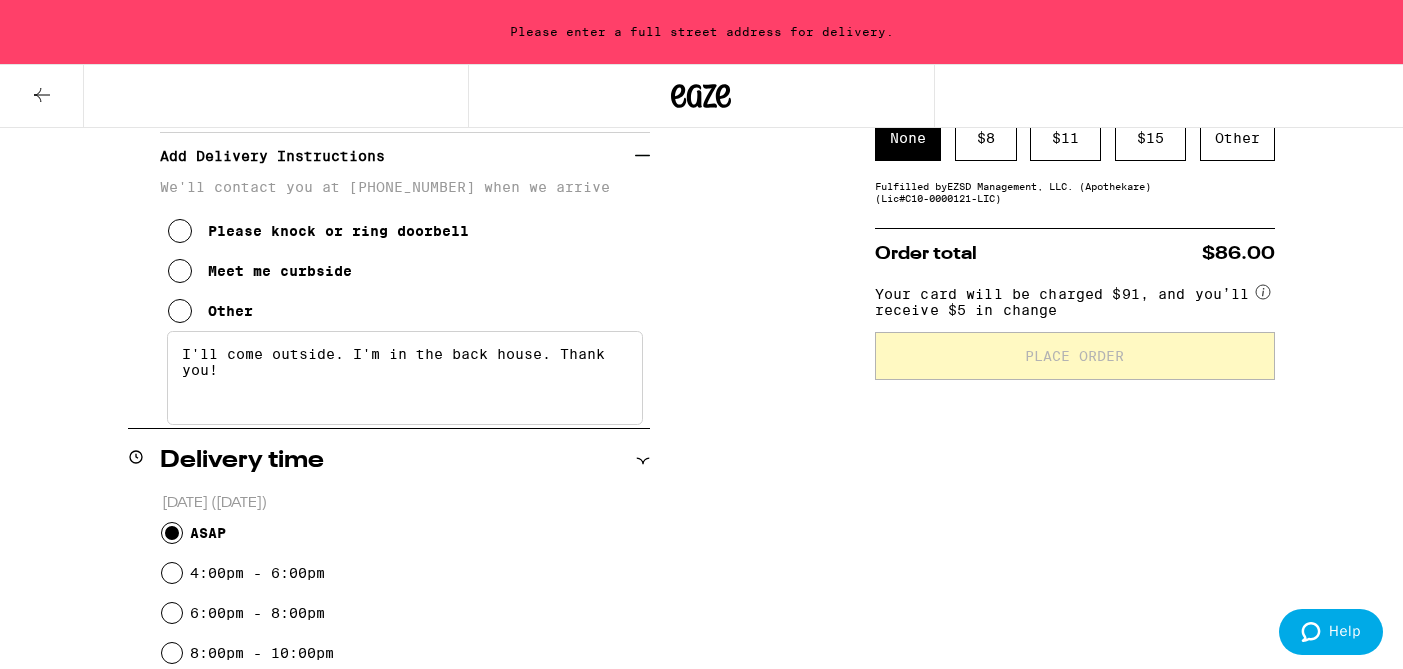 scroll, scrollTop: 416, scrollLeft: 0, axis: vertical 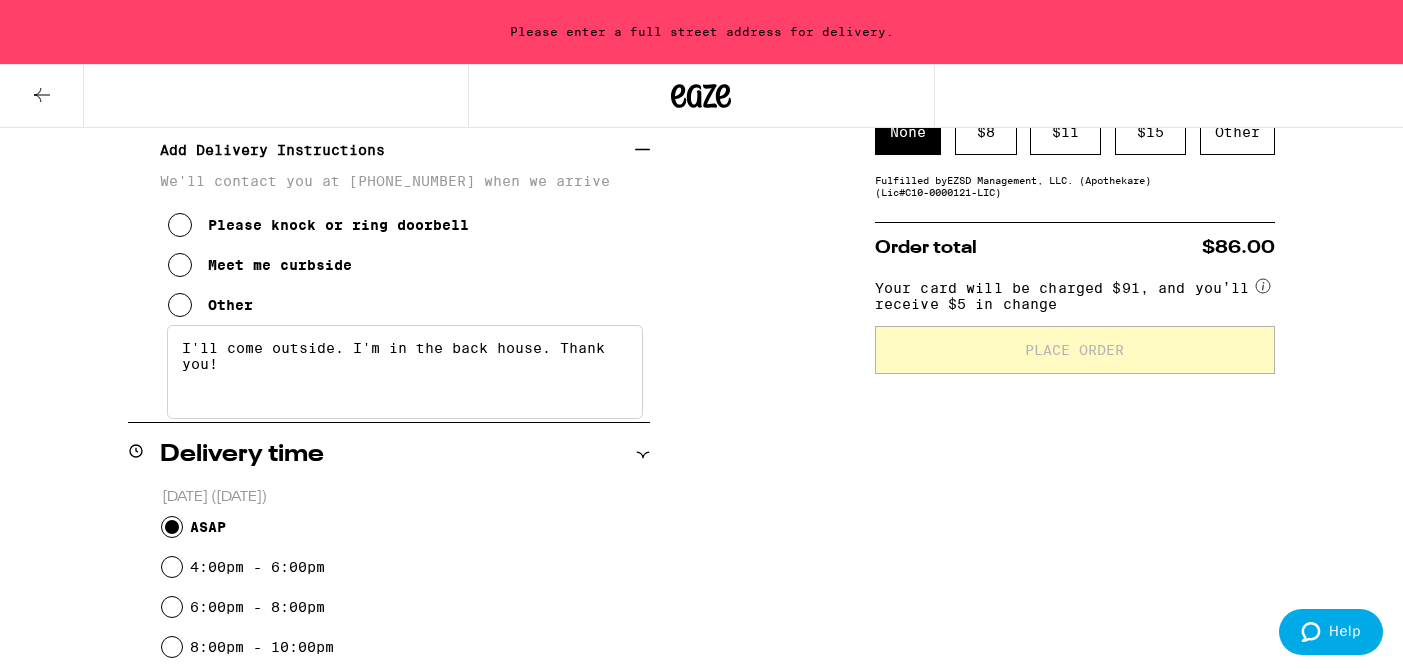 click 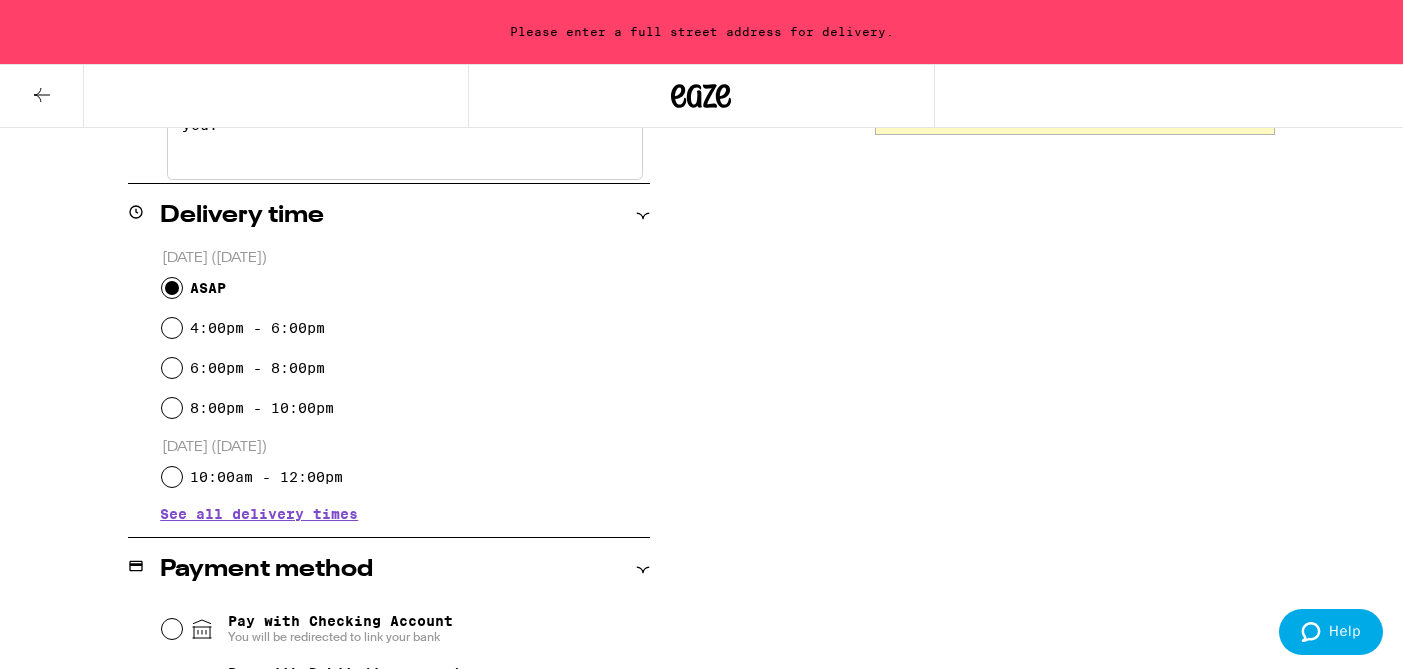 scroll, scrollTop: 664, scrollLeft: 0, axis: vertical 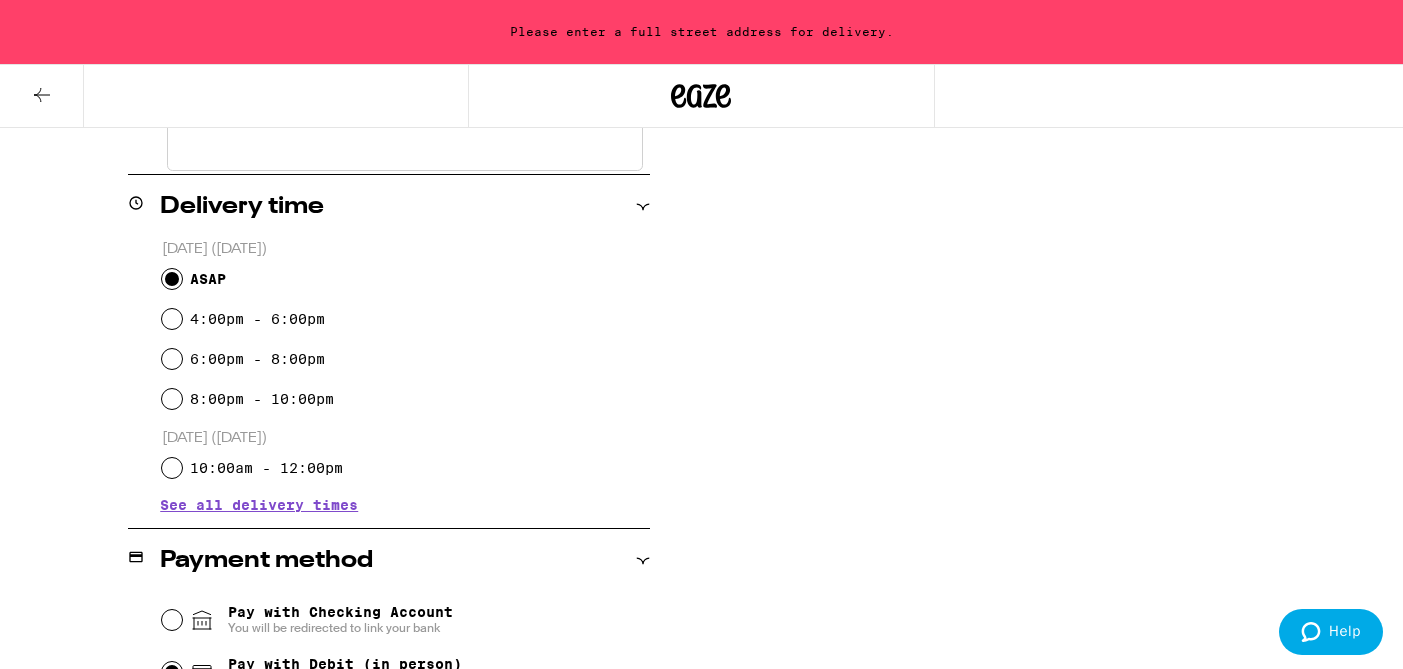 click on "4:00pm - 6:00pm" at bounding box center [406, 319] 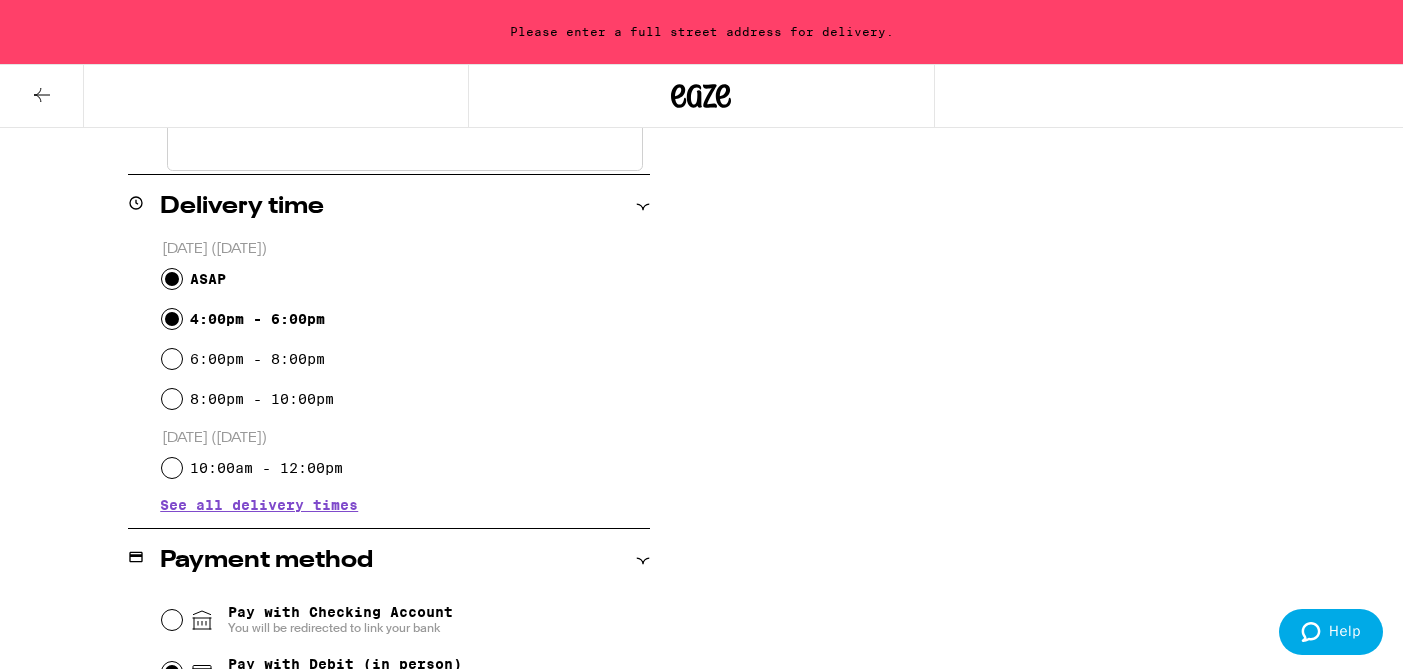 click on "4:00pm - 6:00pm" at bounding box center (172, 319) 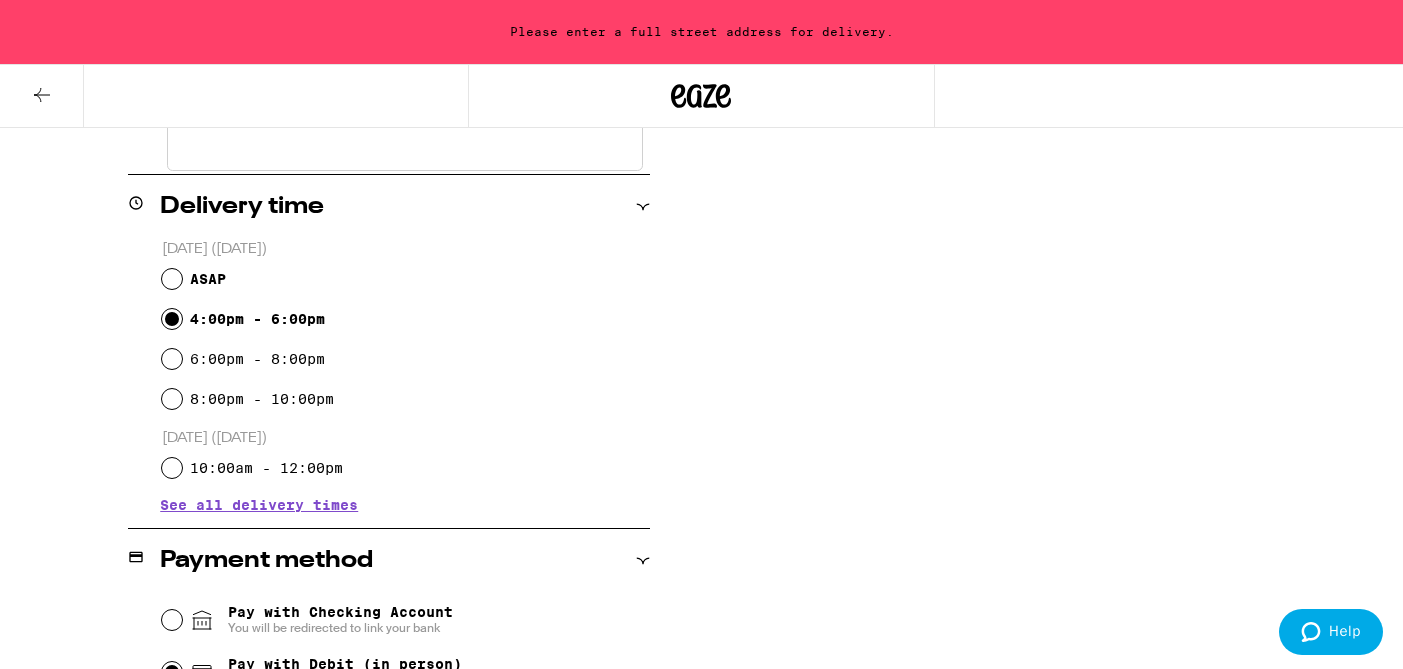 radio on "true" 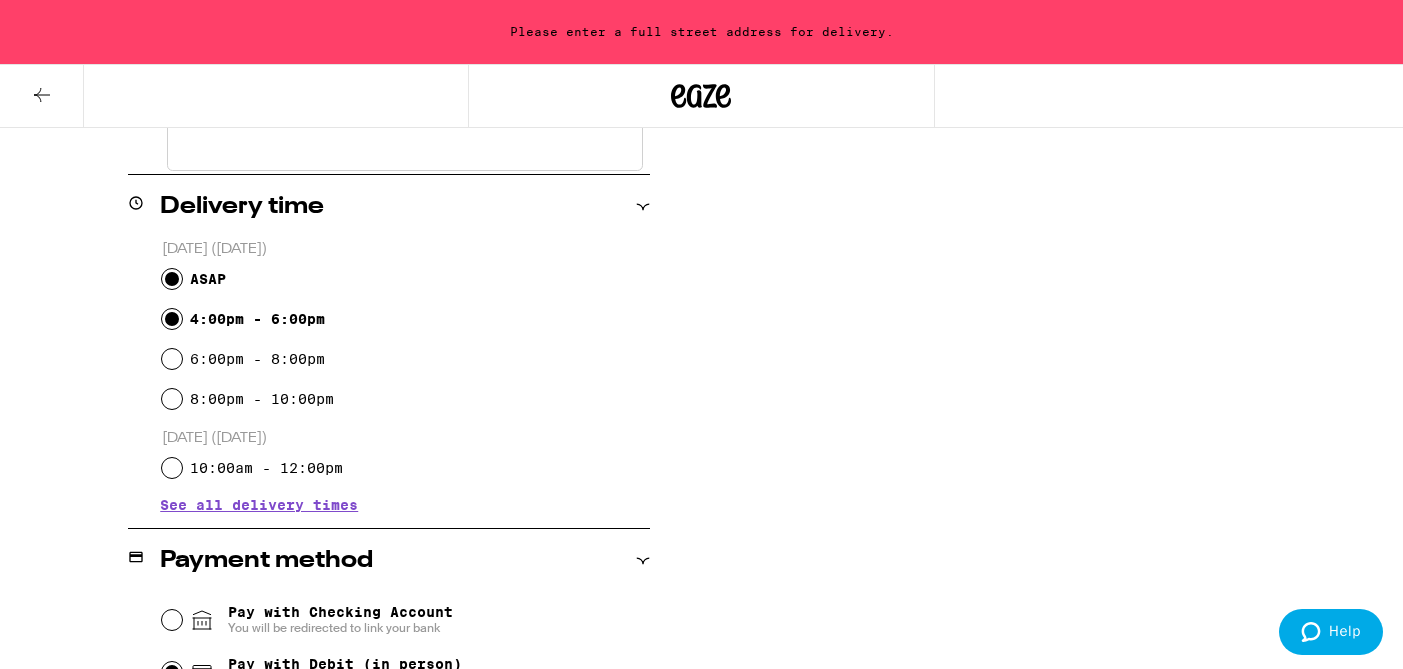 click on "ASAP" at bounding box center [172, 279] 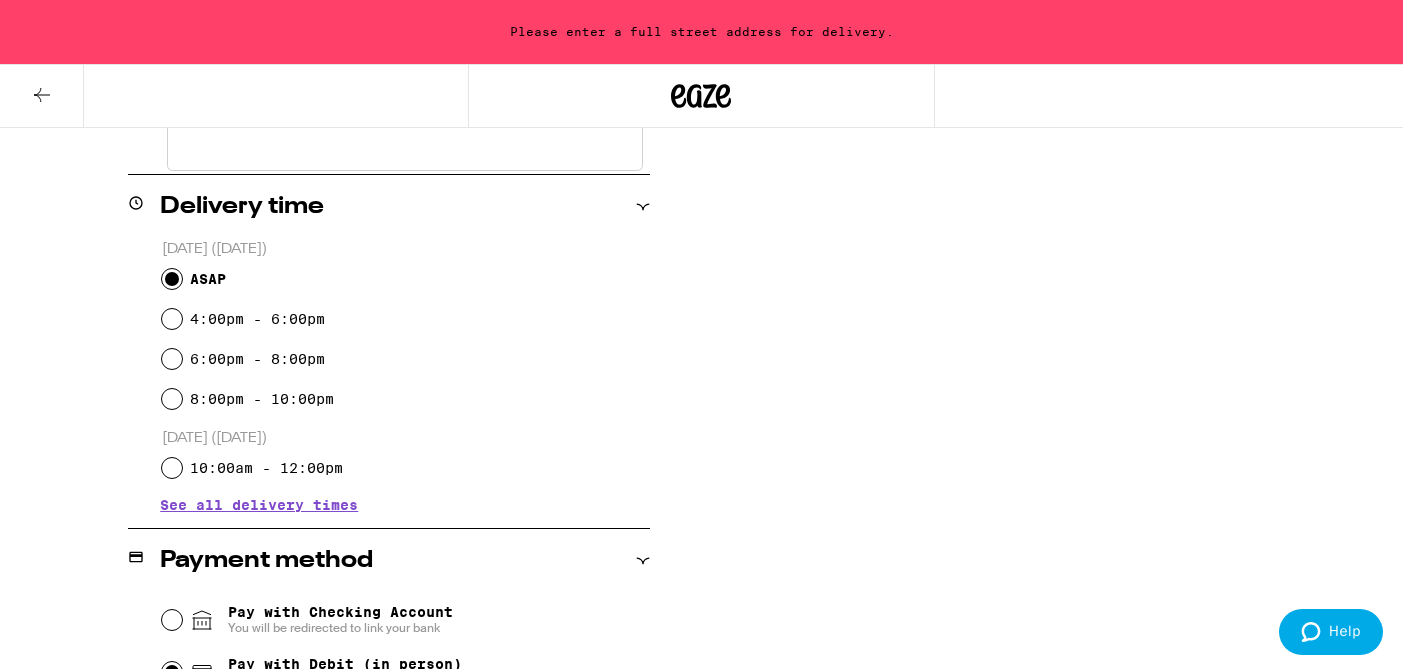 radio on "true" 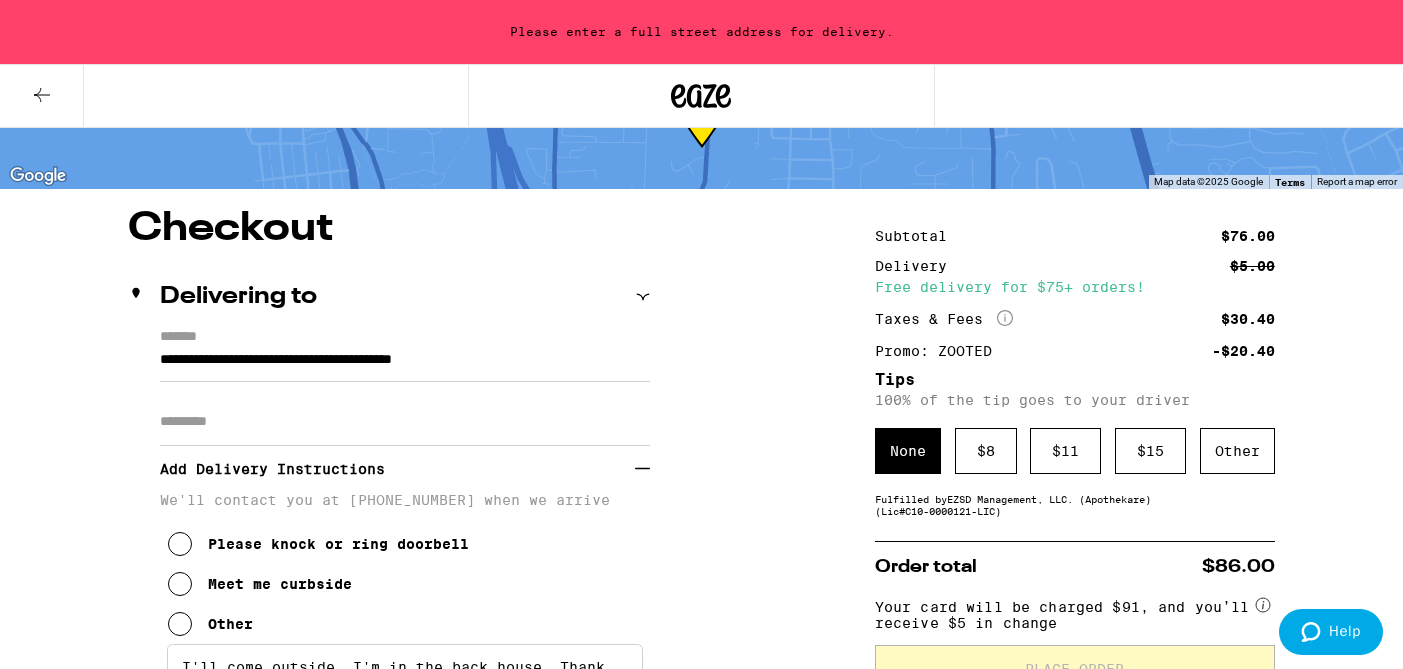 scroll, scrollTop: 85, scrollLeft: 0, axis: vertical 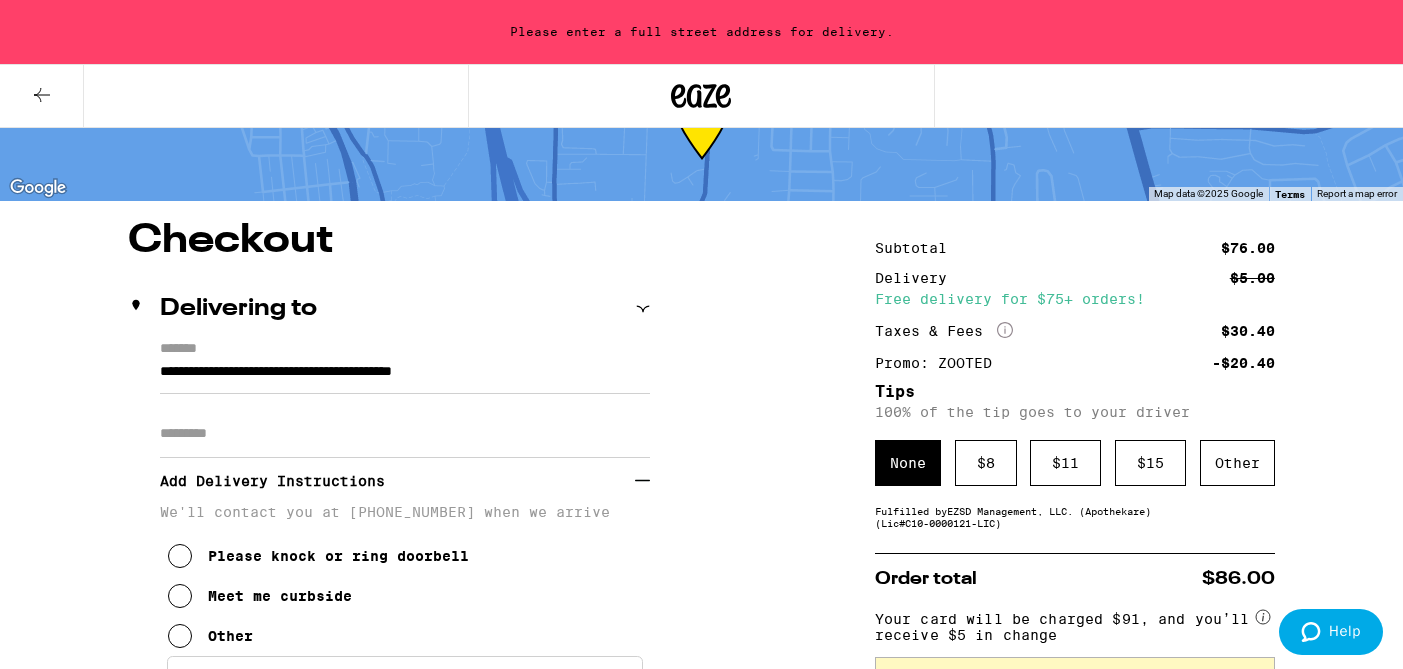 click on "Apt/Suite" at bounding box center (405, 434) 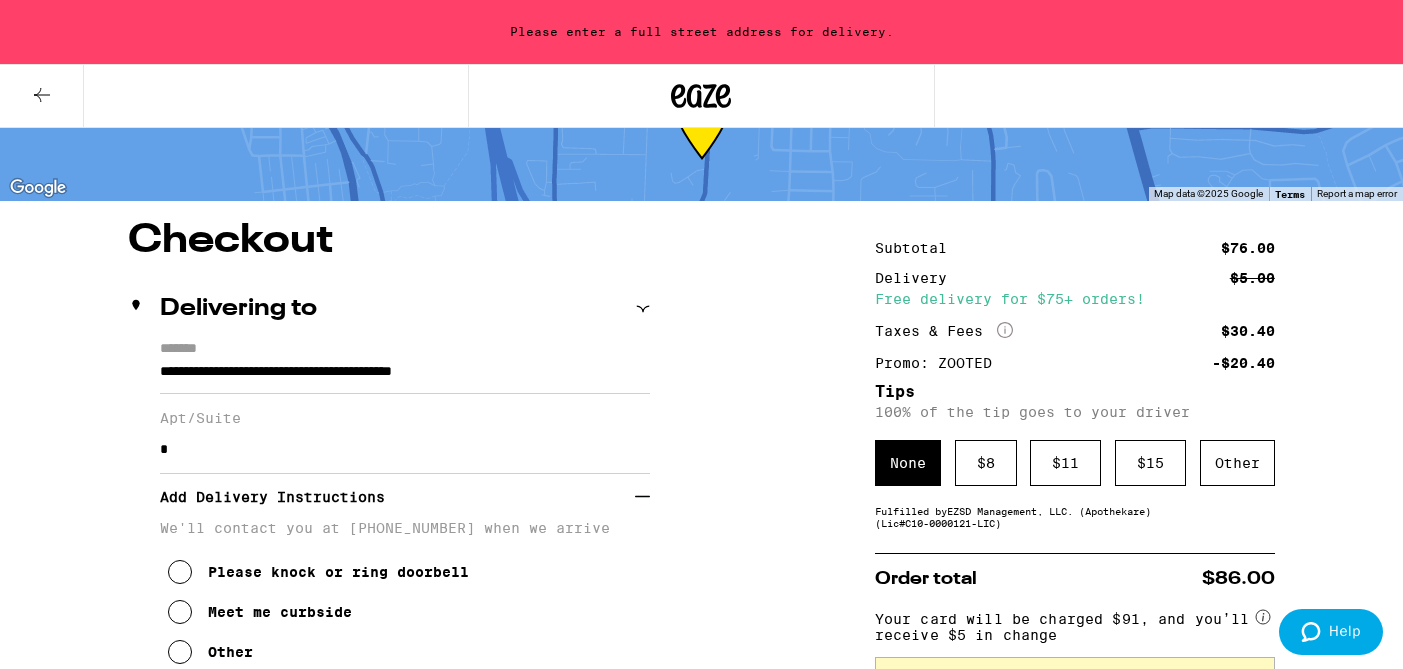 type on "*" 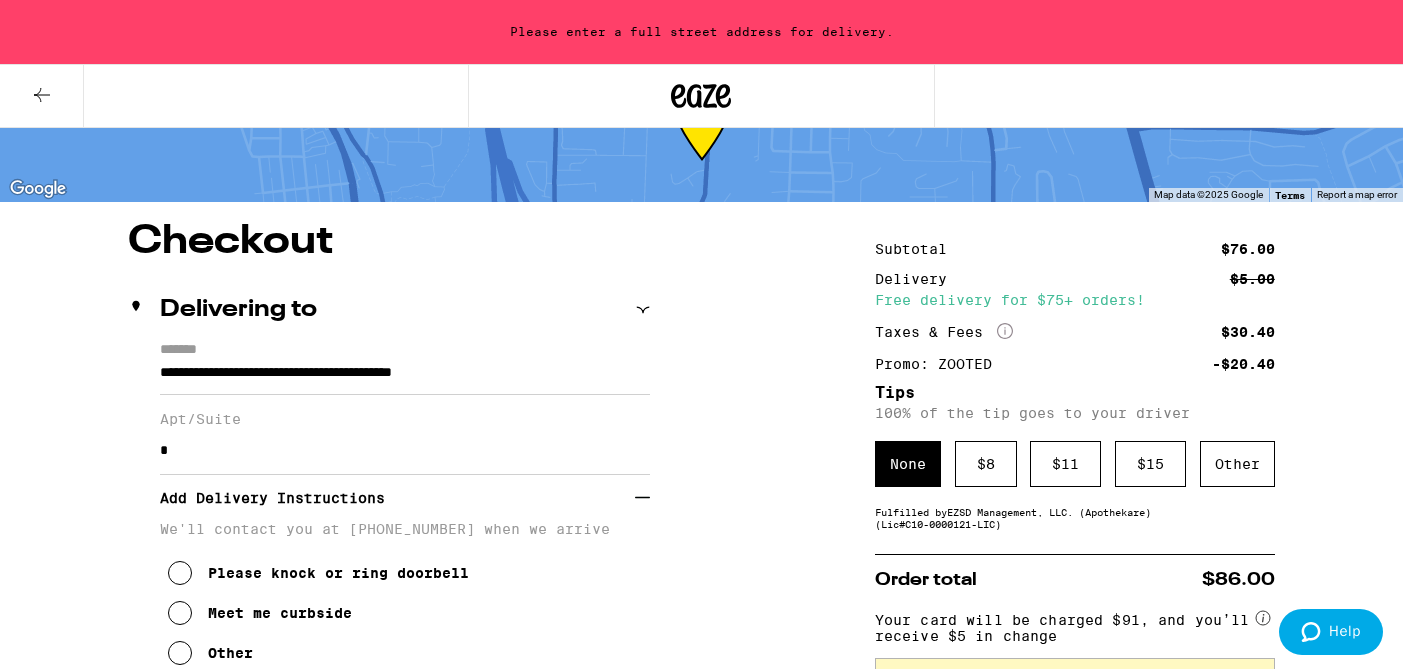 scroll, scrollTop: 65, scrollLeft: 0, axis: vertical 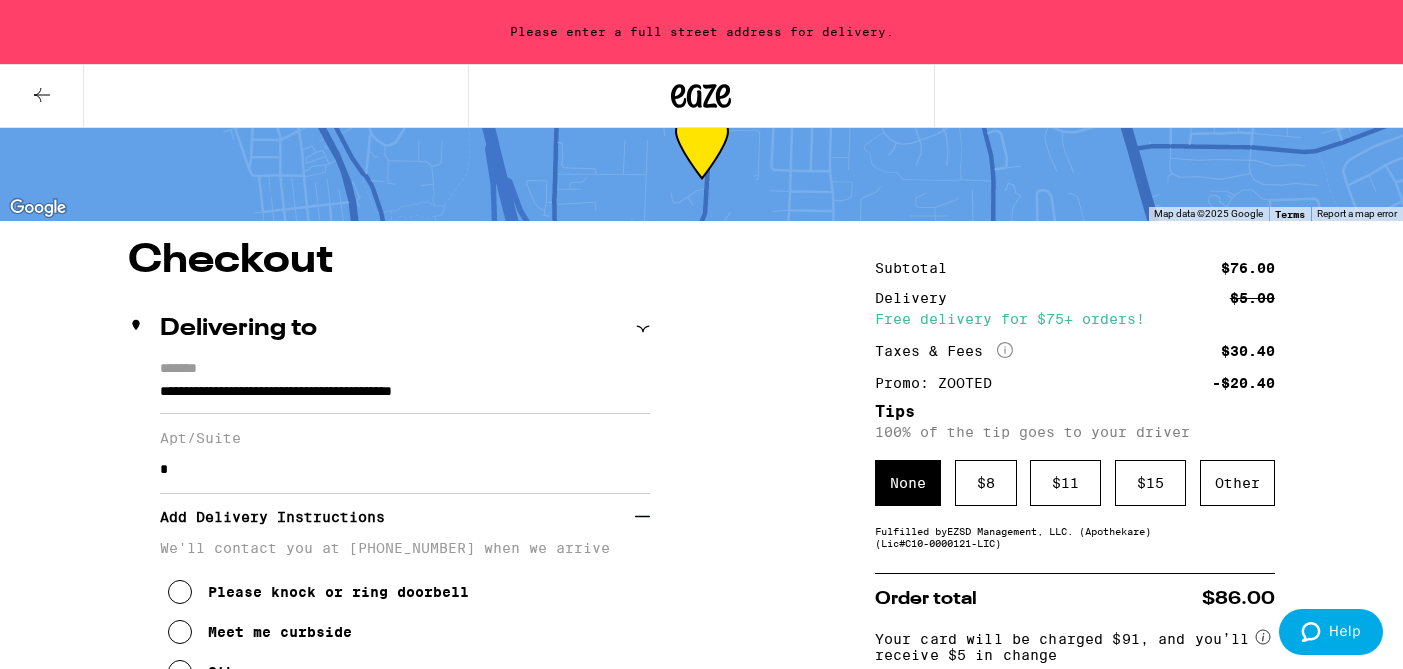 click on "*" at bounding box center (405, 470) 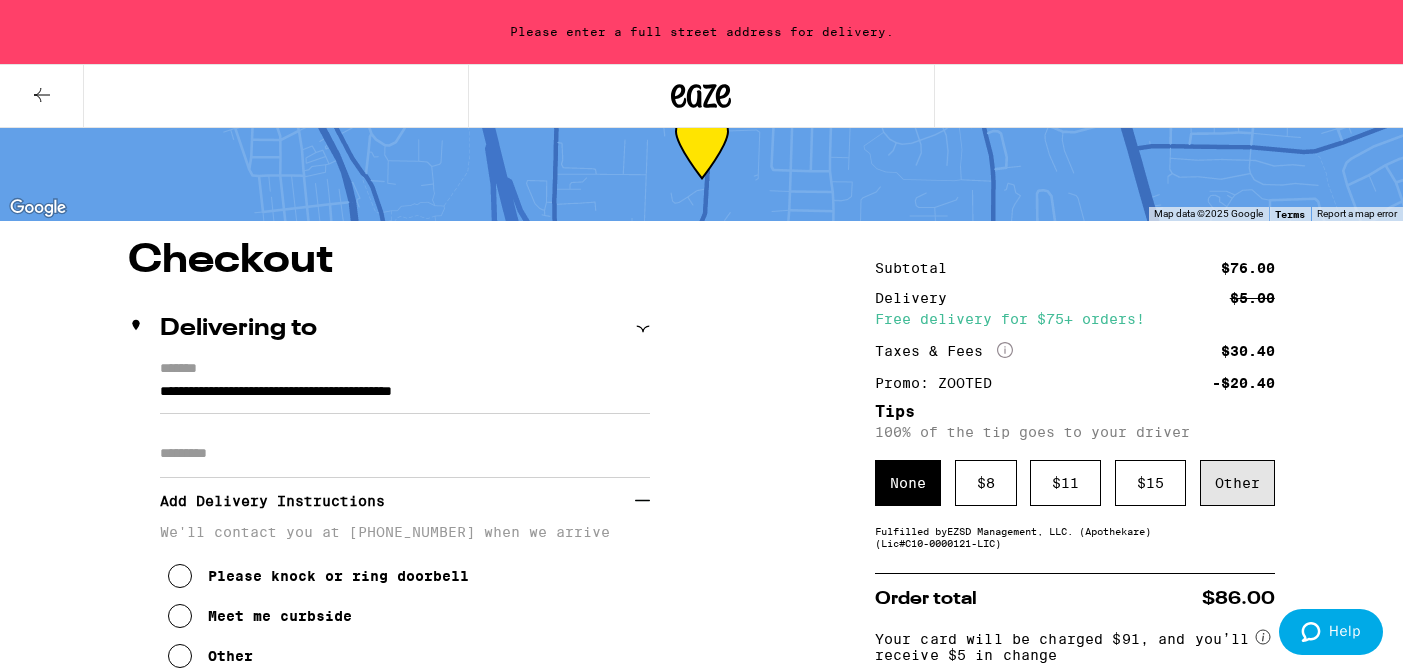 type 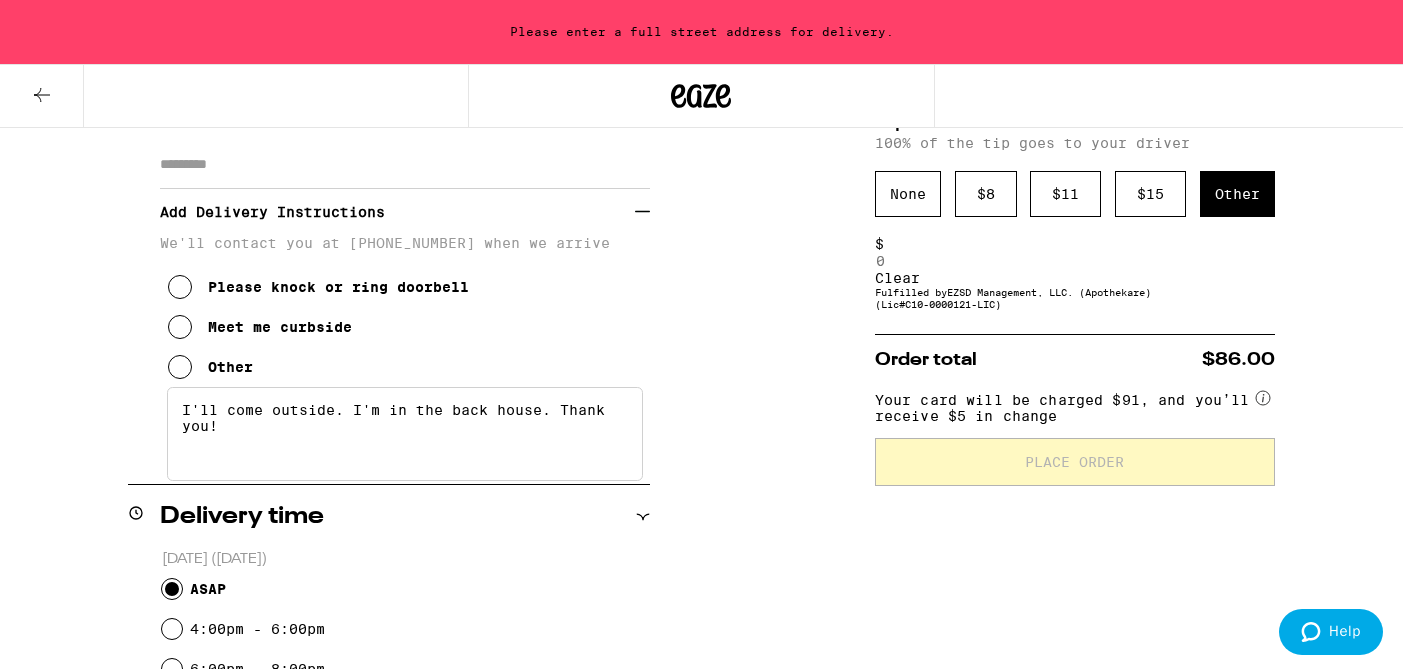 scroll, scrollTop: 369, scrollLeft: 0, axis: vertical 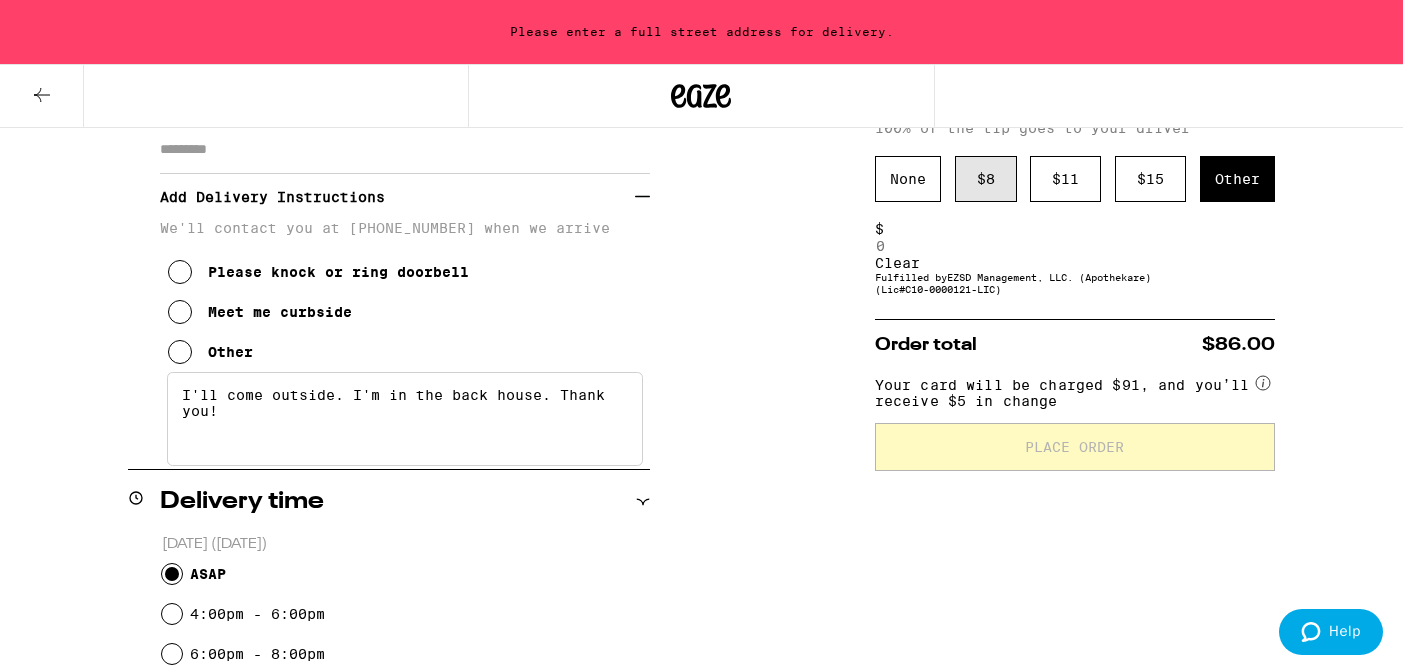 click on "$ 8" at bounding box center (986, 179) 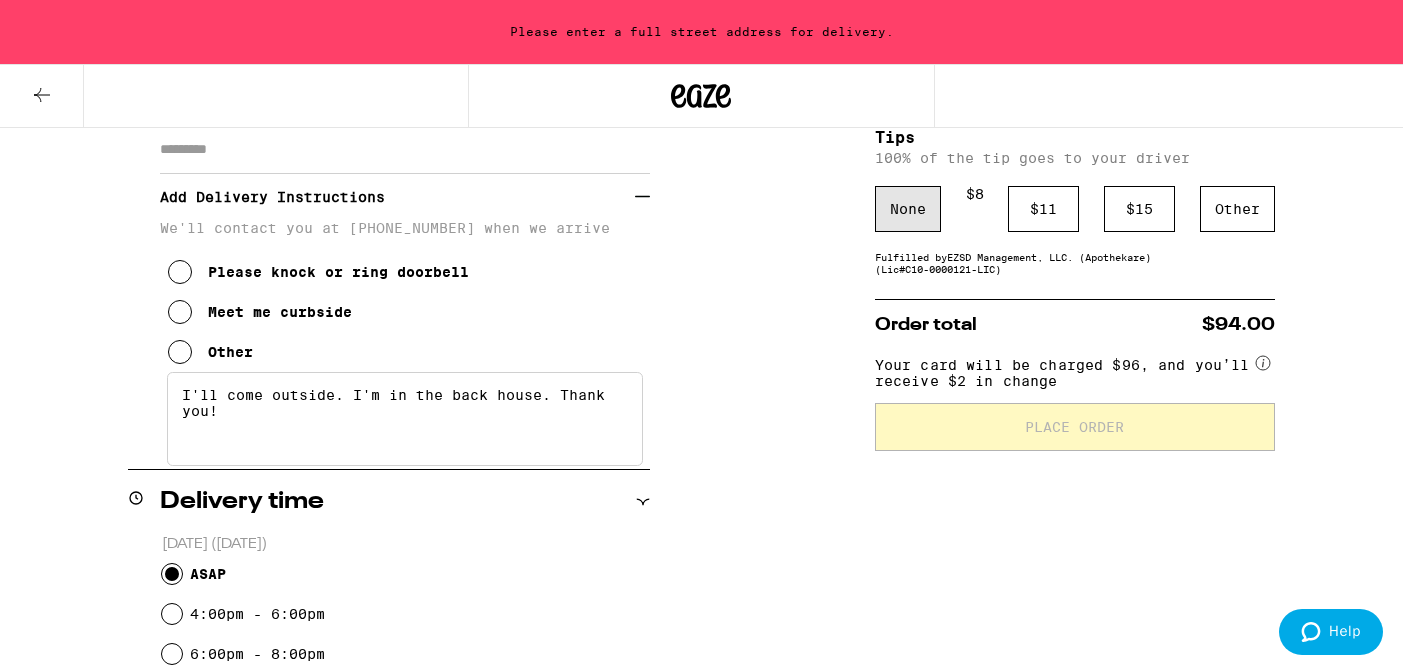 click on "None" at bounding box center [908, 209] 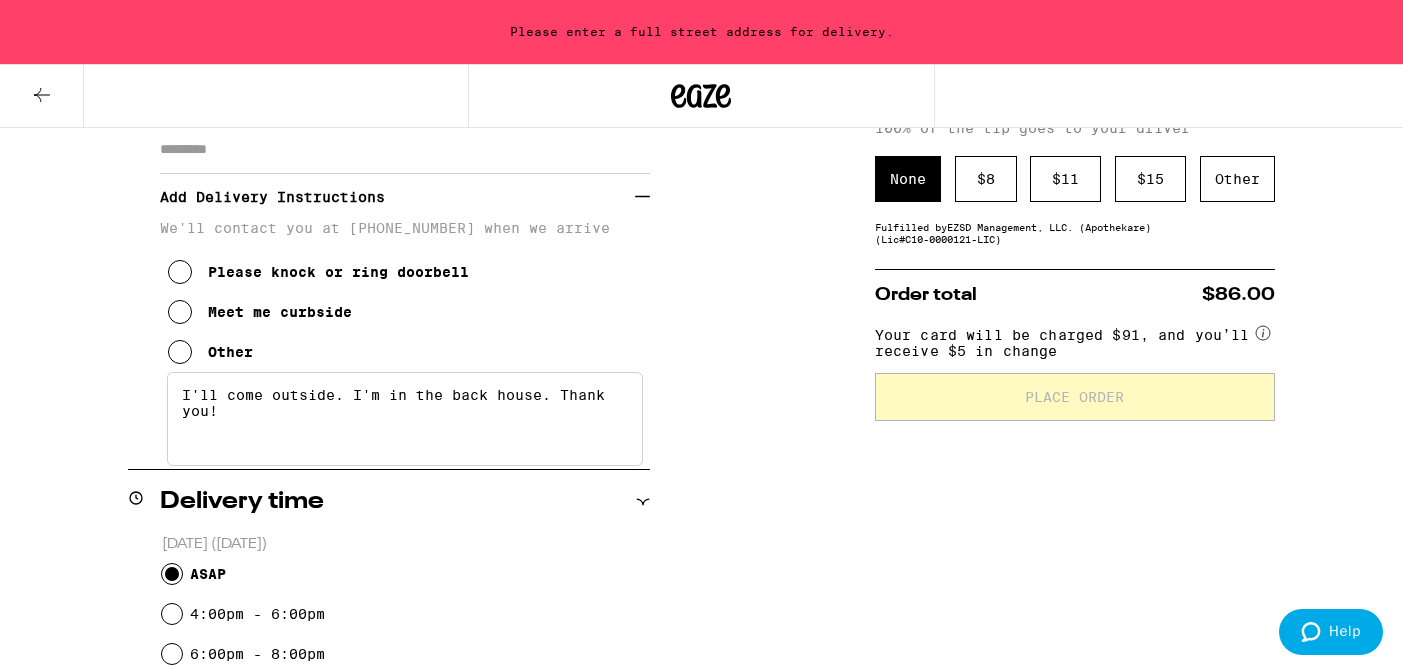 click 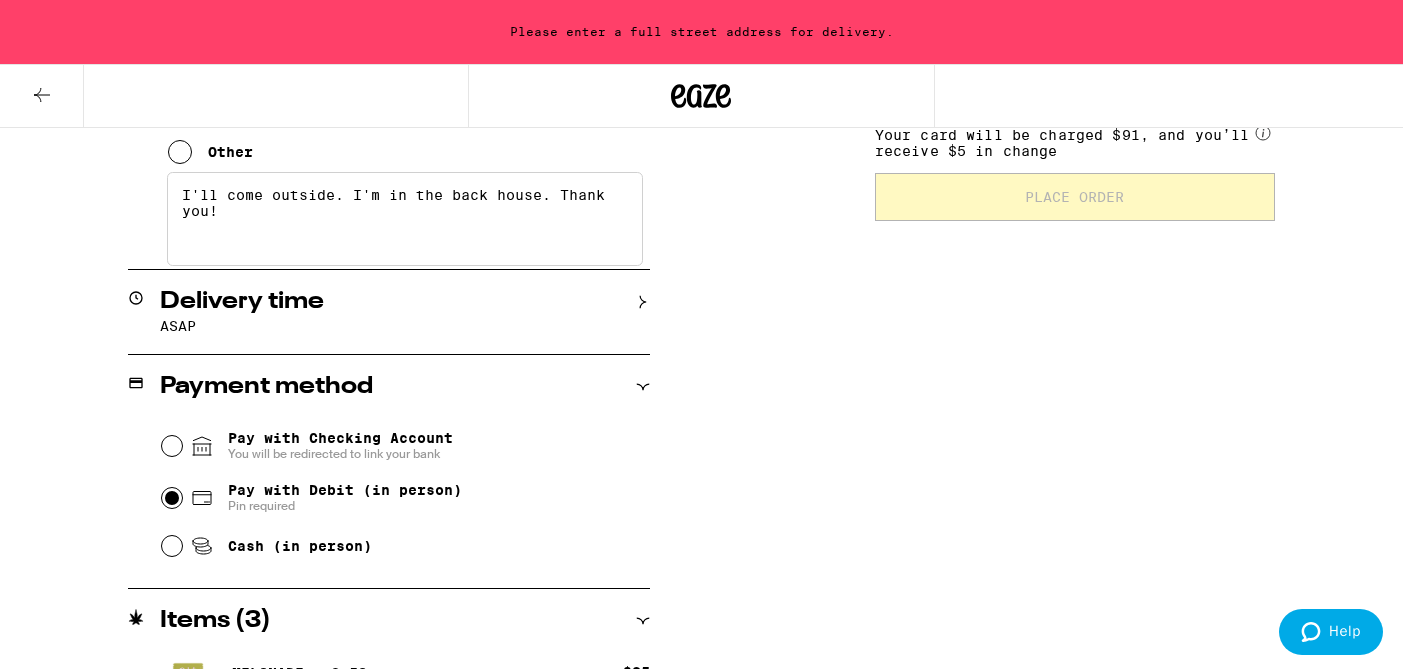 scroll, scrollTop: 582, scrollLeft: 0, axis: vertical 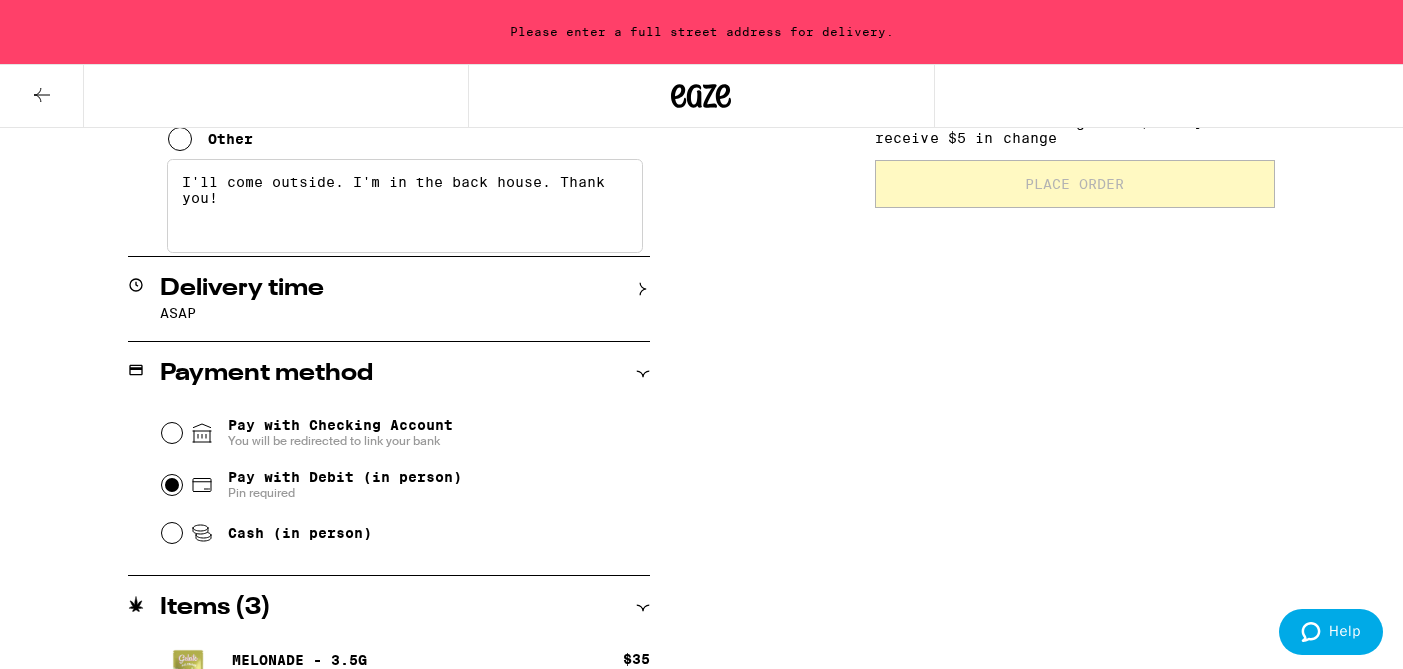 click 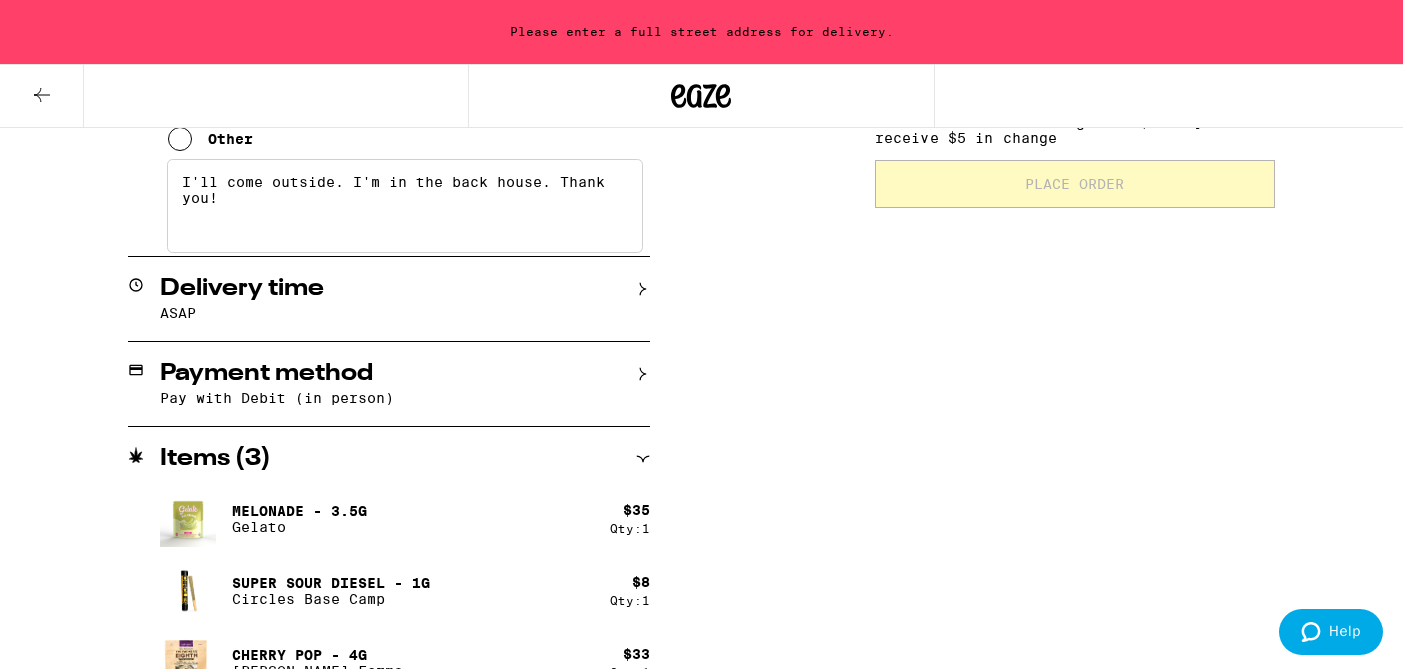 click 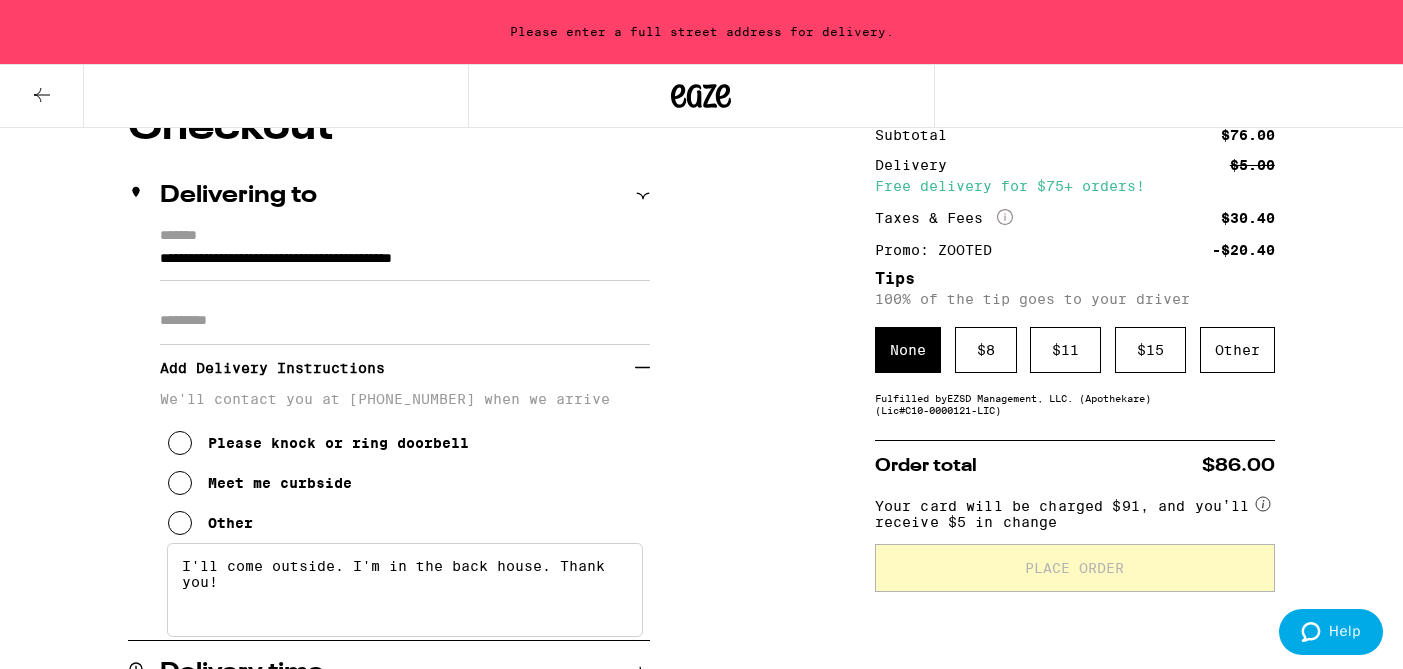 scroll, scrollTop: 191, scrollLeft: 0, axis: vertical 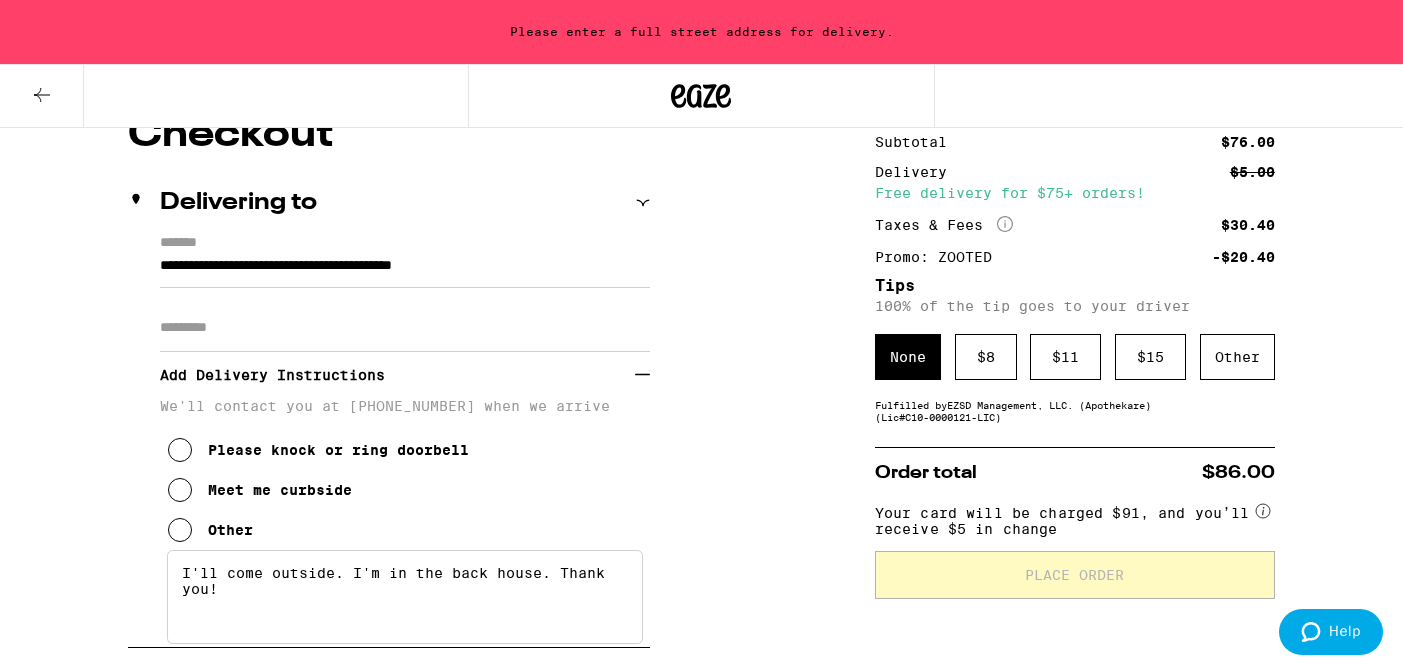 click on "Please knock or ring doorbell Meet me curbside Other" at bounding box center [405, 482] 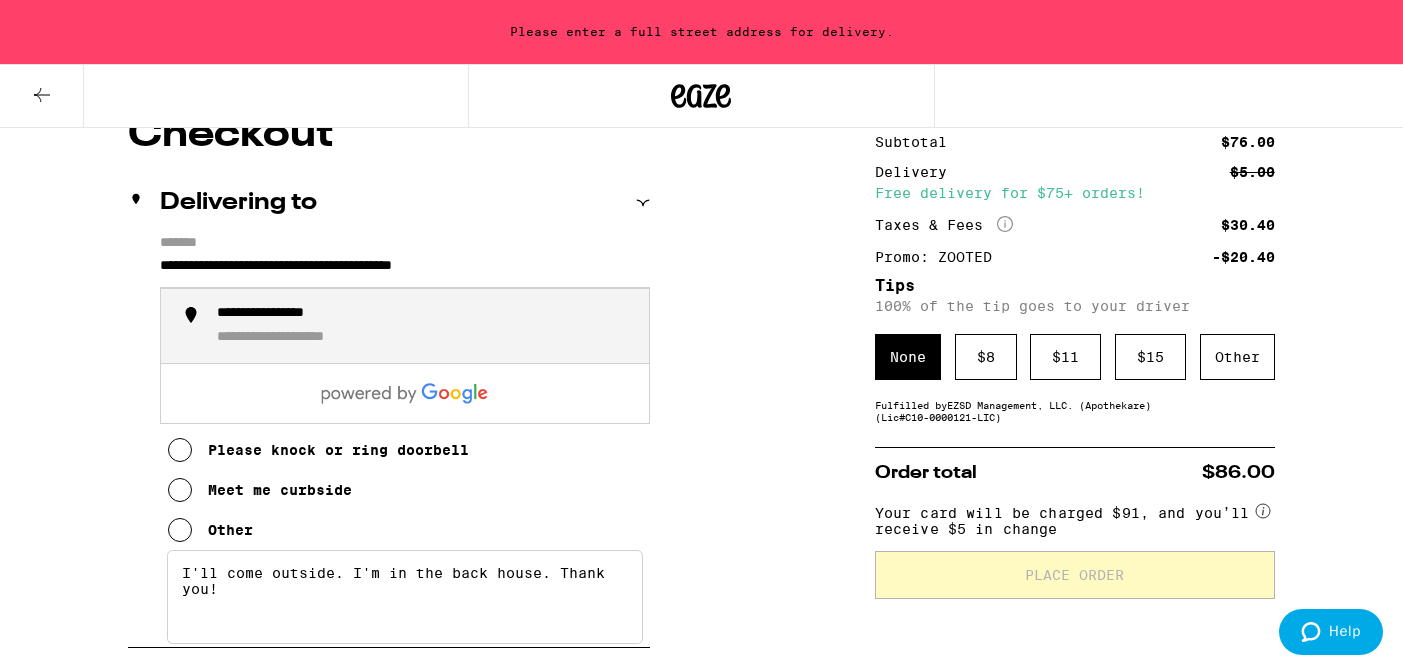 click on "**********" at bounding box center [425, 326] 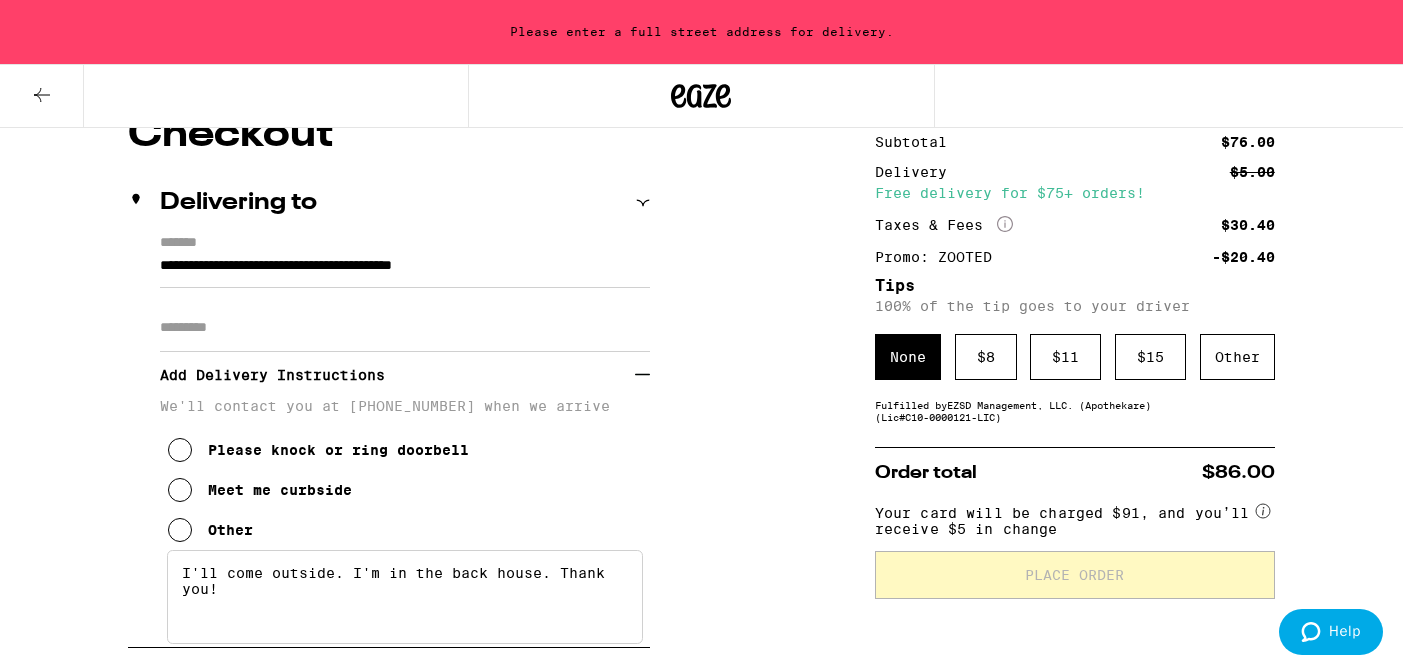 type on "**********" 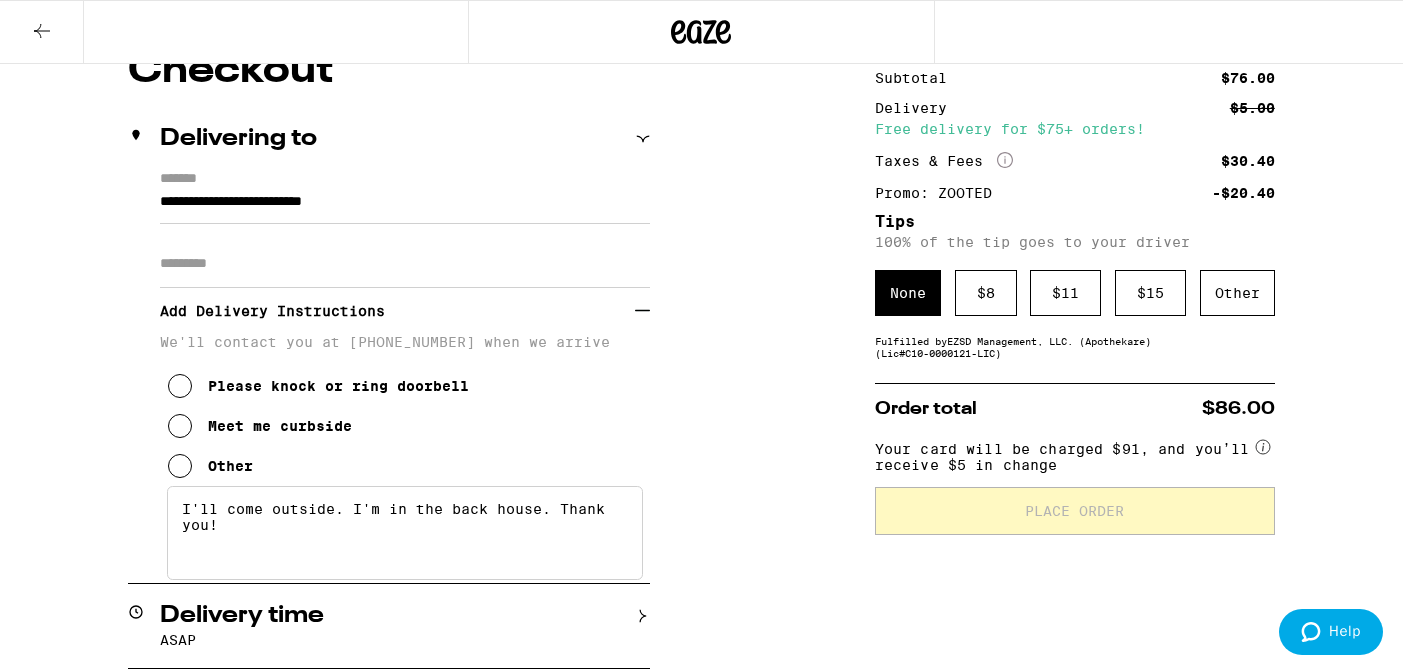 scroll, scrollTop: 127, scrollLeft: 0, axis: vertical 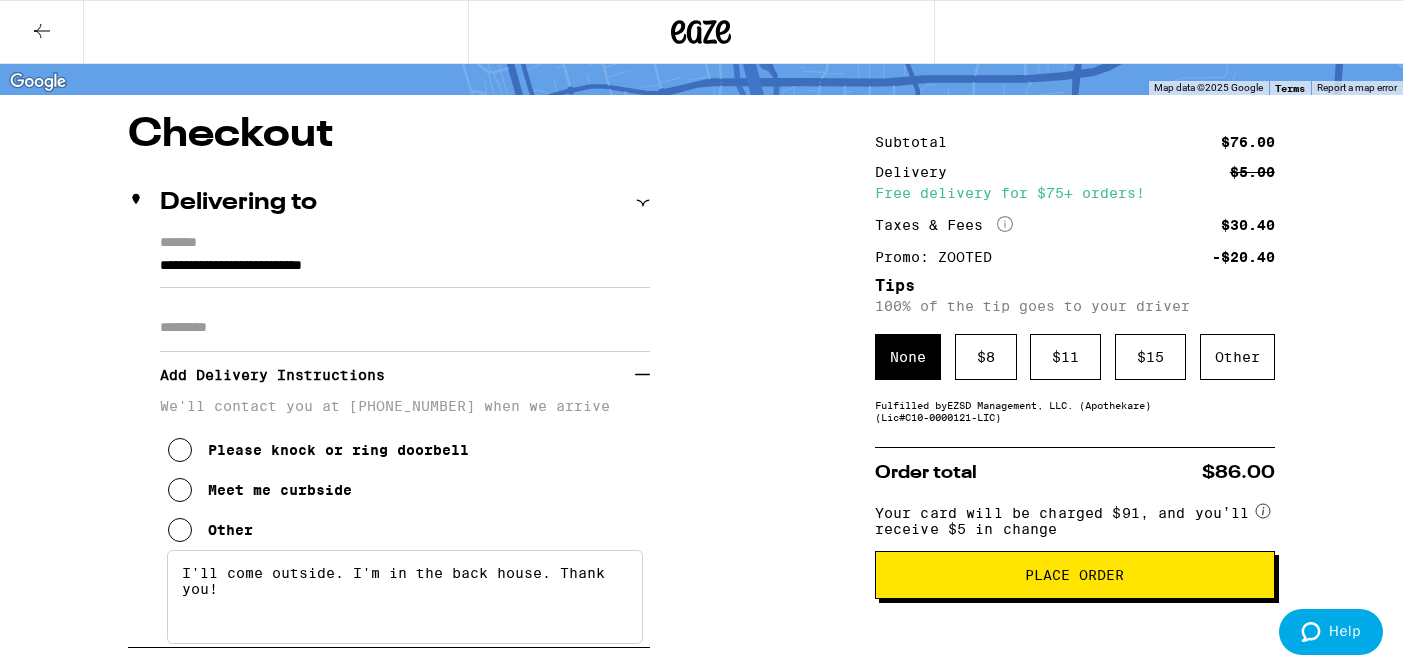 click on "I'll come outside. I'm in the back house. Thank you!" at bounding box center [405, 597] 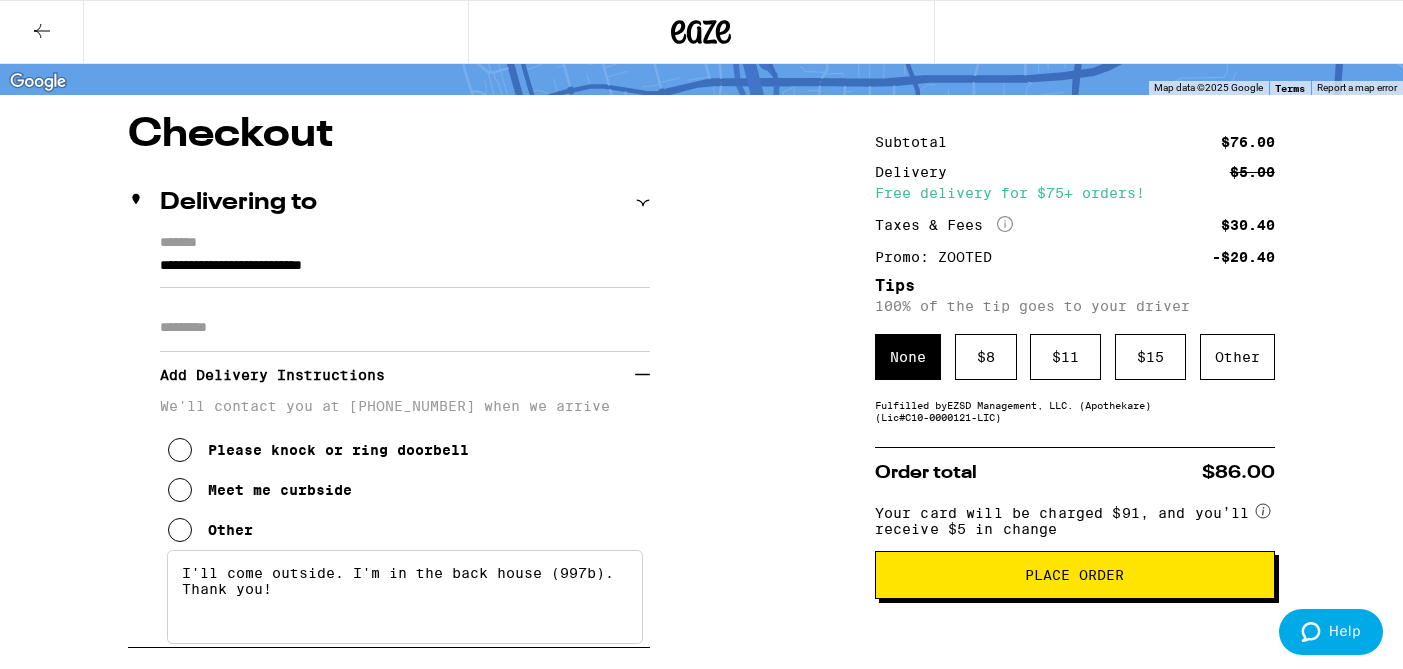 type on "I'll come outside. I'm in the back house (997b). Thank you!" 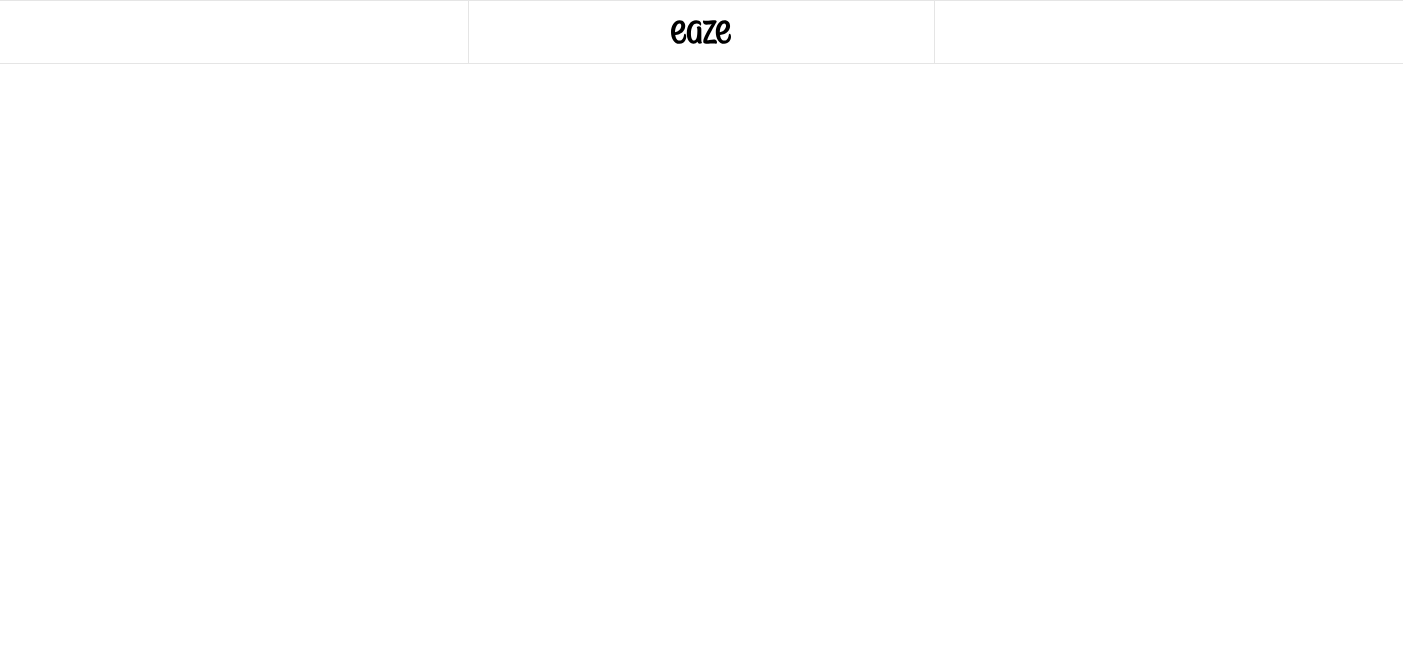 scroll, scrollTop: 0, scrollLeft: 0, axis: both 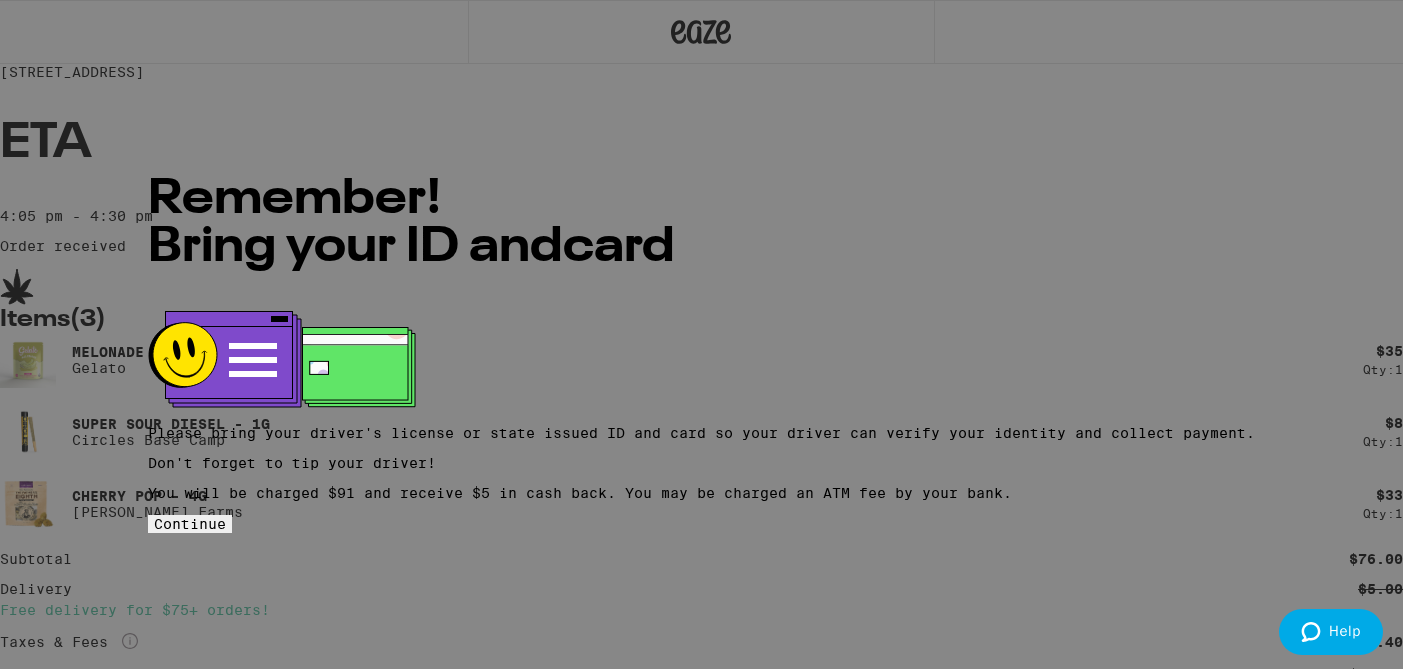 click on "Continue" at bounding box center [190, 524] 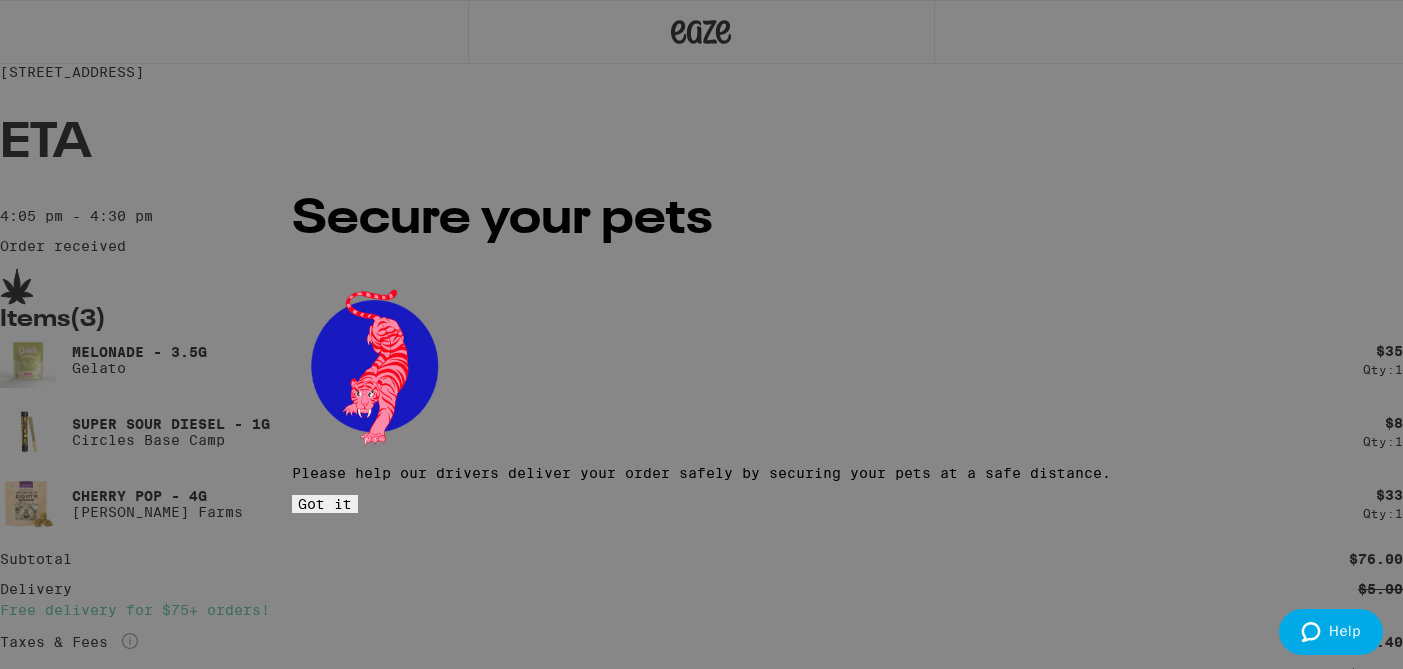 click on "Got it" at bounding box center [325, 504] 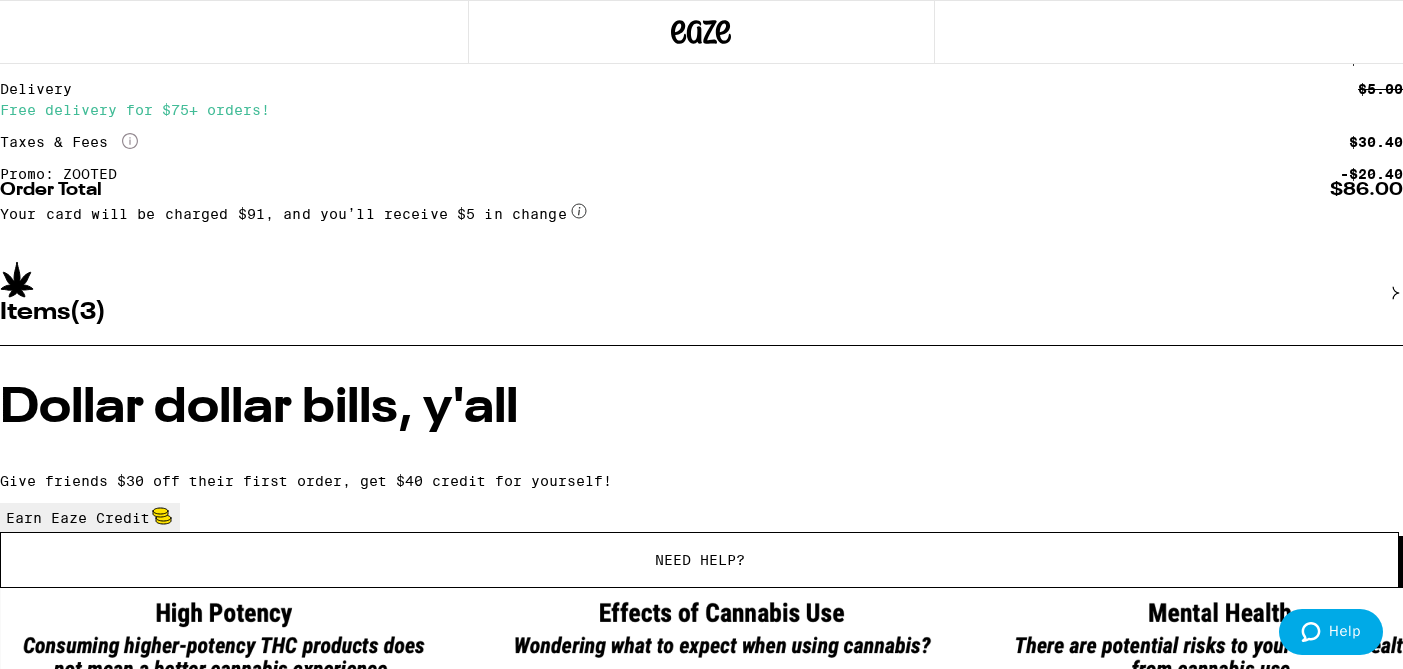 scroll, scrollTop: 532, scrollLeft: 0, axis: vertical 